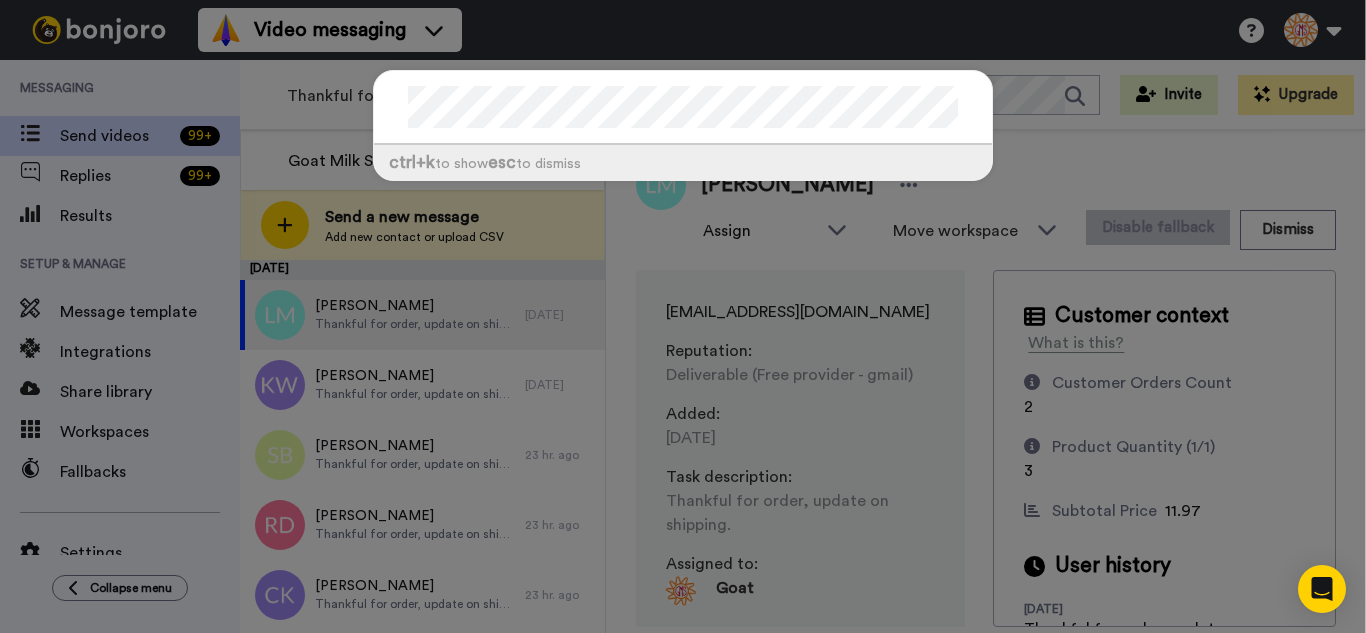 scroll, scrollTop: 0, scrollLeft: 0, axis: both 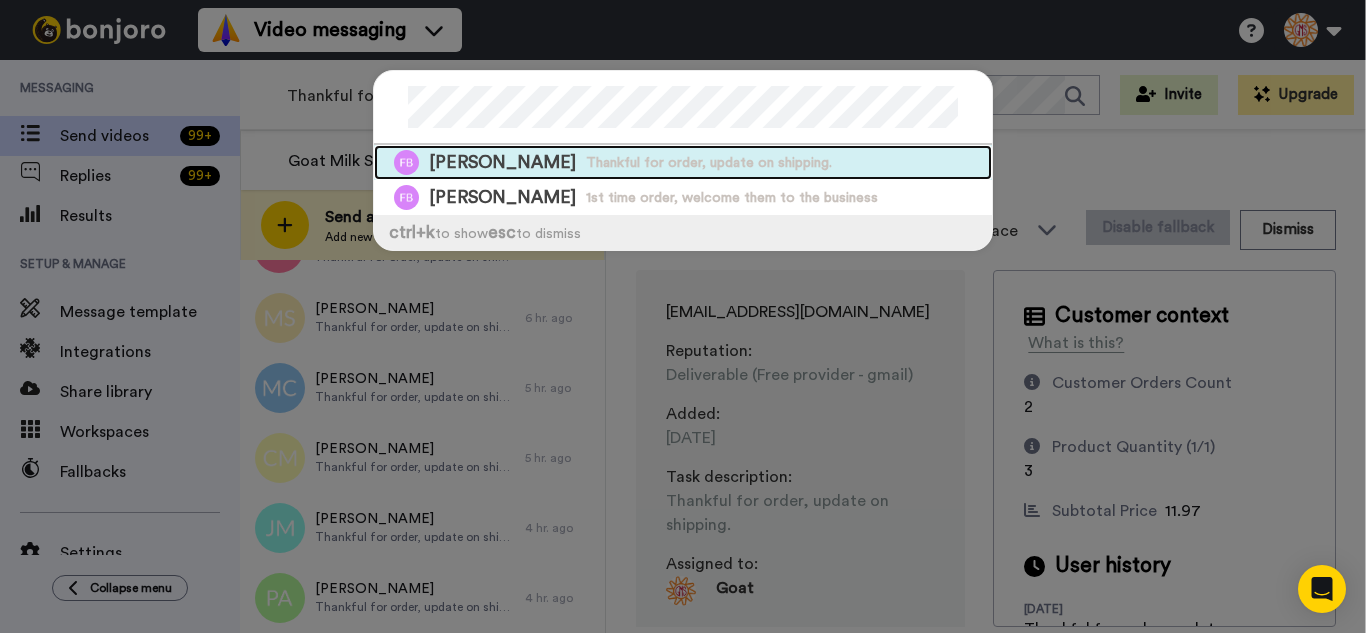 click on "[PERSON_NAME] Thankful for order, update on shipping." at bounding box center (683, 162) 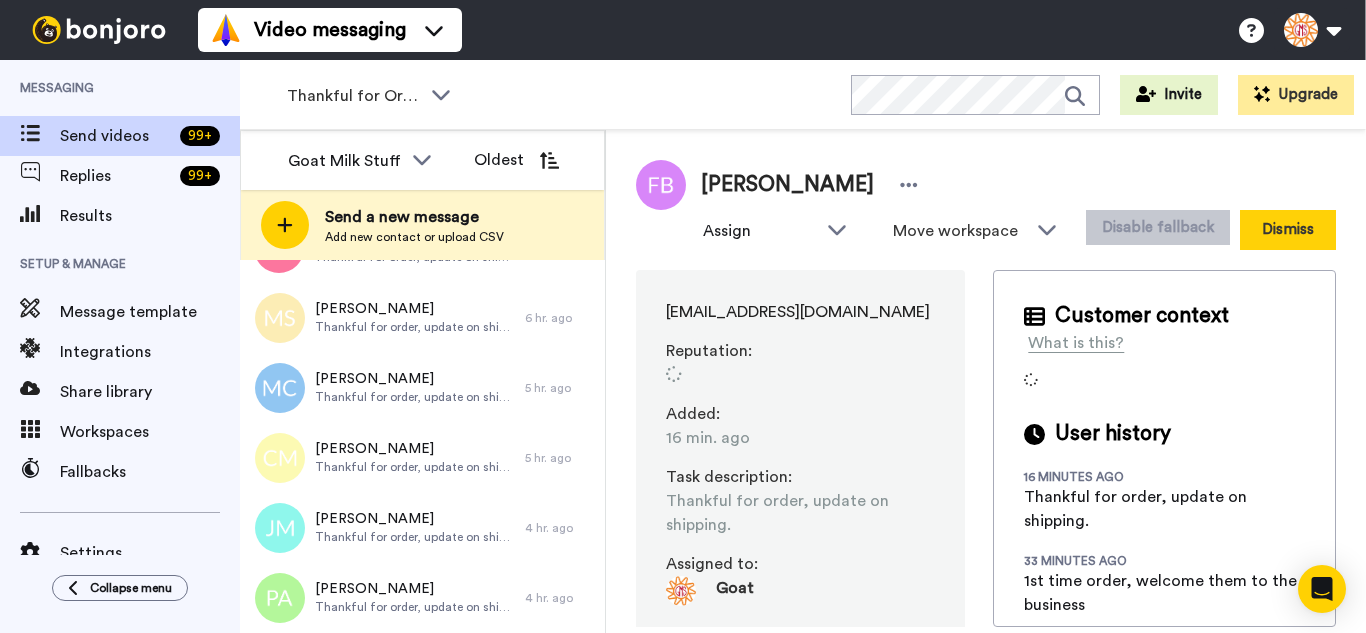 click on "Dismiss" at bounding box center [1288, 230] 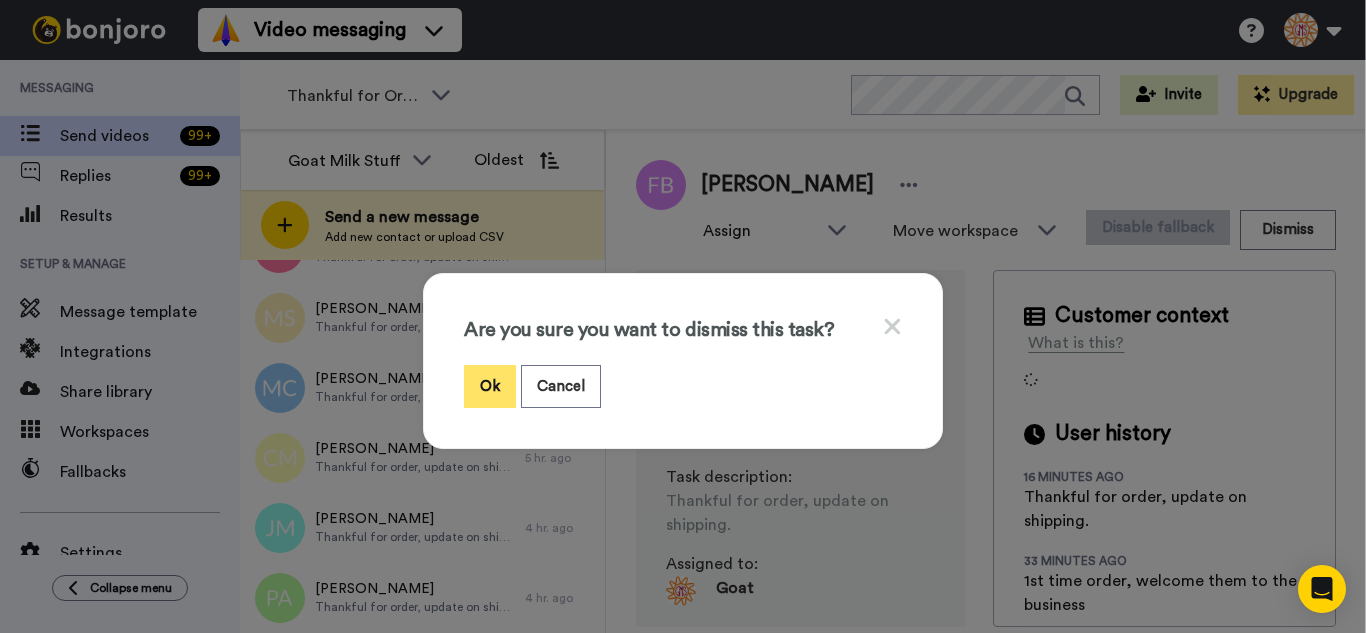 click on "Ok" at bounding box center (490, 386) 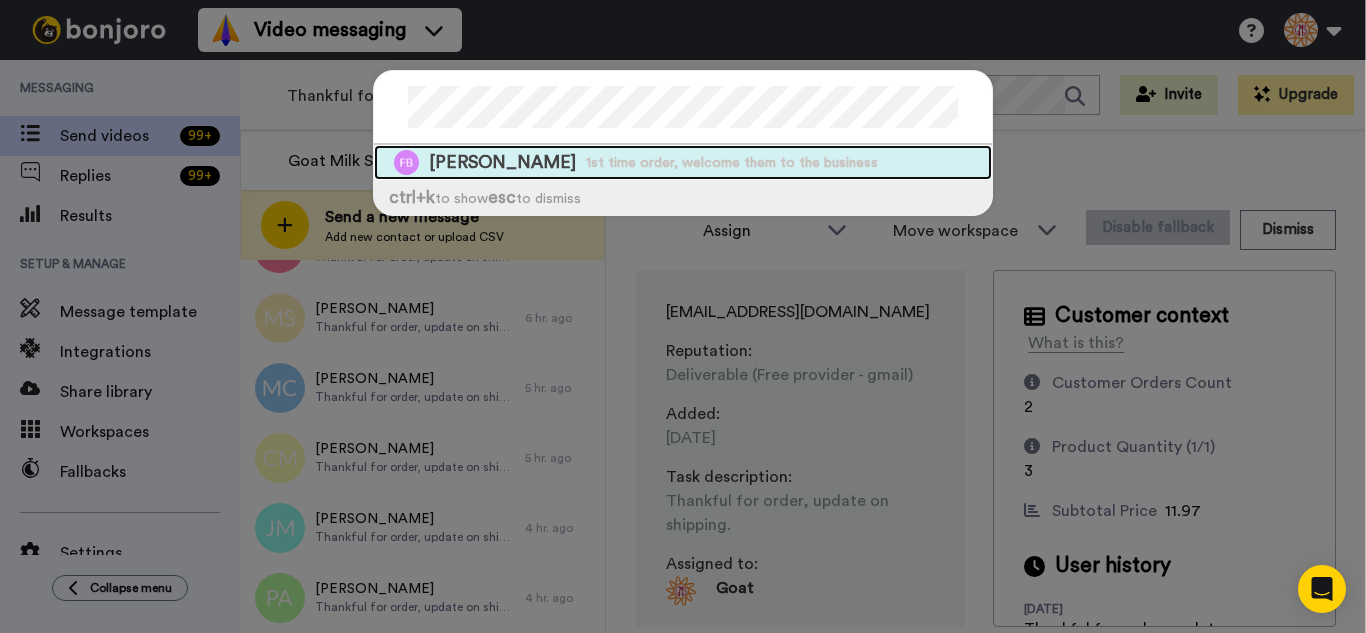 click on "1st time order, welcome them to the business" at bounding box center (732, 163) 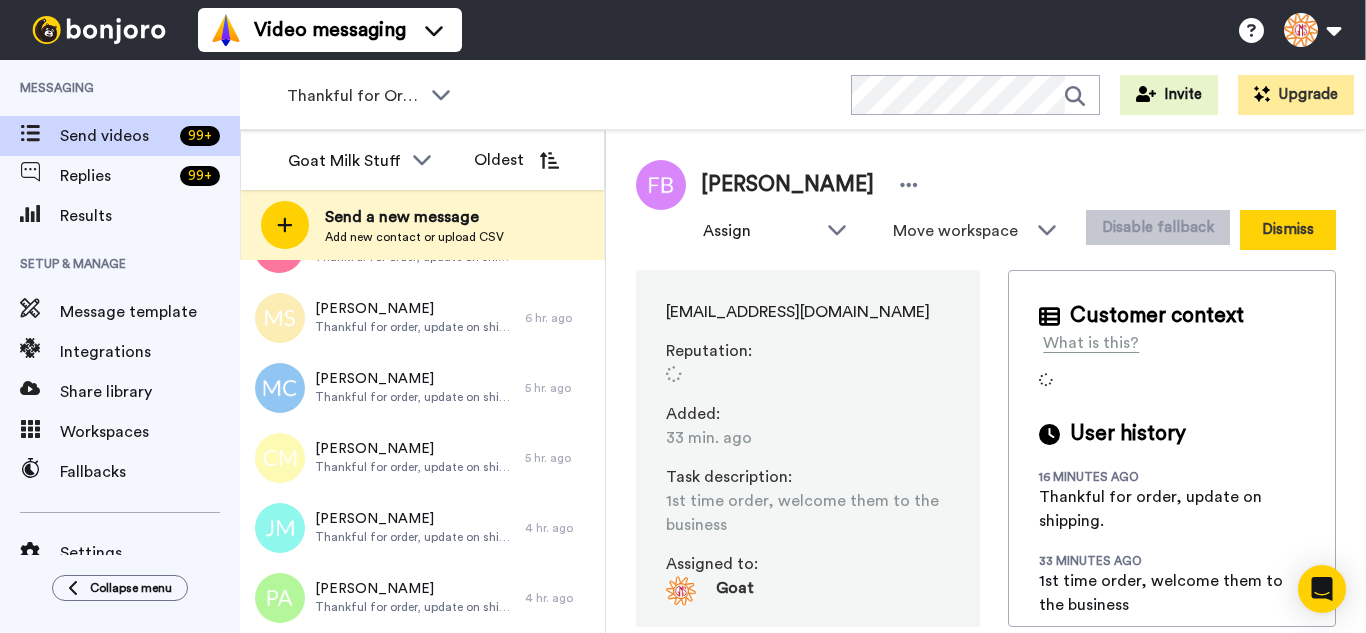 click on "Dismiss" at bounding box center (1288, 230) 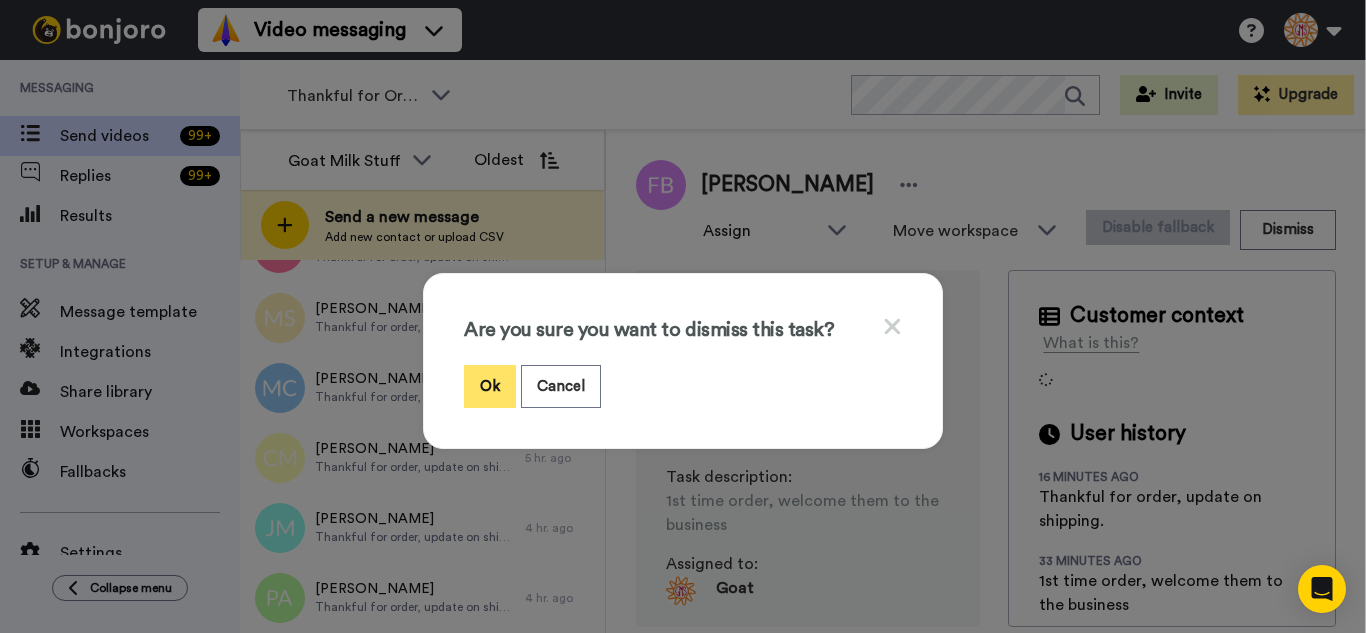 click on "Ok" at bounding box center [490, 386] 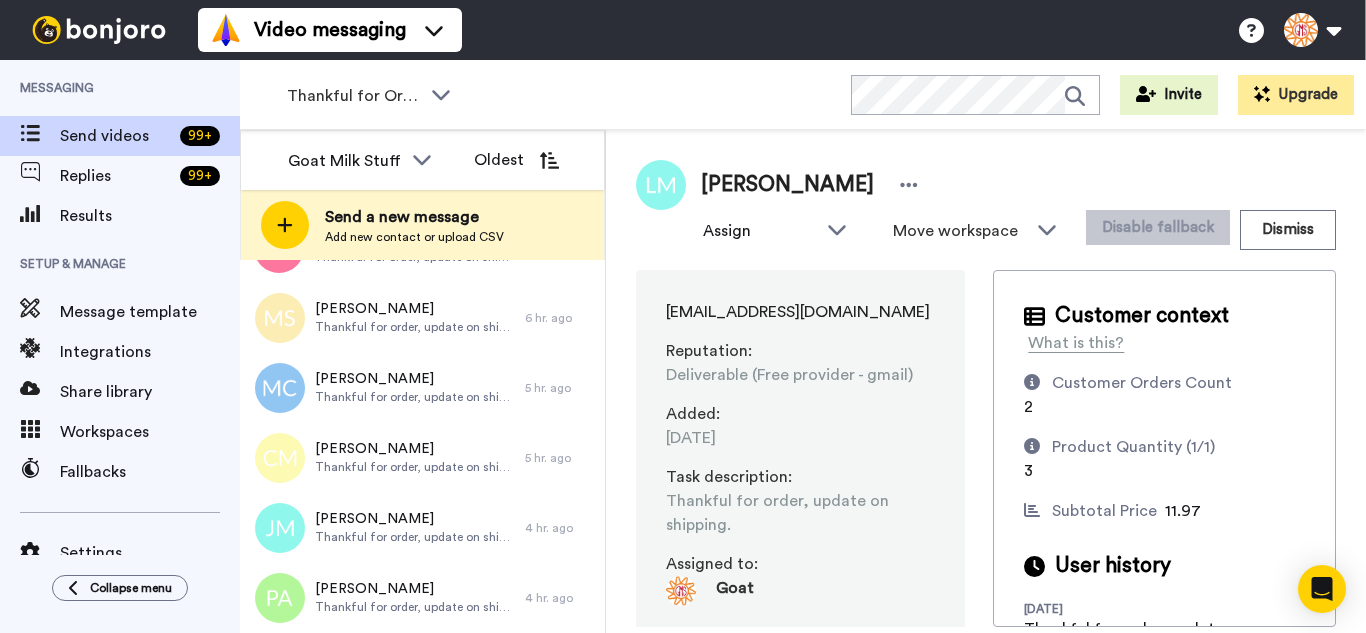 click on "Thankful for Orders WORKSPACES View all All Thanking Thankful for Orders Other Review Request - Ordered [DATE] Retention 1st time order people Other GMS Testimonials - Survey people + Add a new workspace
Invite Upgrade" at bounding box center (803, 95) 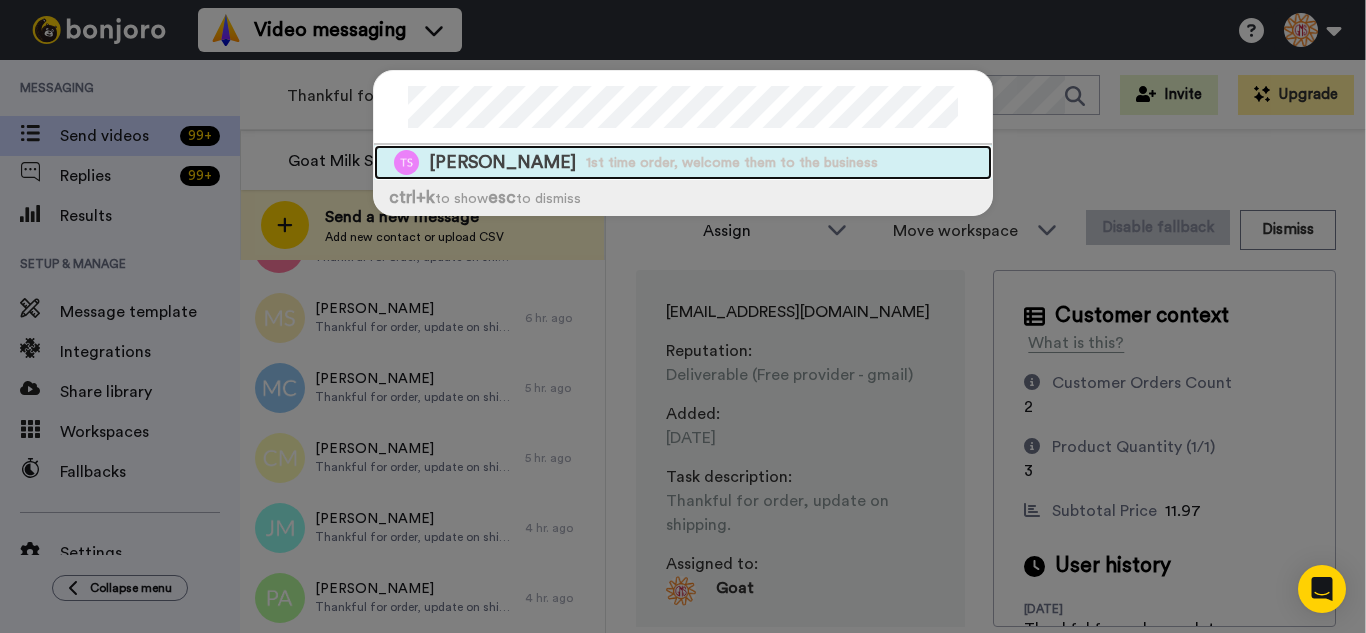 click on "1st time order, welcome them to the business" at bounding box center [732, 163] 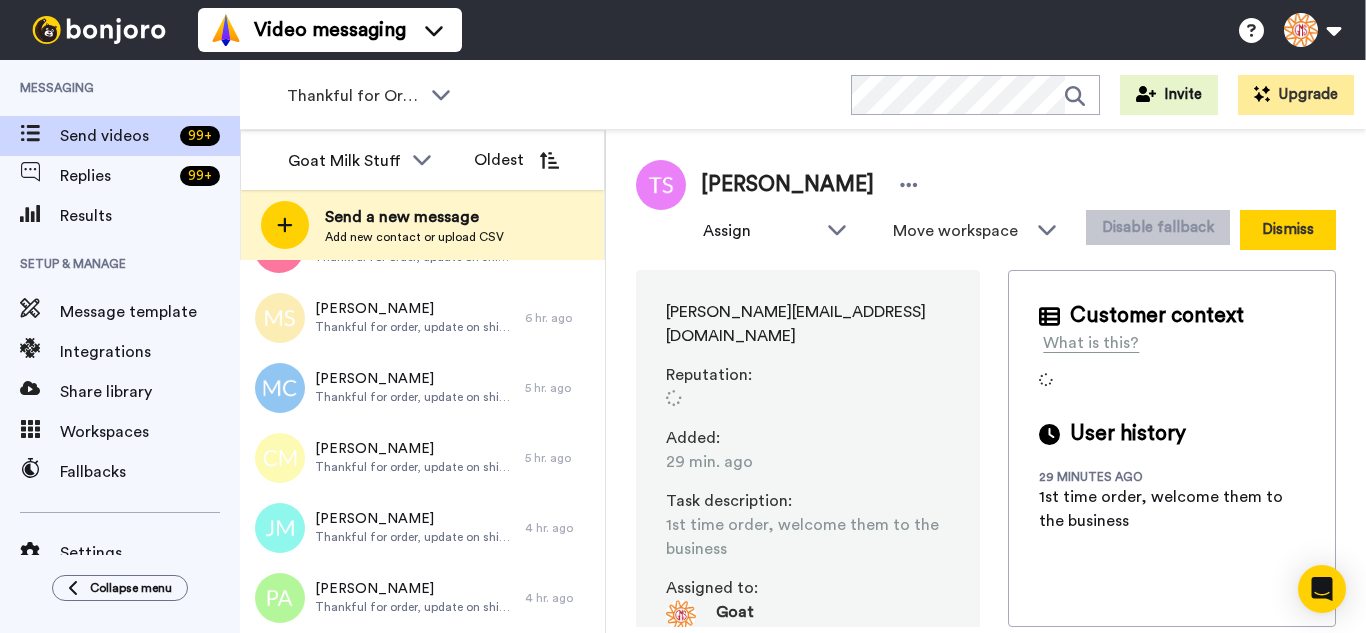 click on "Dismiss" at bounding box center [1288, 230] 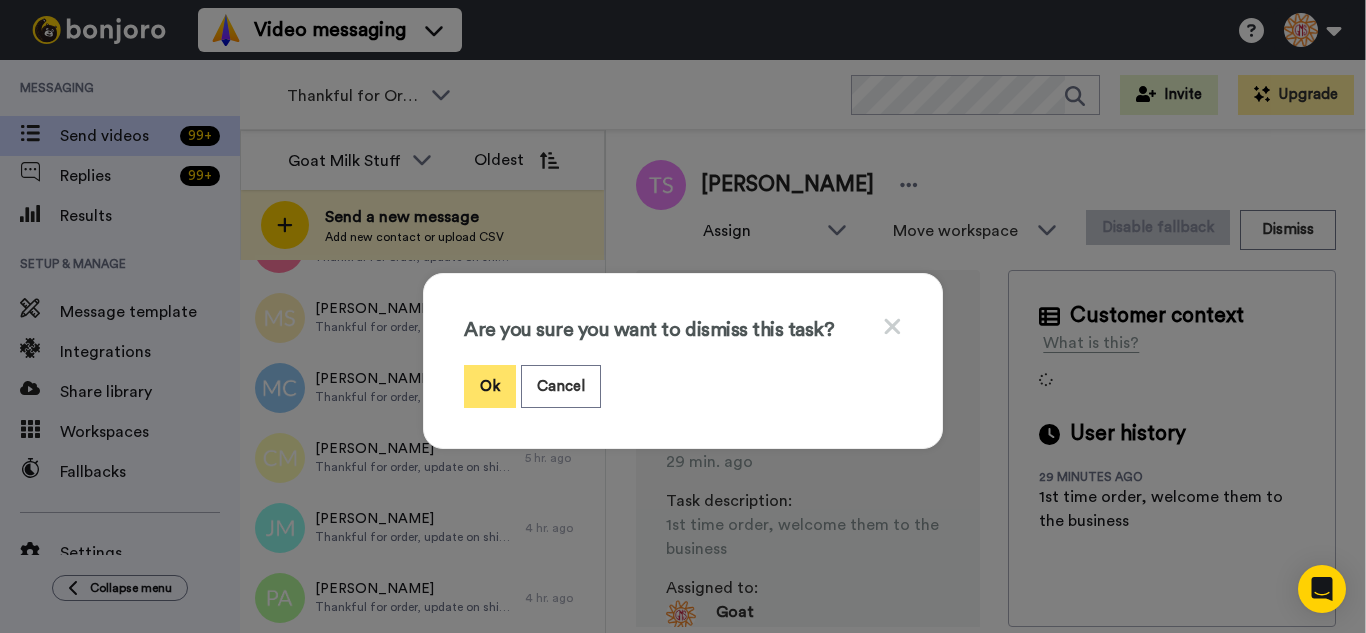 click on "Ok" at bounding box center [490, 386] 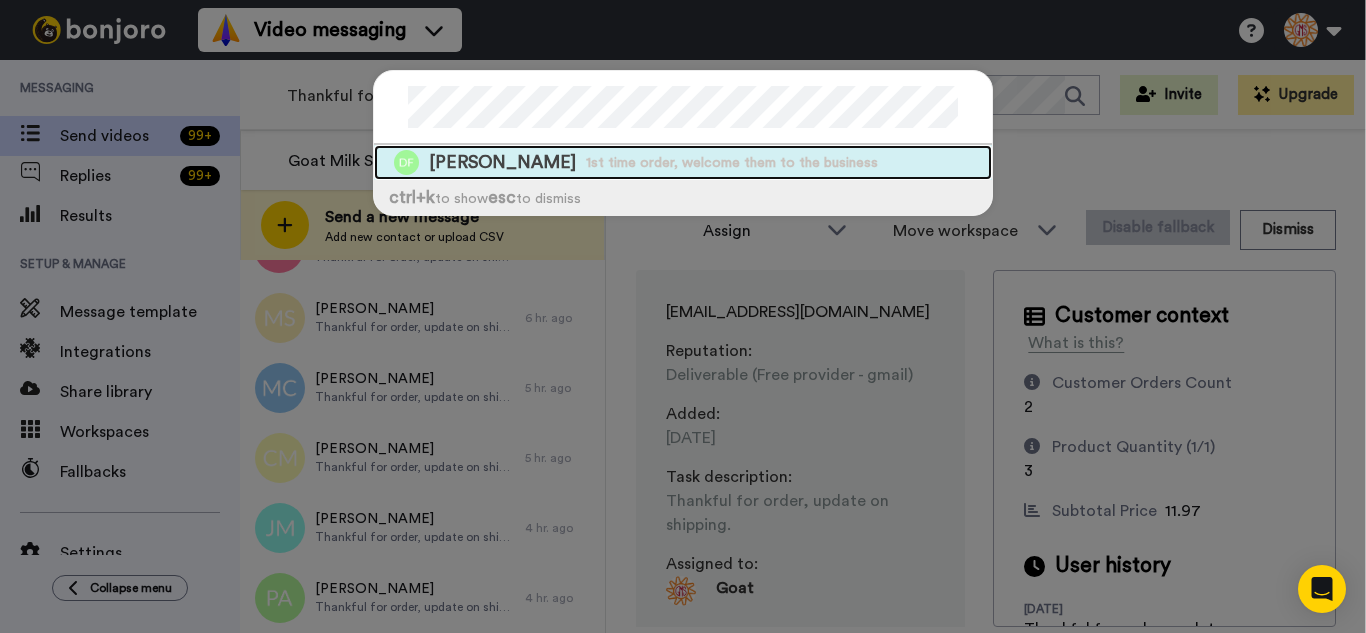click on "1st time order, welcome them to the business" at bounding box center [732, 163] 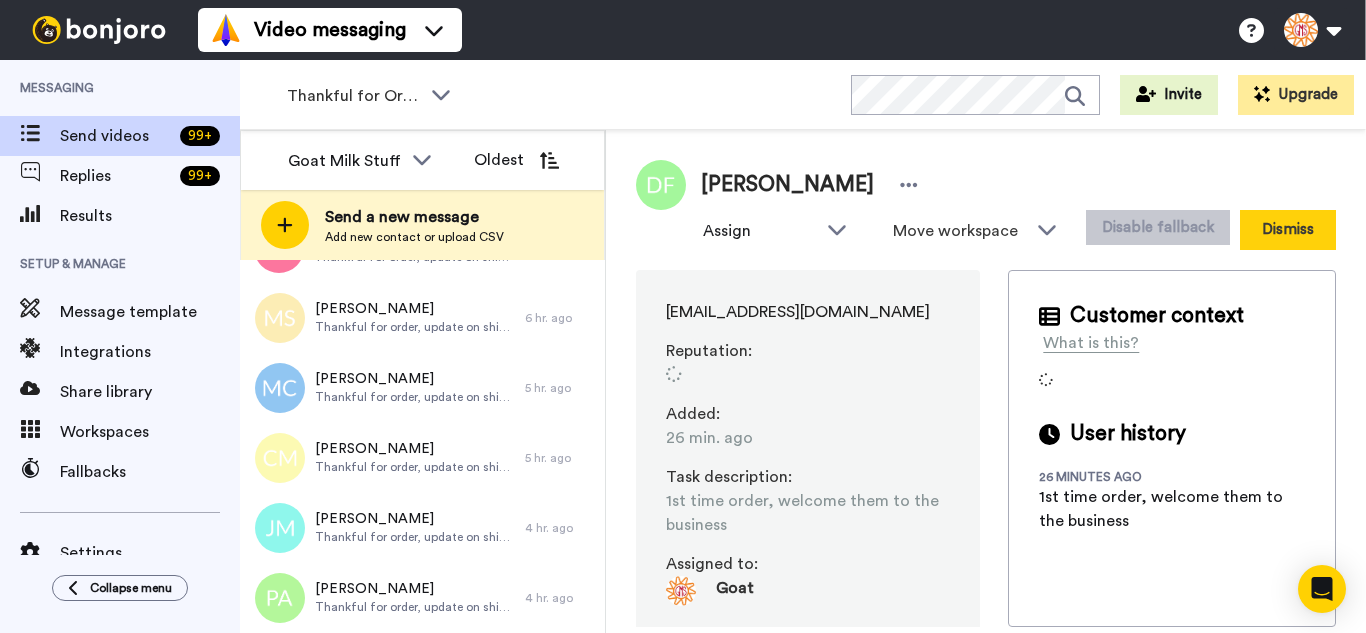 click on "Dismiss" at bounding box center (1288, 230) 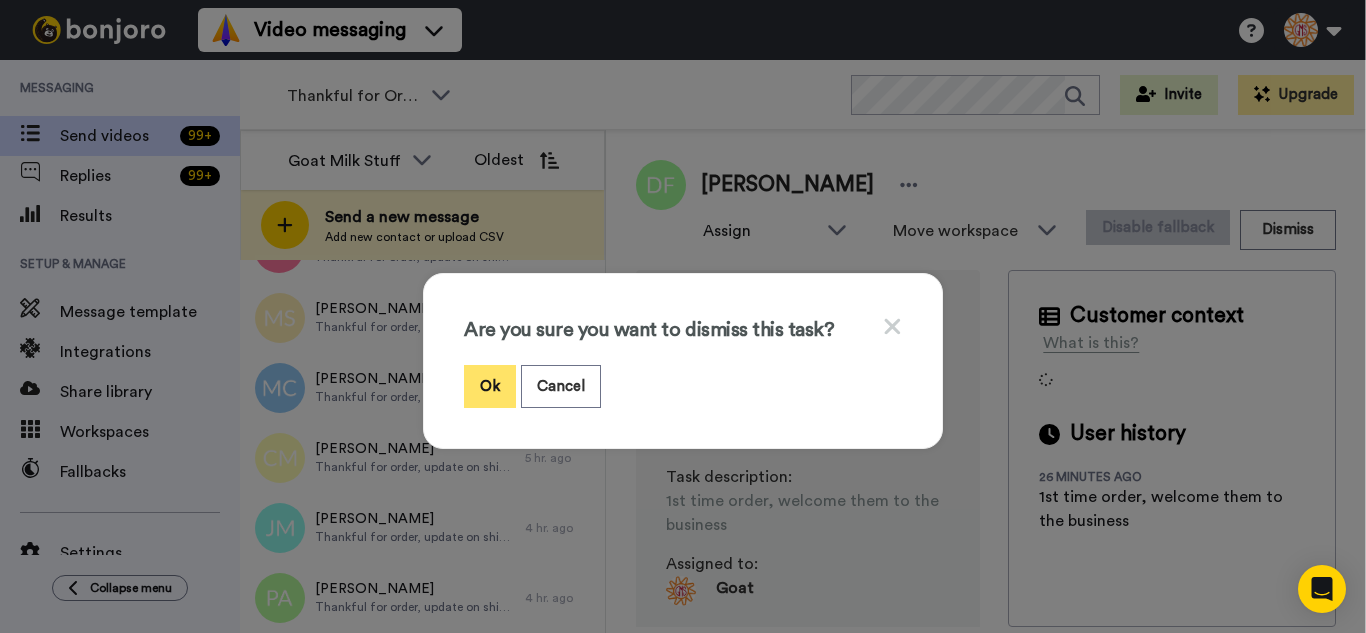 click on "Ok" at bounding box center (490, 386) 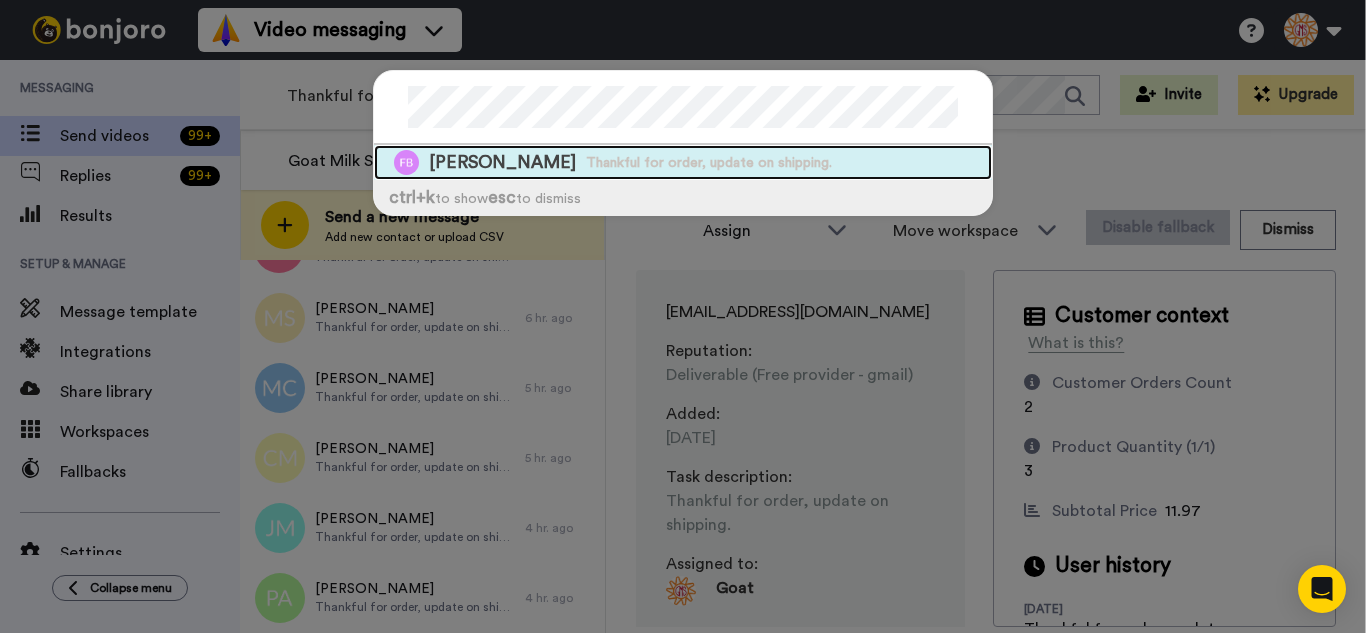 click on "Thankful for order, update on shipping." at bounding box center [709, 163] 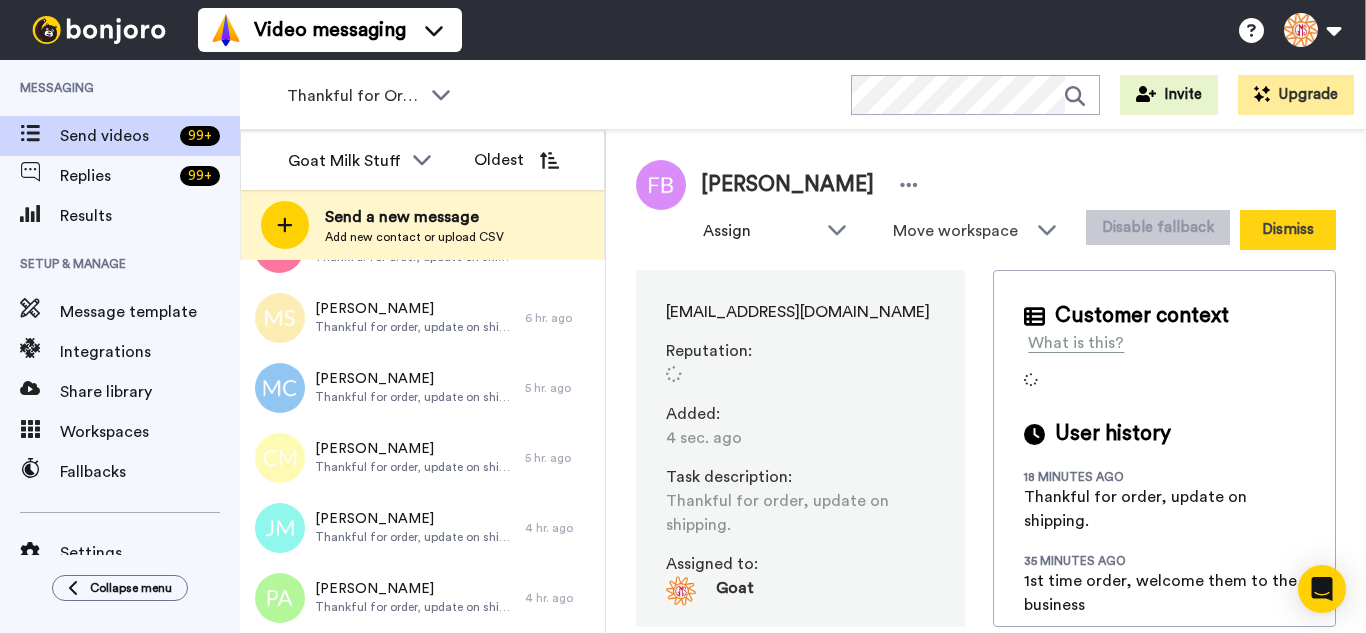 click on "Dismiss" at bounding box center (1288, 230) 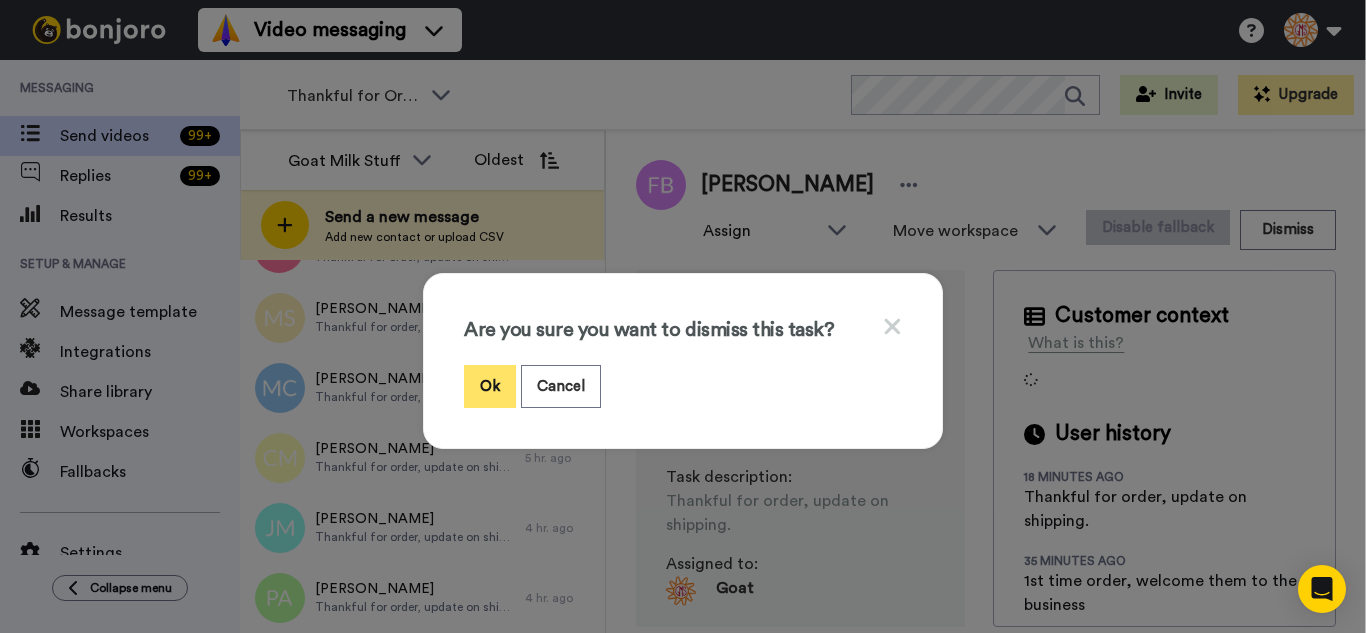 click on "Ok" at bounding box center [490, 386] 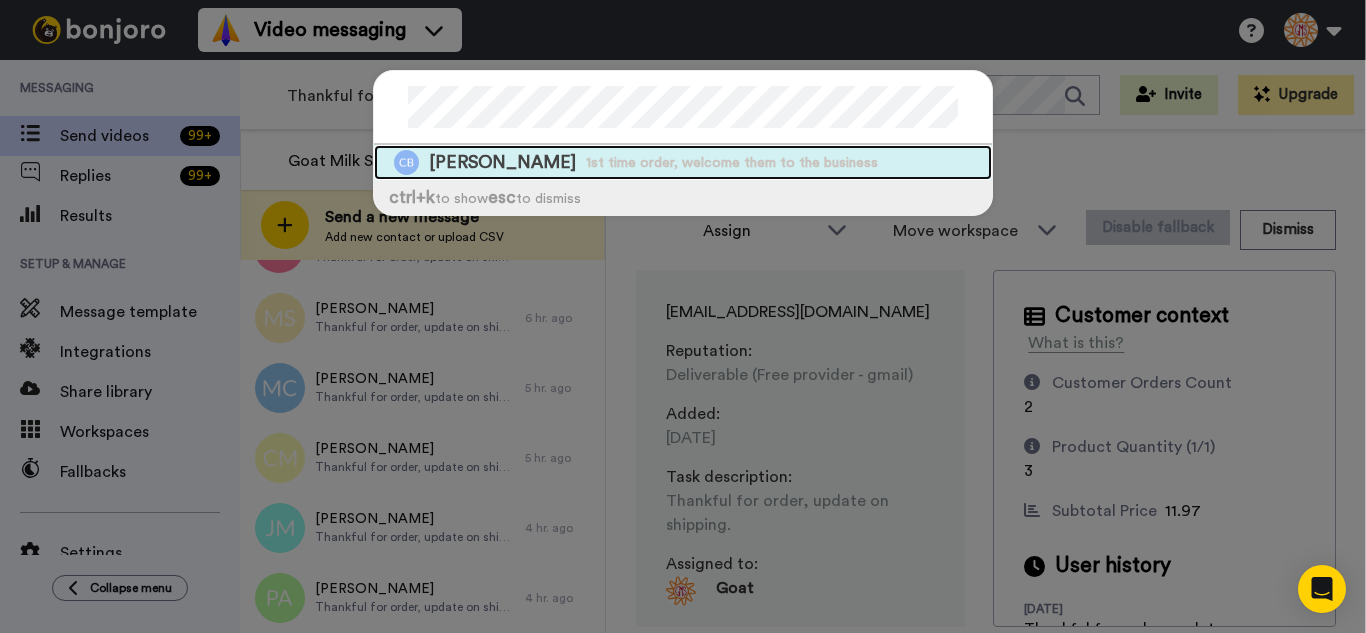 click on "1st time order, welcome them to the business" at bounding box center (732, 163) 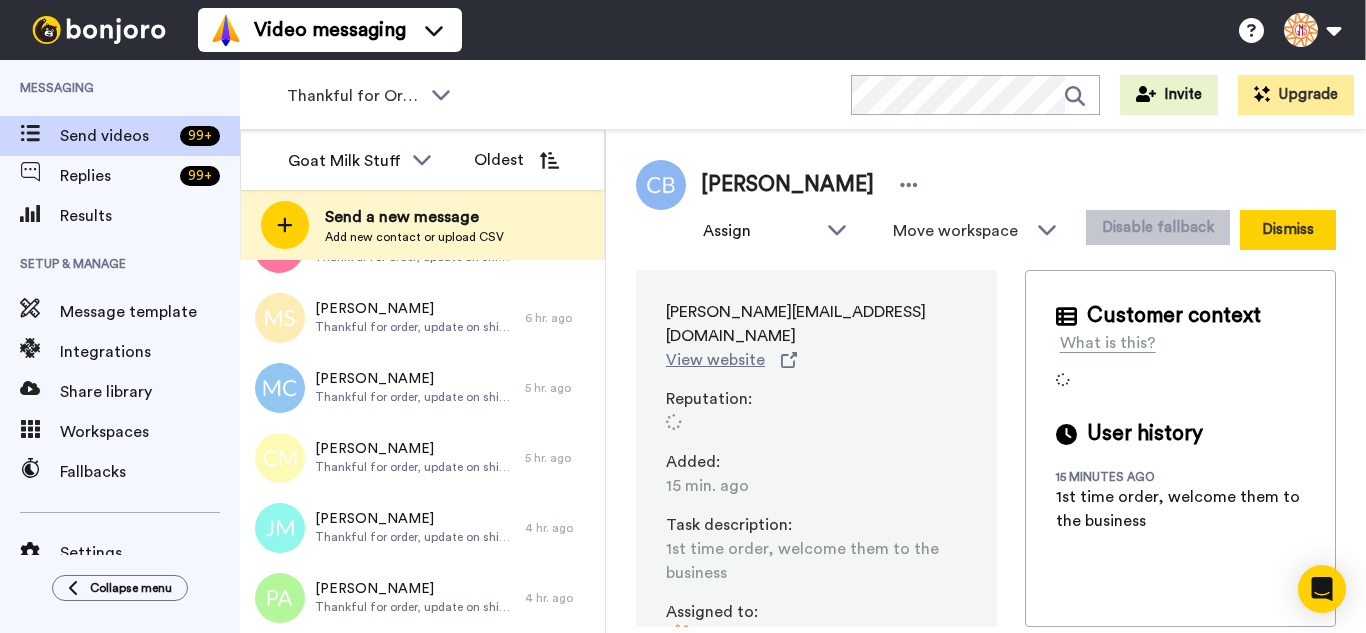 click on "Dismiss" at bounding box center [1288, 230] 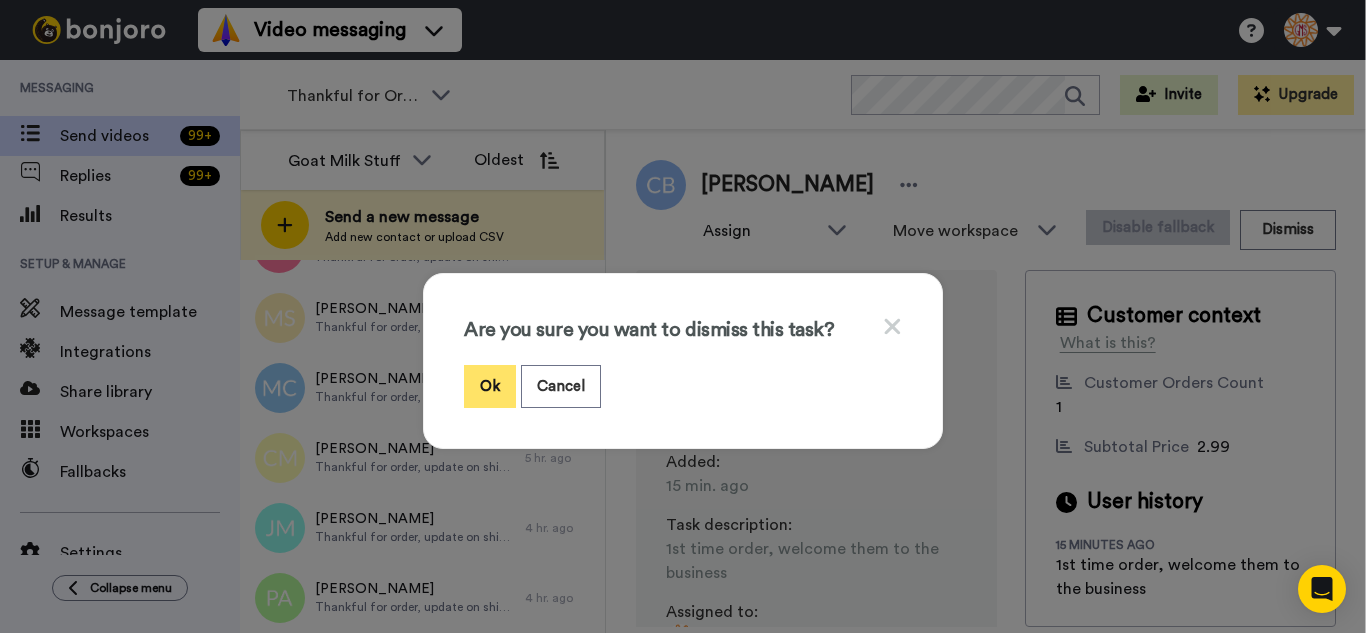 click on "Ok" at bounding box center (490, 386) 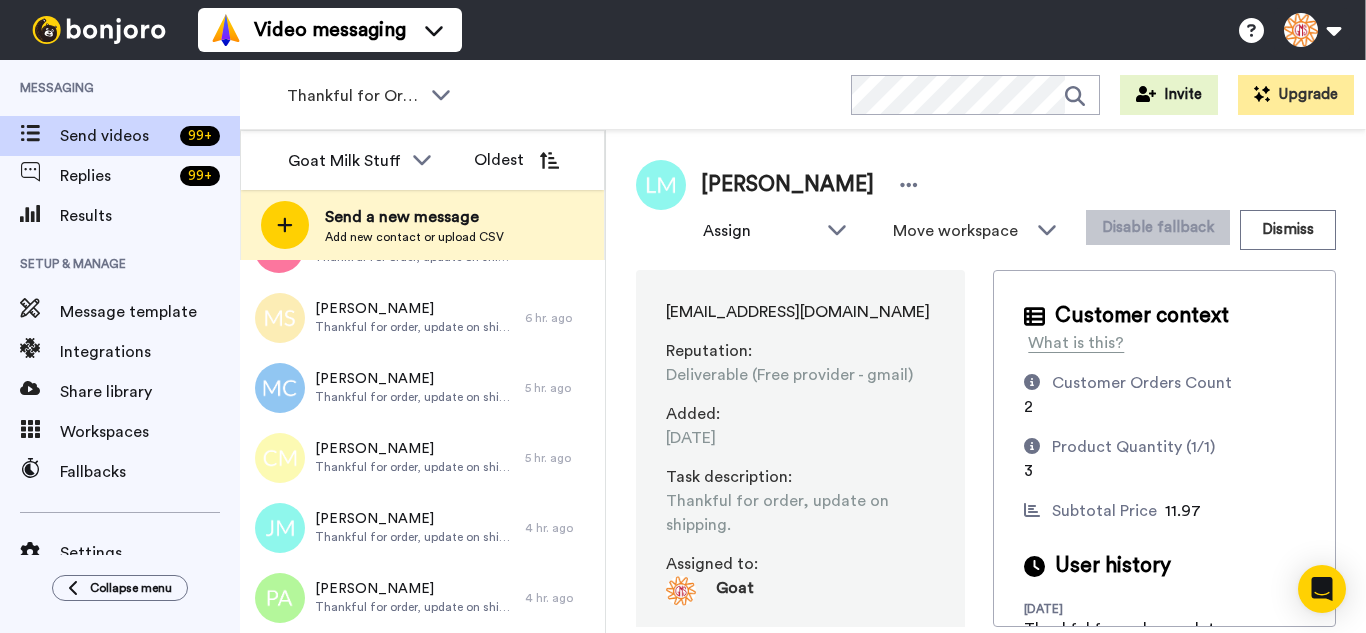 click on "Thankful for Orders WORKSPACES View all All Thanking Thankful for Orders Other Review Request - Ordered [DATE] Retention 1st time order people Other GMS Testimonials - Survey people + Add a new workspace
Invite Upgrade" at bounding box center [803, 95] 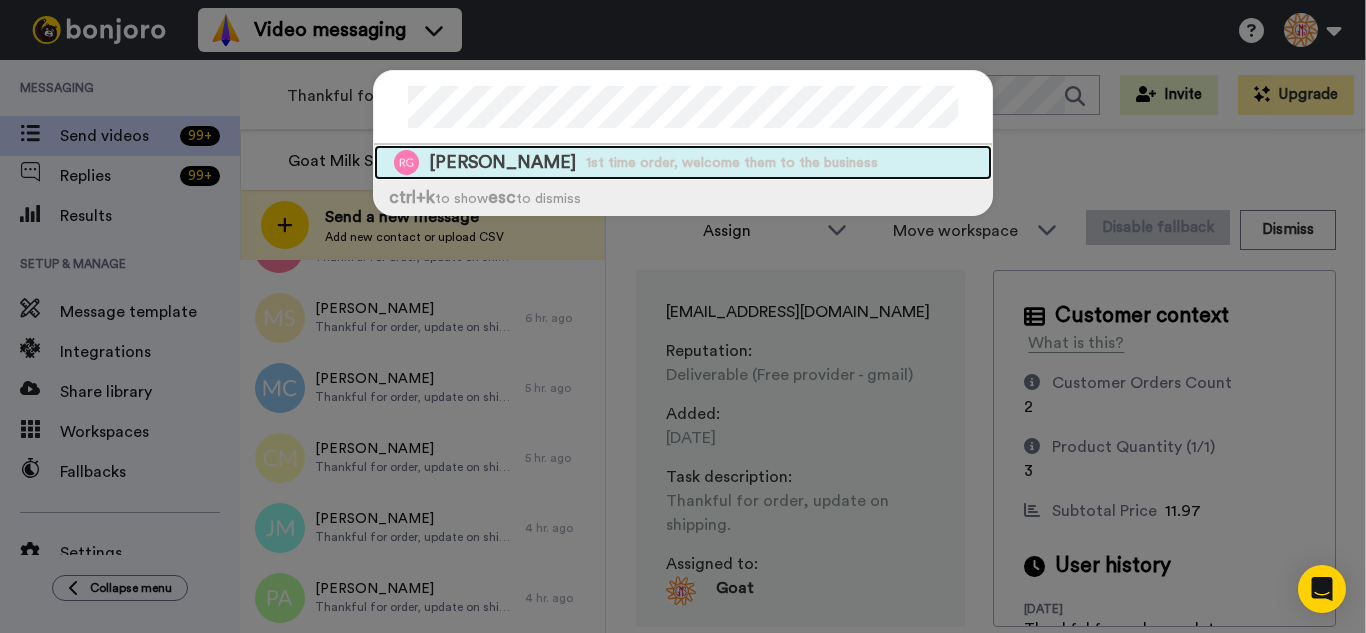click on "1st time order, welcome them to the business" at bounding box center (732, 163) 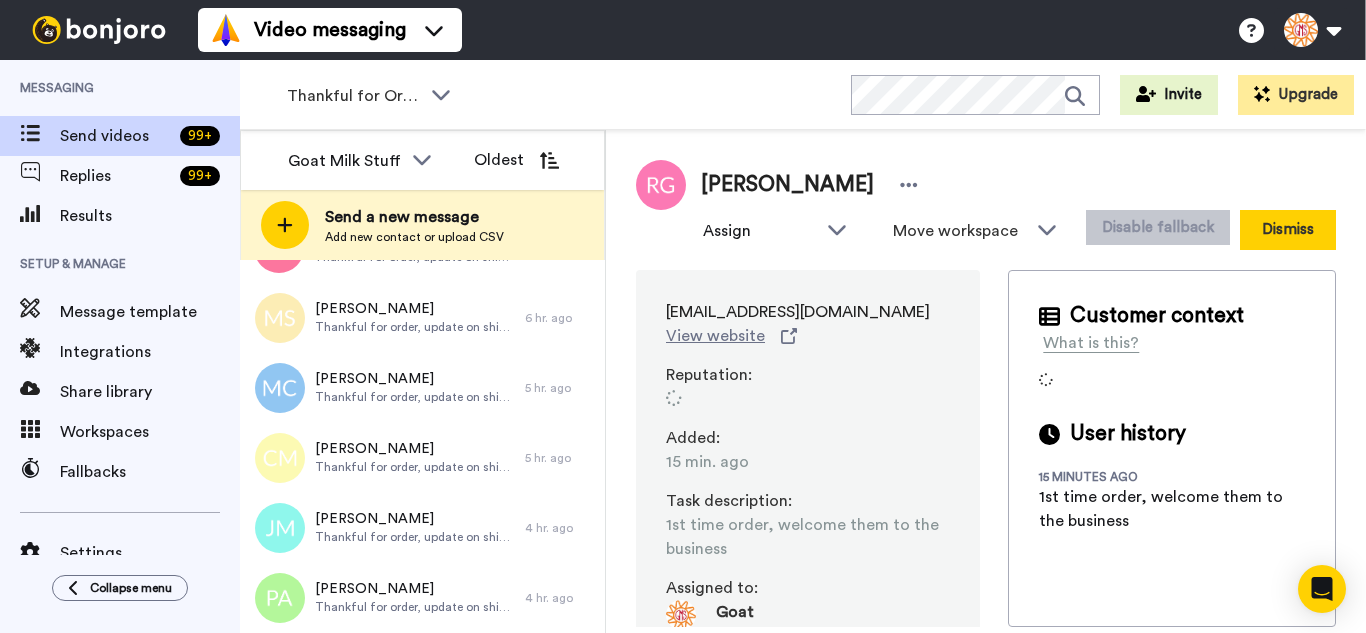 click on "Dismiss" at bounding box center (1288, 230) 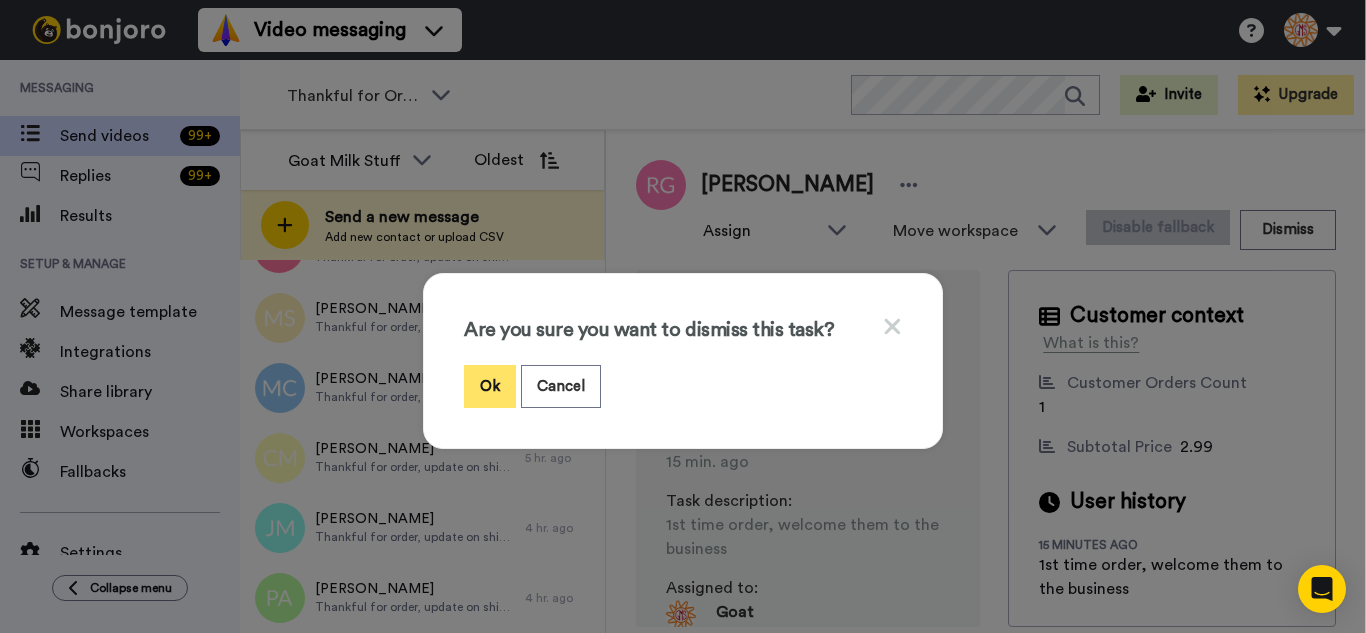 click on "Ok" at bounding box center (490, 386) 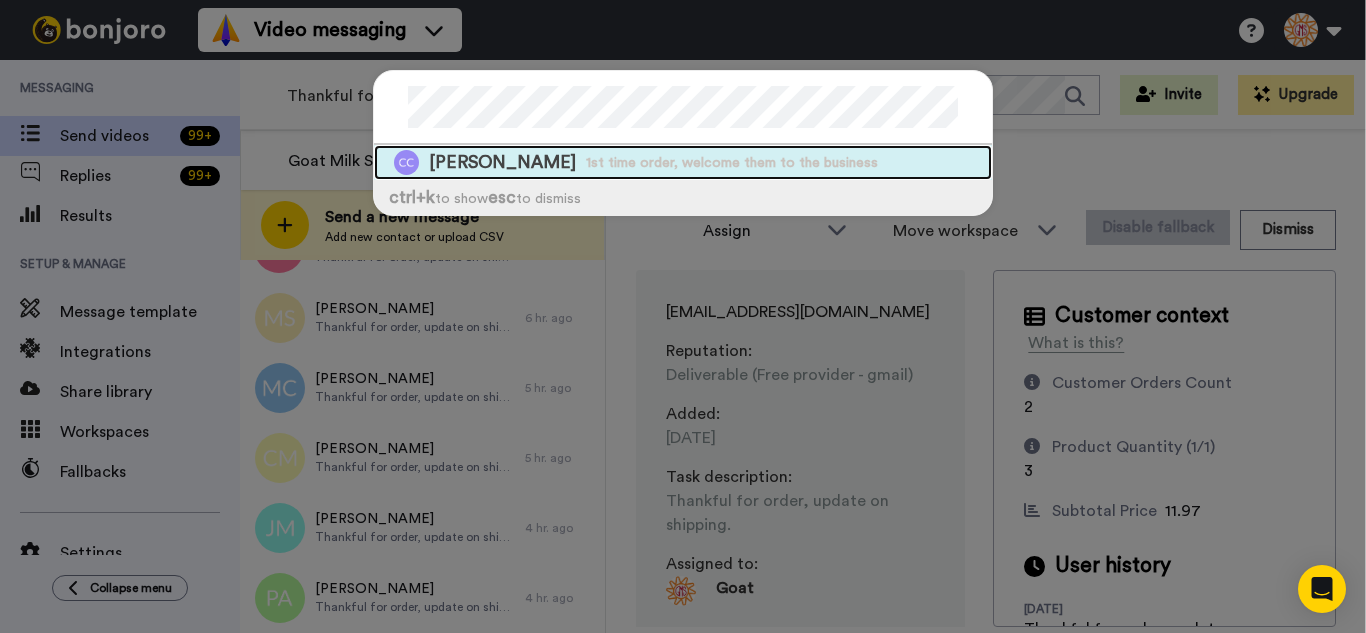 click on "[PERSON_NAME] 1st time order, welcome them to the business" at bounding box center (683, 162) 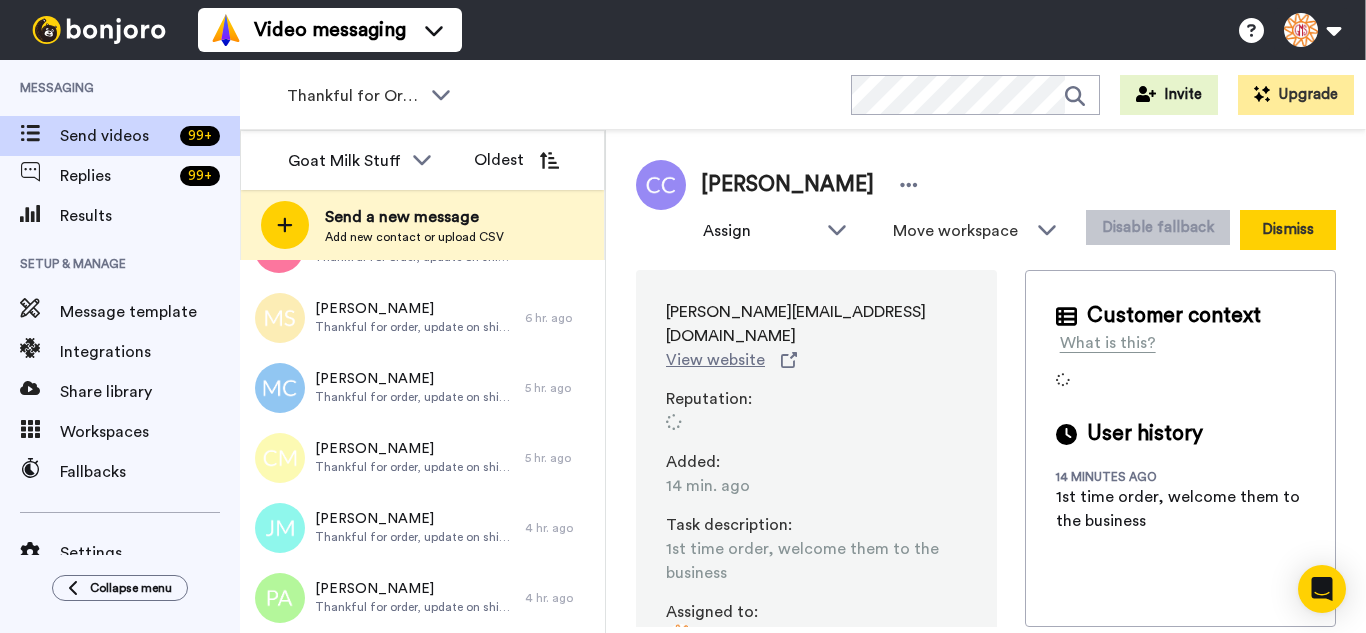click on "Dismiss" at bounding box center [1288, 230] 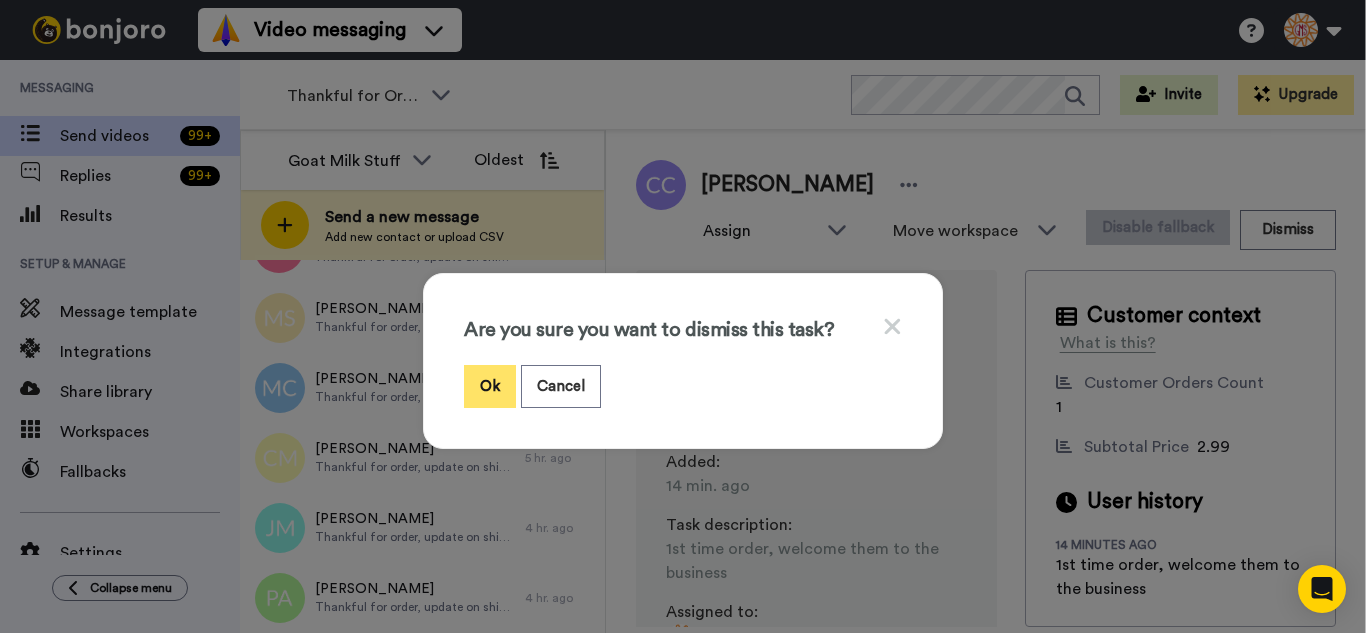 click on "Ok" at bounding box center (490, 386) 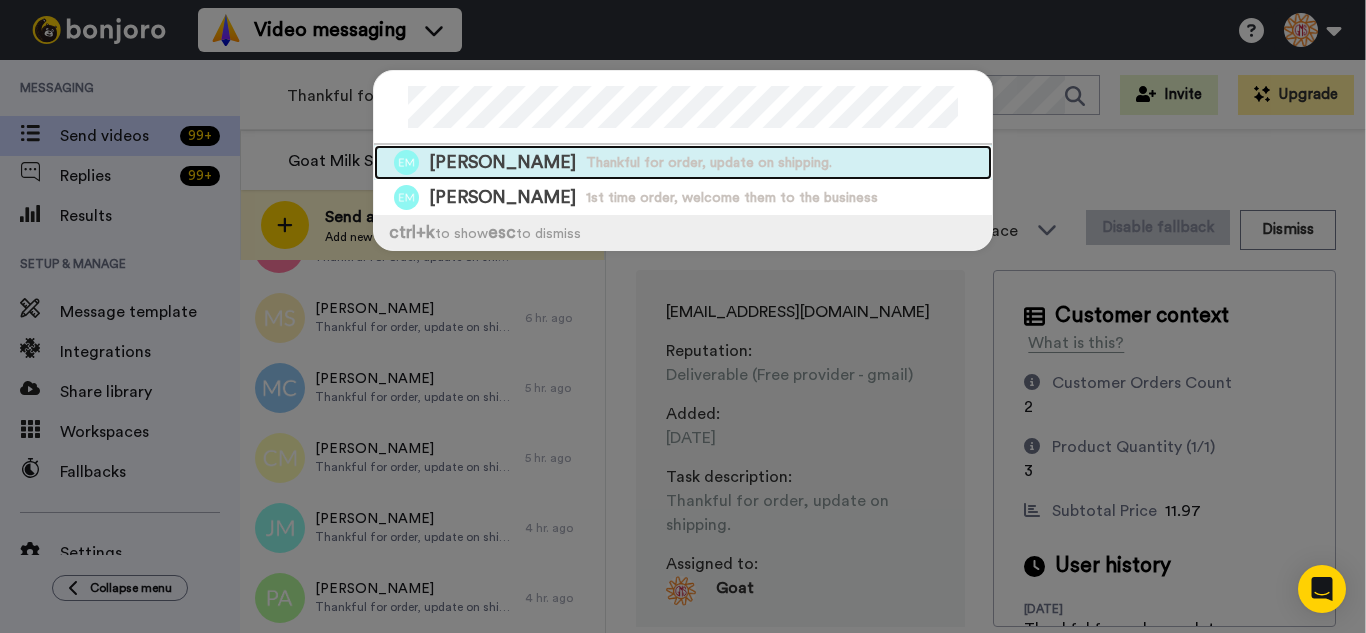 click on "[PERSON_NAME] Thankful for order, update on shipping." at bounding box center [683, 162] 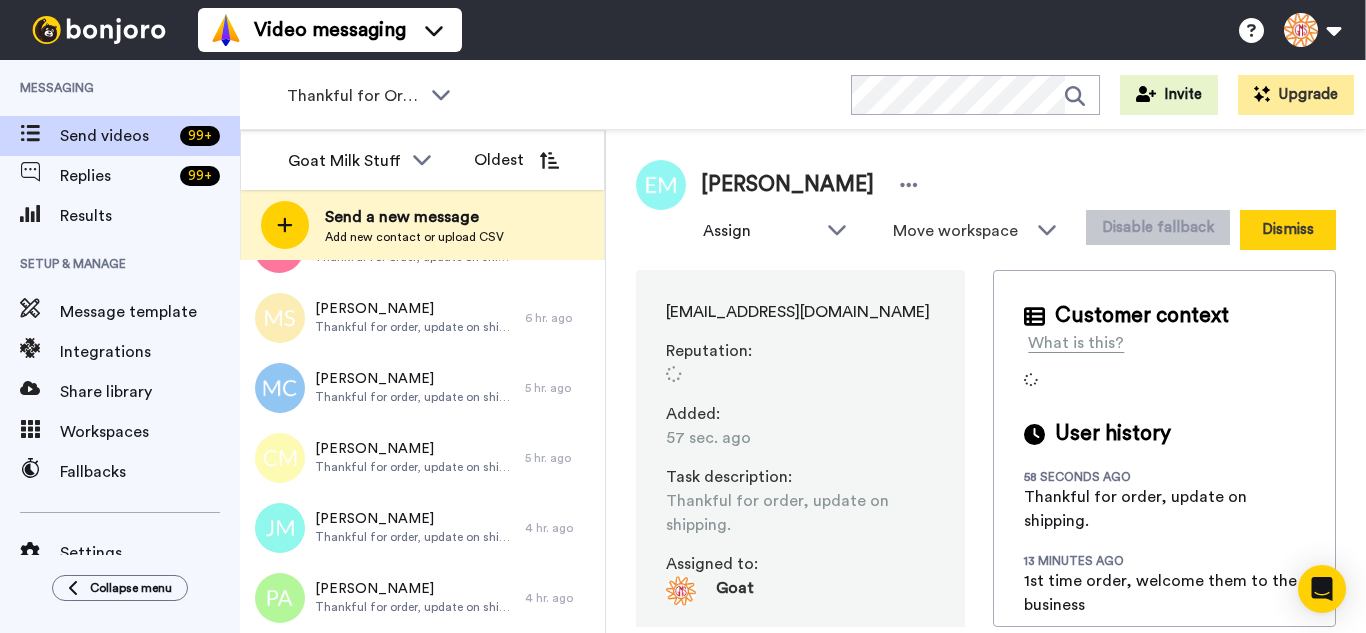click on "Dismiss" at bounding box center (1288, 230) 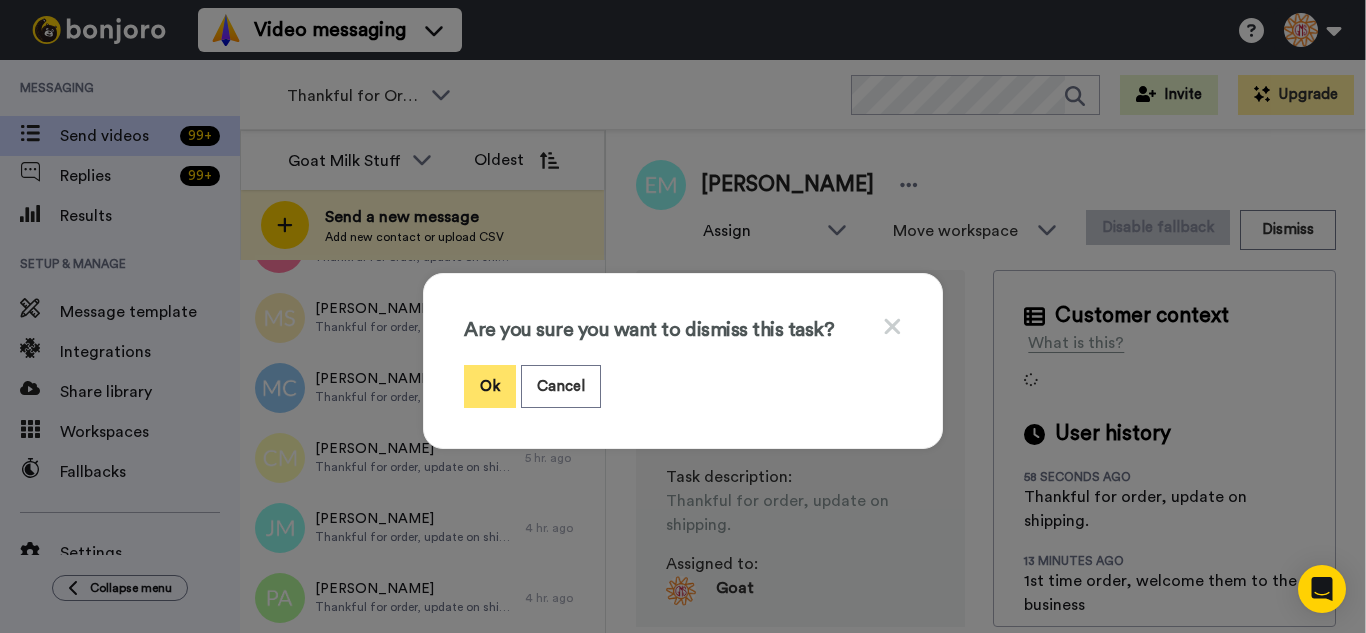 click on "Ok" at bounding box center (490, 386) 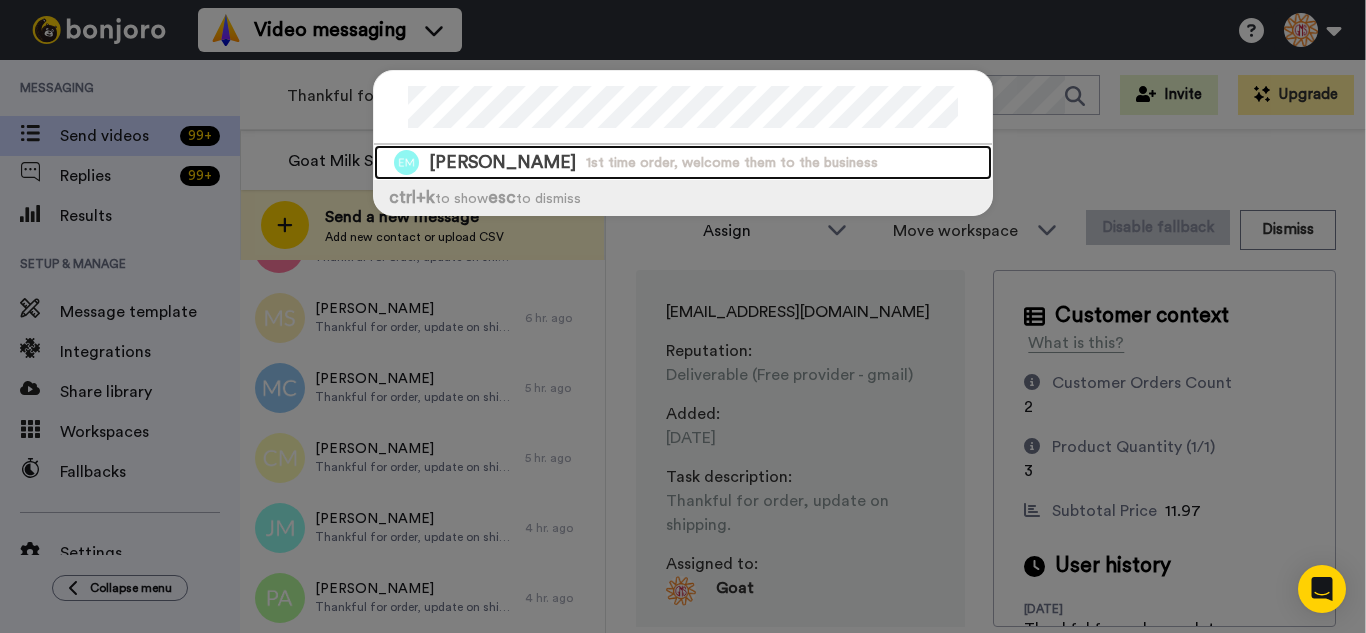 click on "[PERSON_NAME] 1st time order, welcome them to the business" at bounding box center [683, 162] 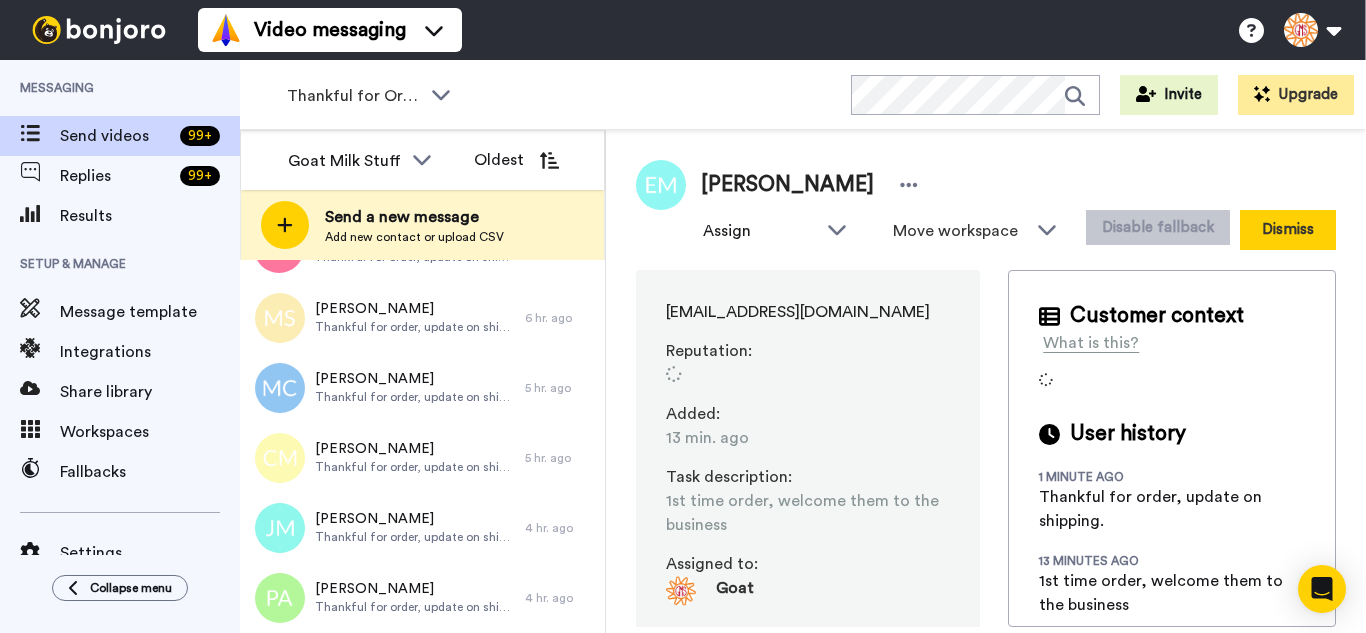 click on "Dismiss" at bounding box center (1288, 230) 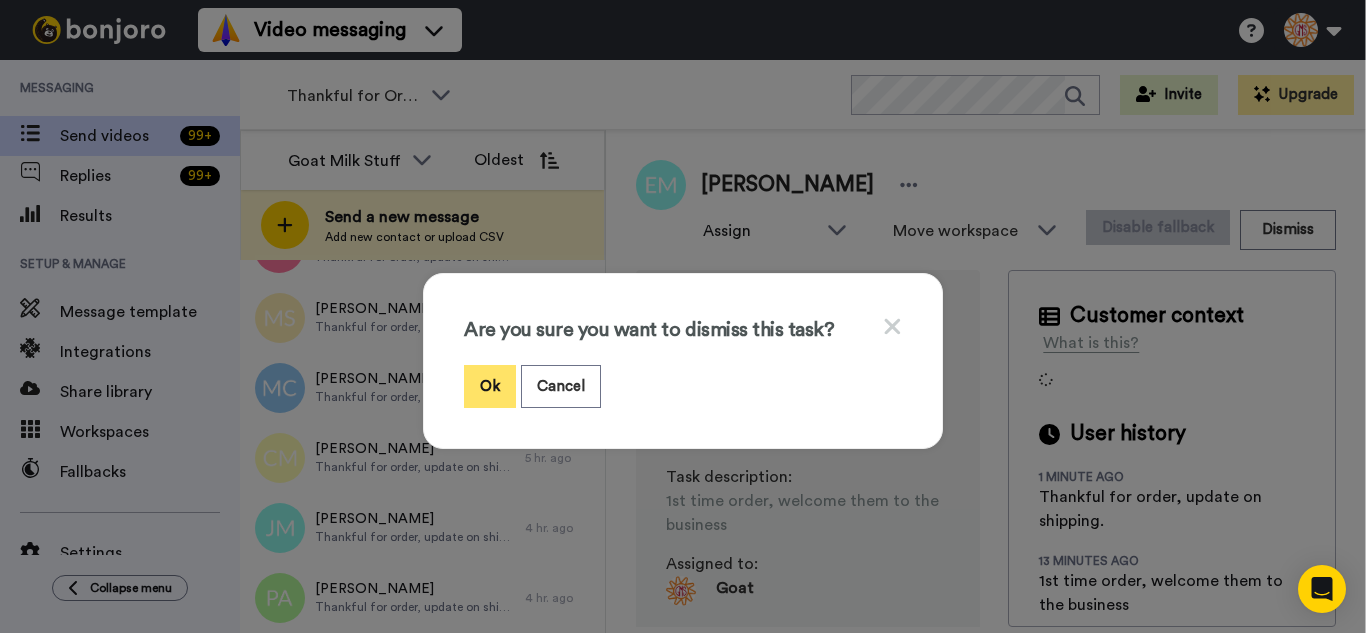 click on "Ok" at bounding box center [490, 386] 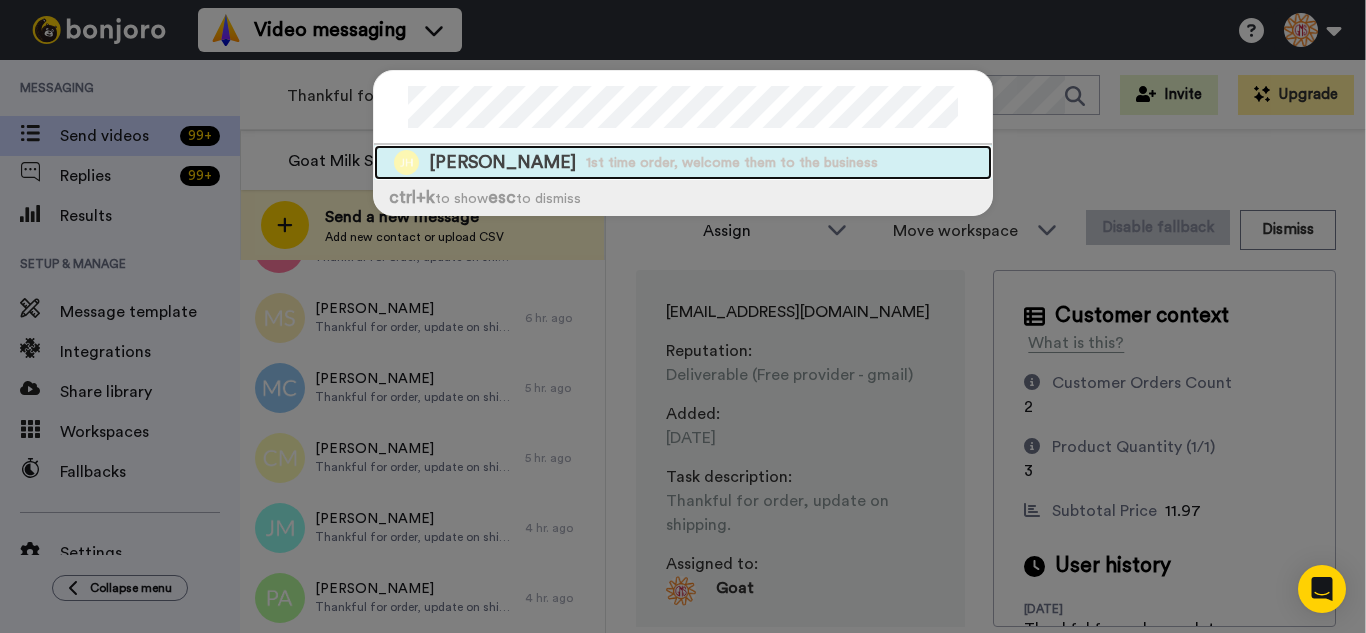 click on "1st time order, welcome them to the business" at bounding box center [732, 163] 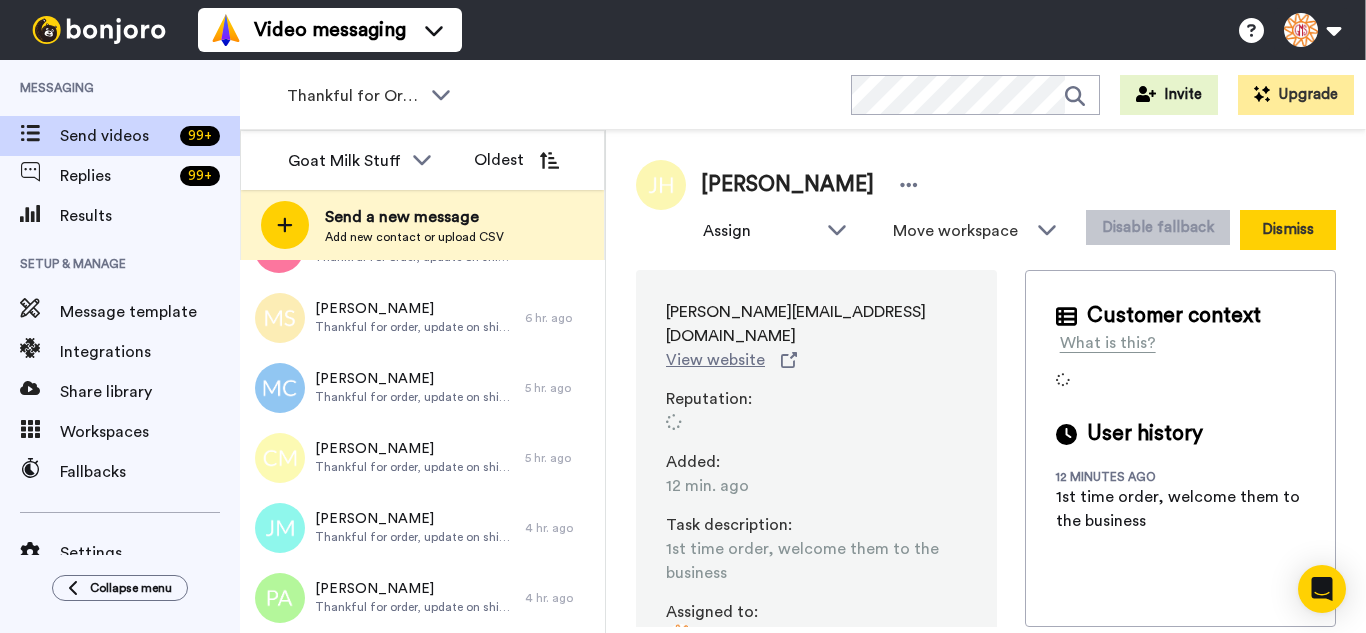 click on "Dismiss" at bounding box center [1288, 230] 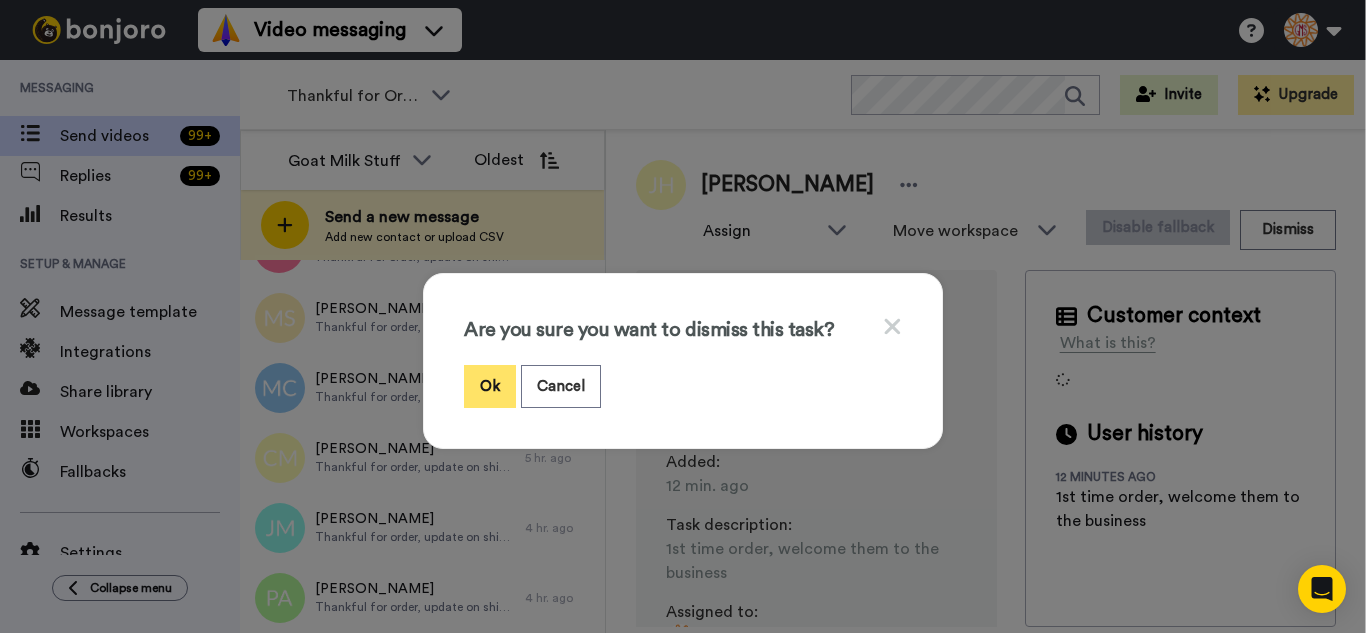 click on "Ok" at bounding box center [490, 386] 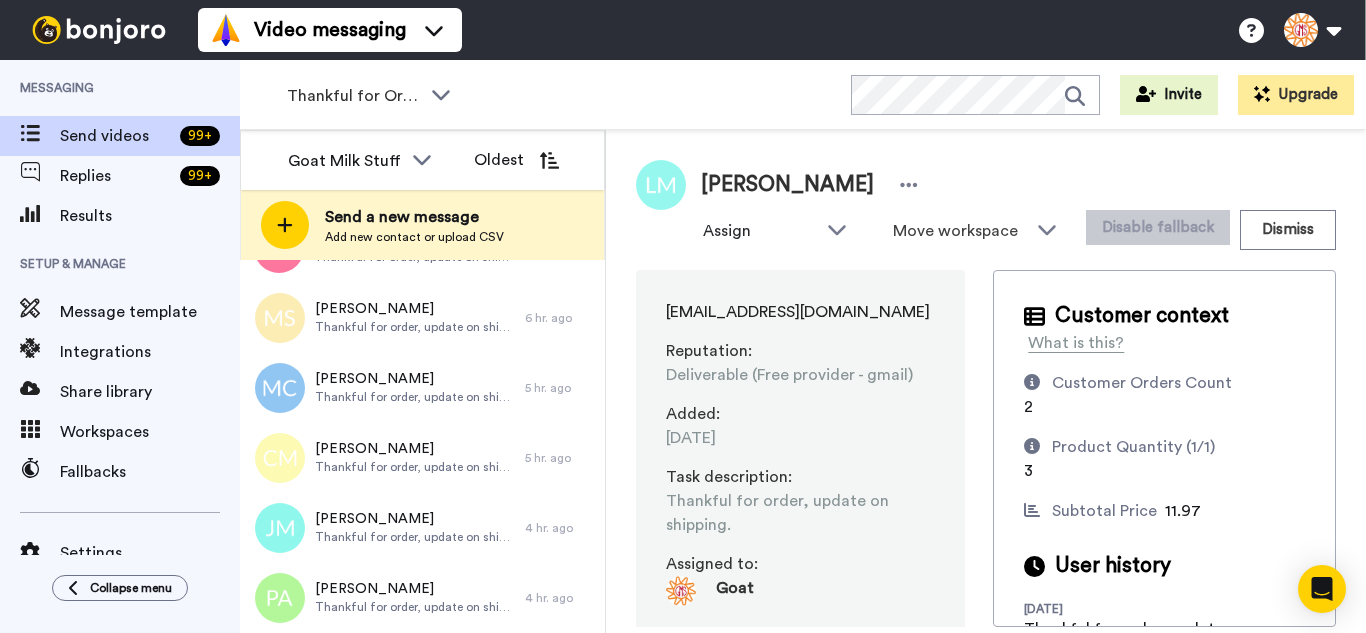 click on "Video messaging Switch to Video messaging Testimonials Settings Discover Help & Support Case studies Bonjoro Tools   Help docs   Settings My Profile Change Password Billing Affiliates Help Docs Settings Logout" at bounding box center [782, 30] 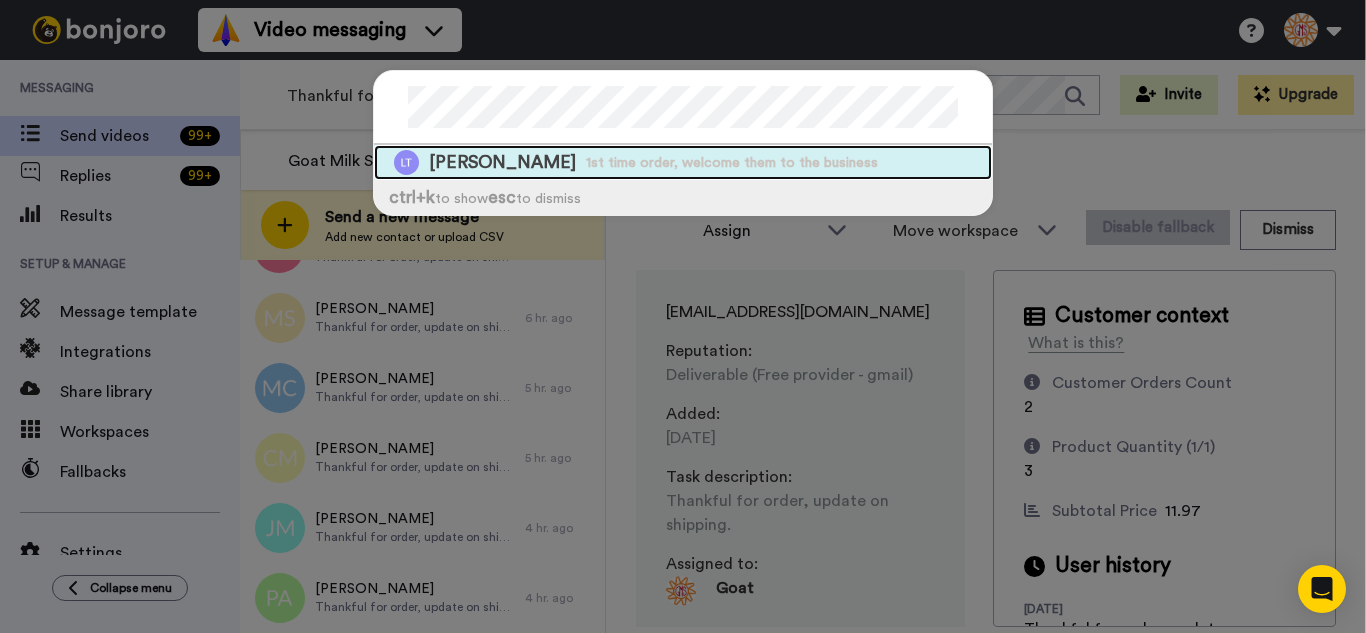 click on "1st time order, welcome them to the business" at bounding box center (732, 163) 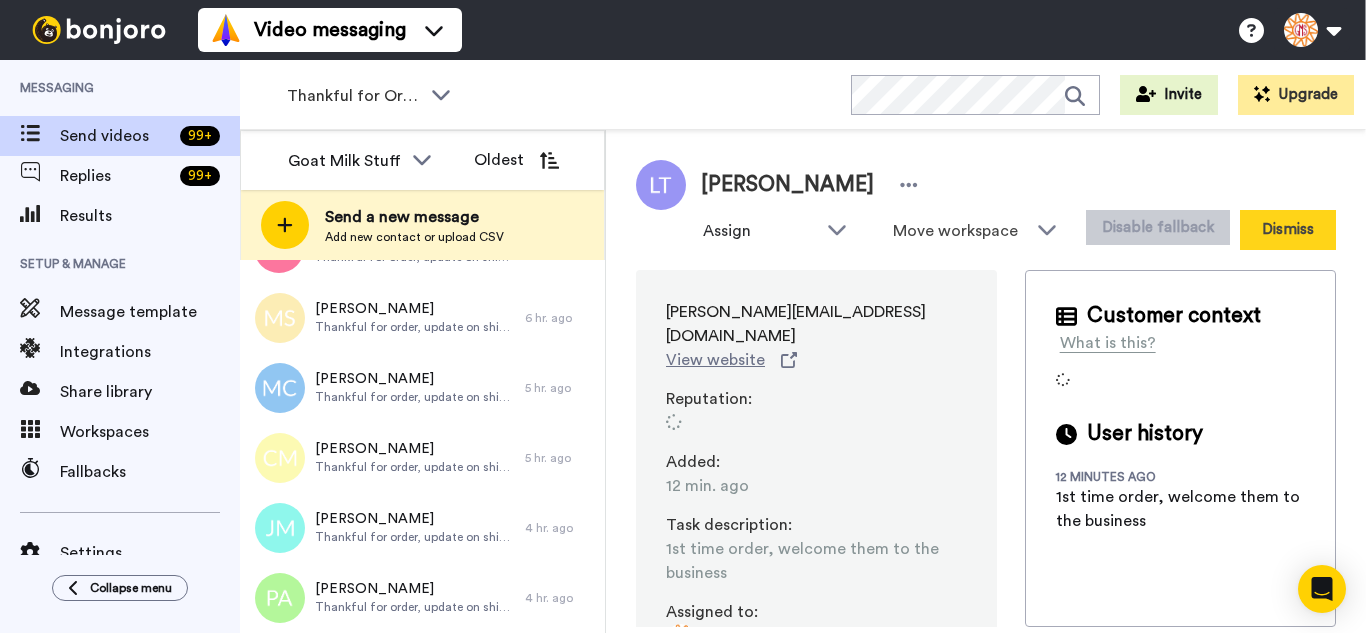 click on "Dismiss" at bounding box center [1288, 230] 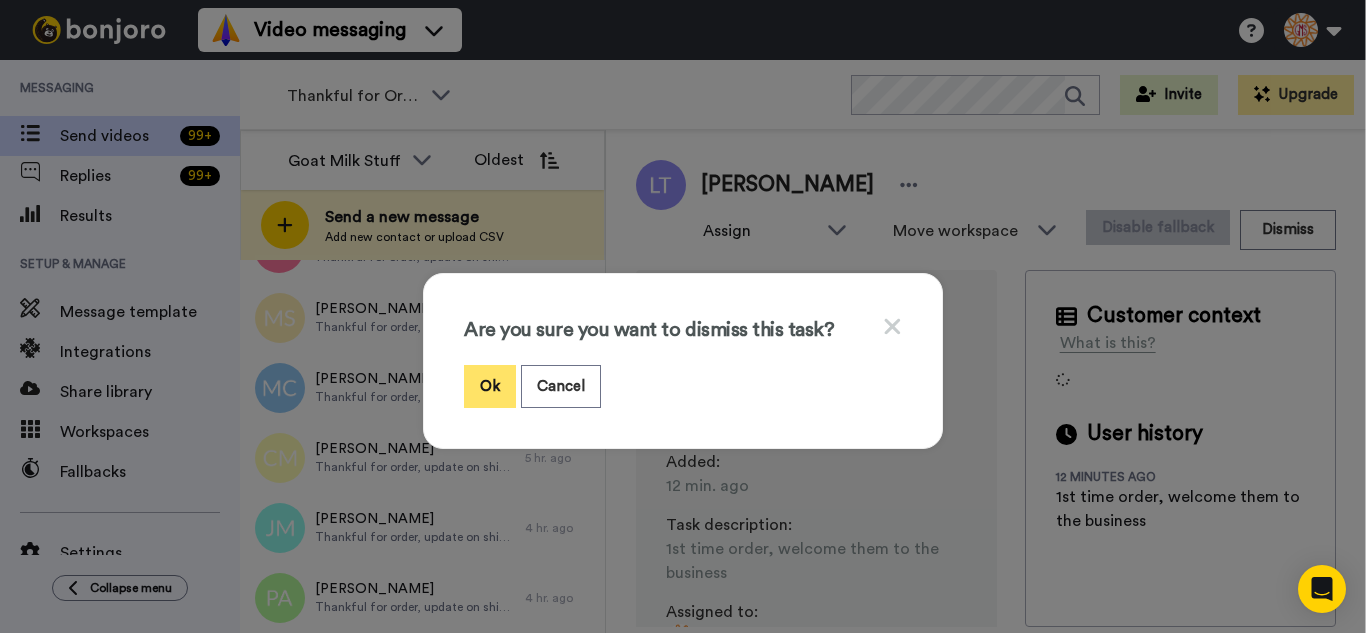 click on "Ok" at bounding box center [490, 386] 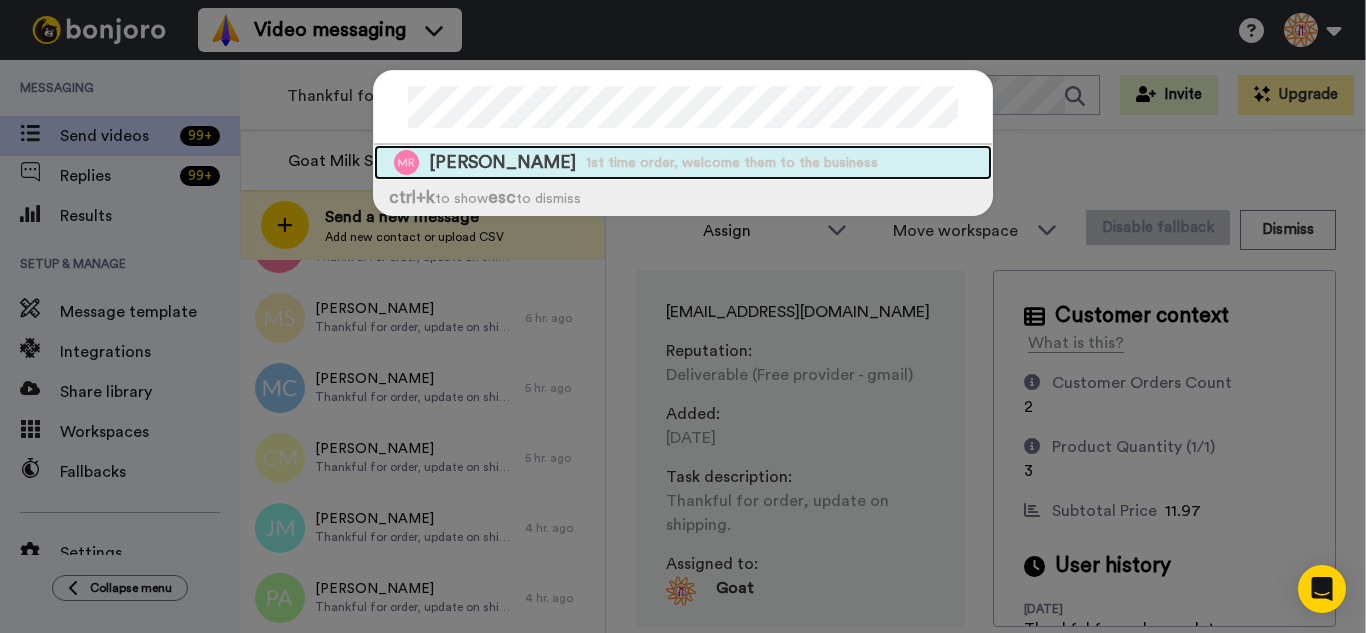 click on "1st time order, welcome them to the business" at bounding box center (732, 163) 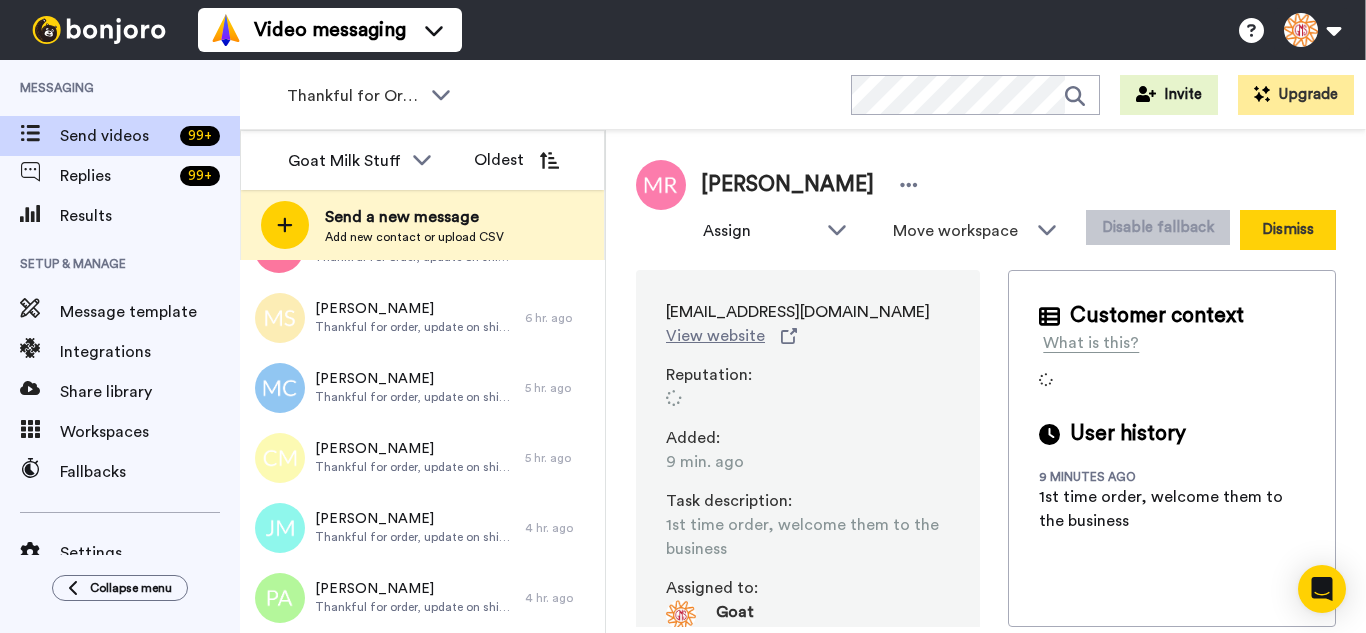 click on "Dismiss" at bounding box center [1288, 230] 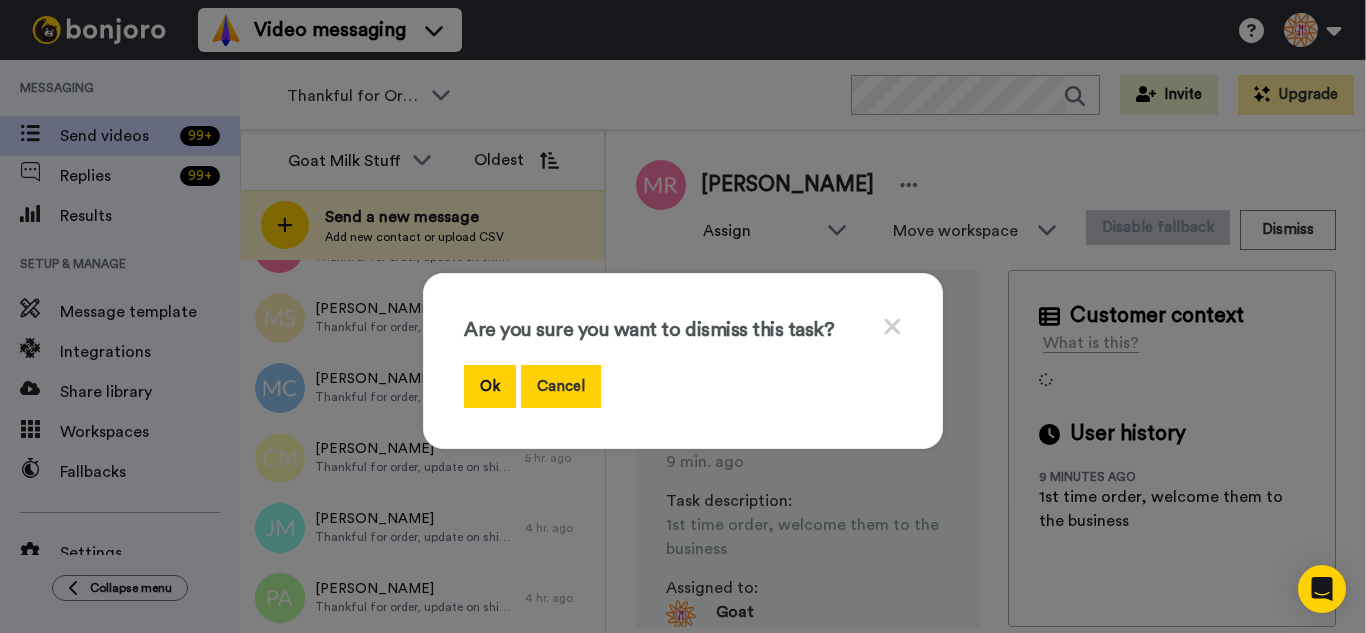 click on "Cancel" at bounding box center [561, 386] 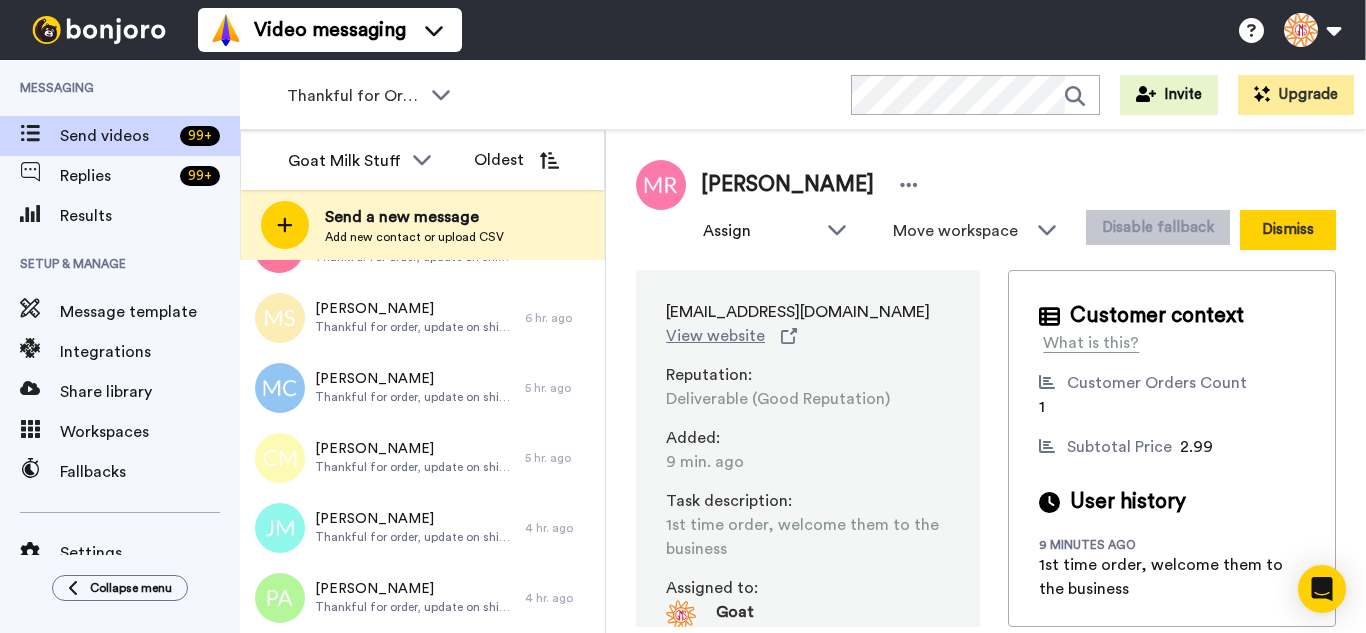click on "Dismiss" at bounding box center (1288, 230) 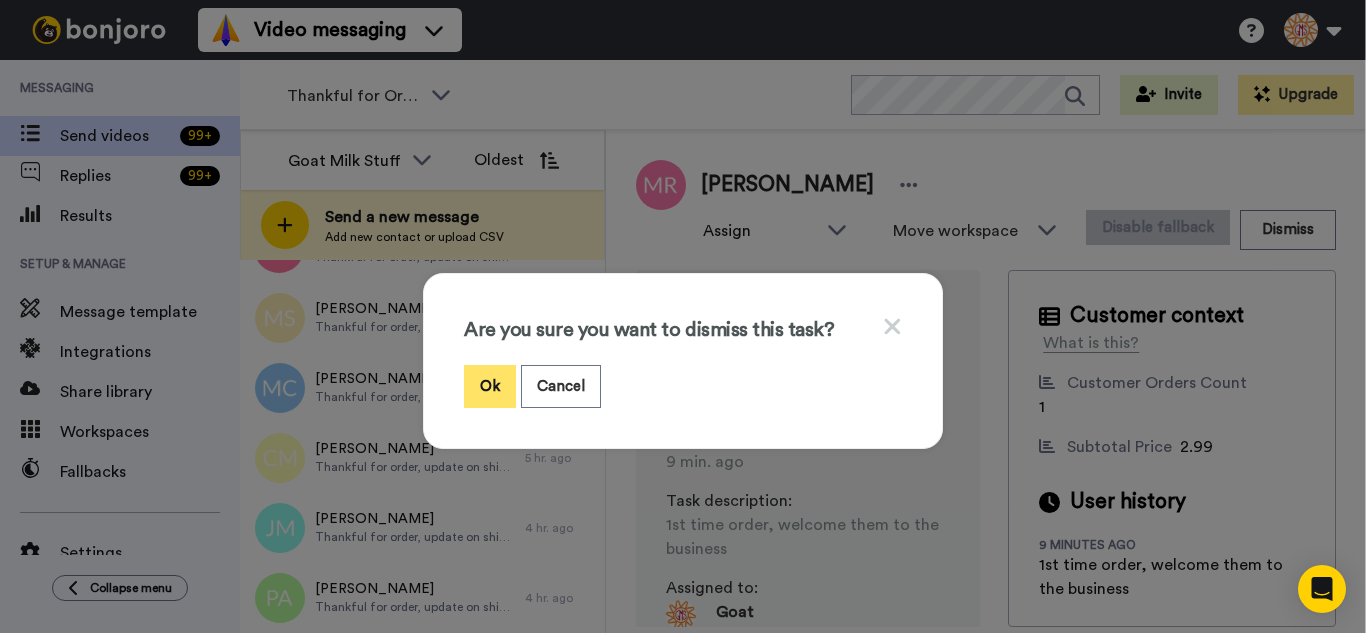 click on "Ok" at bounding box center [490, 386] 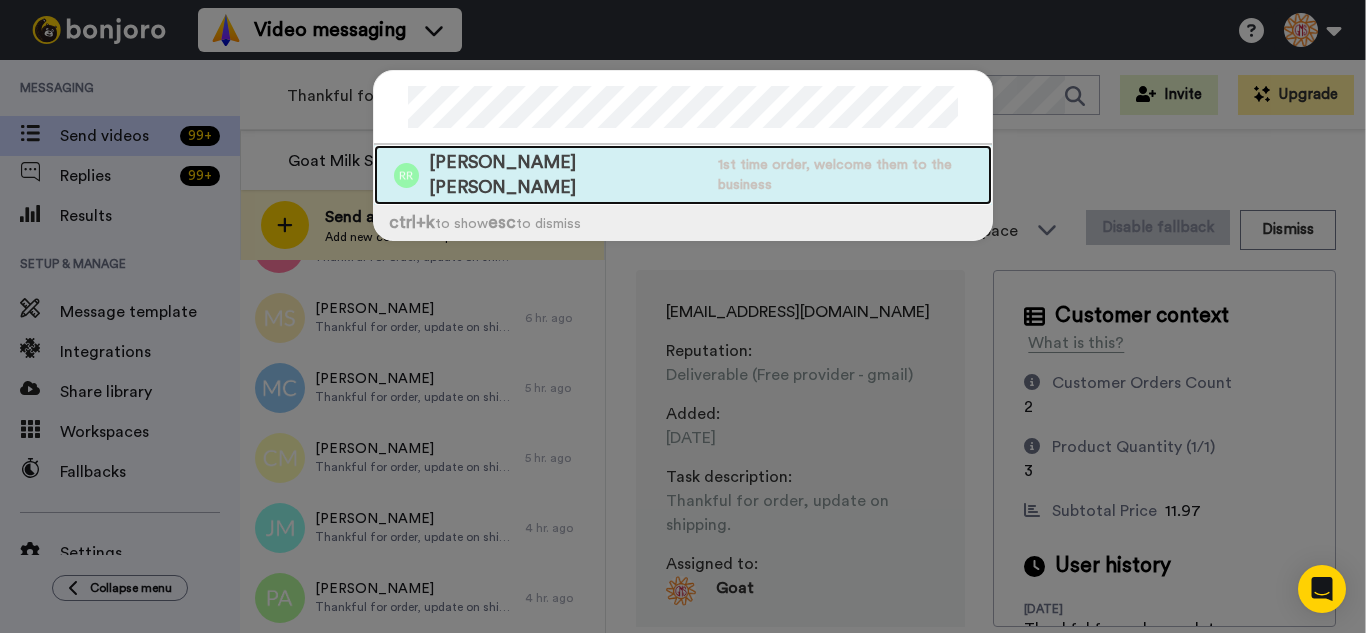 click on "[PERSON_NAME] [PERSON_NAME]" at bounding box center [568, 175] 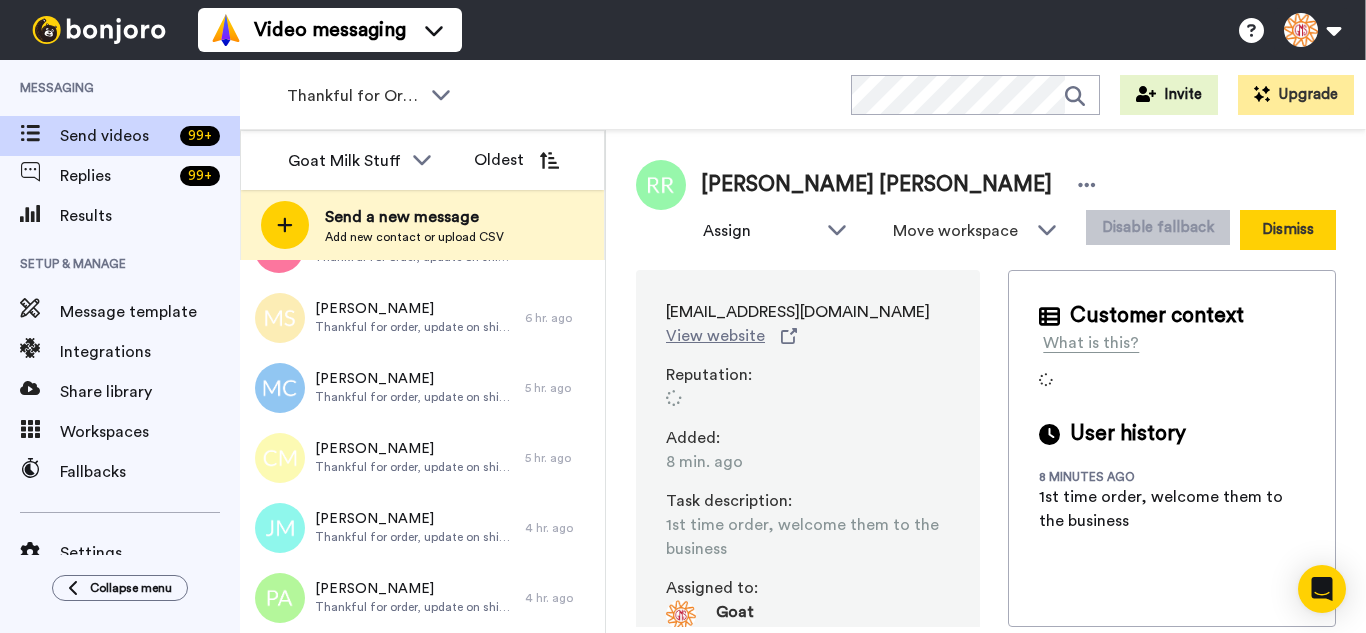 click on "Dismiss" at bounding box center [1288, 230] 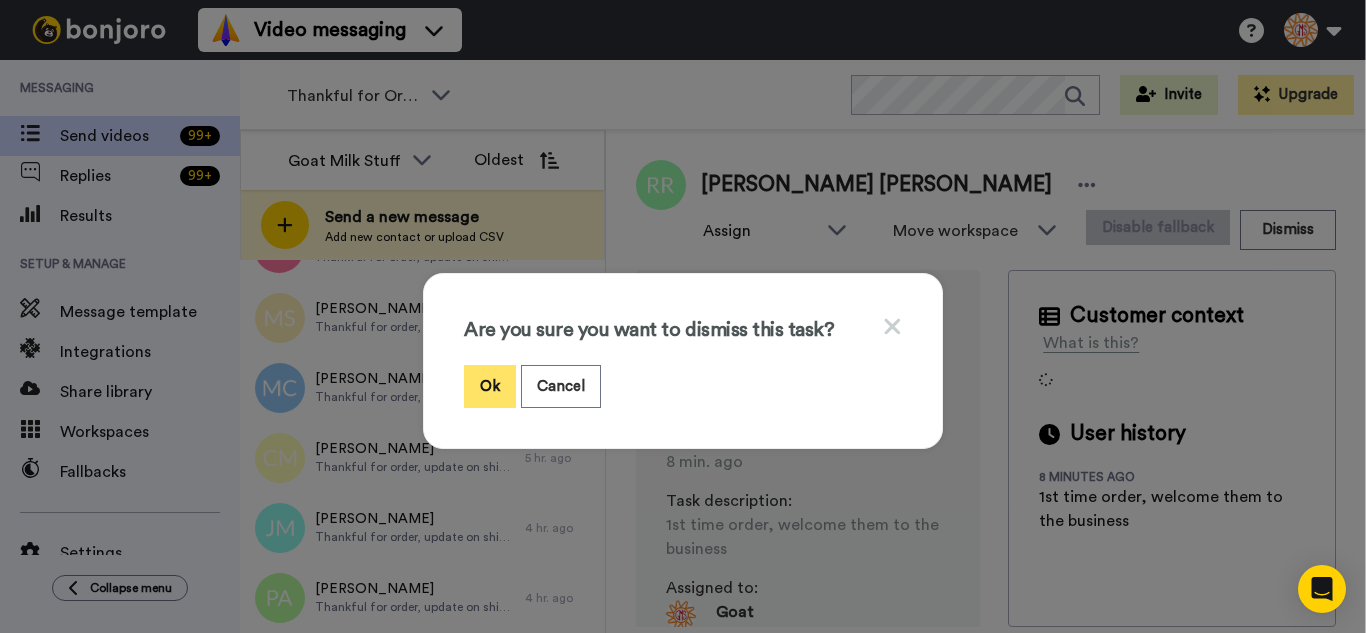 click on "Ok" at bounding box center [490, 386] 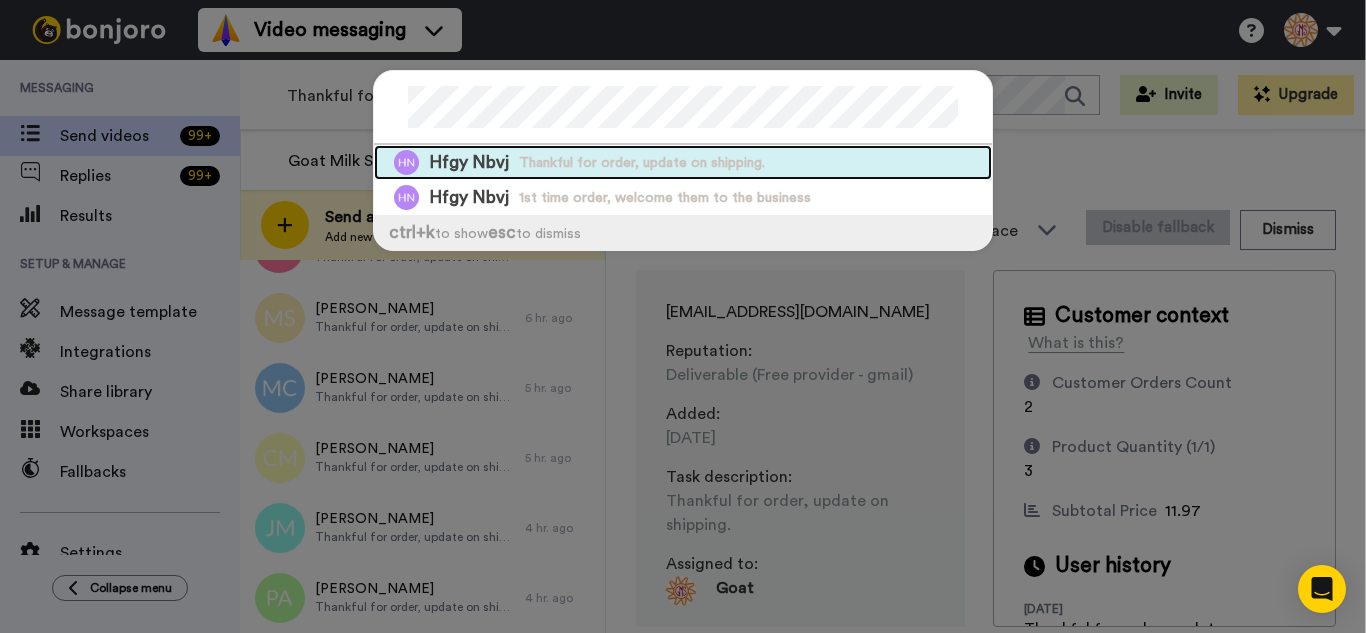 click on "Hfgy Nbvj Thankful for order, update on shipping." at bounding box center (683, 162) 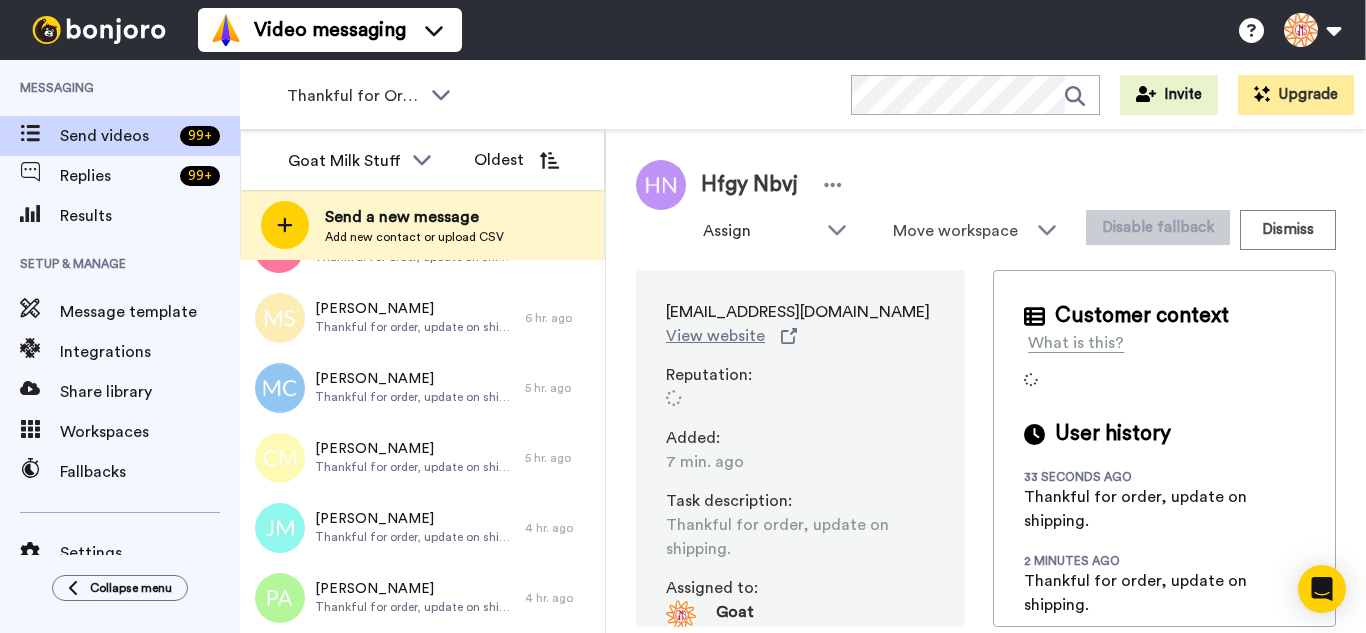 click on "Dismiss" at bounding box center (1288, 230) 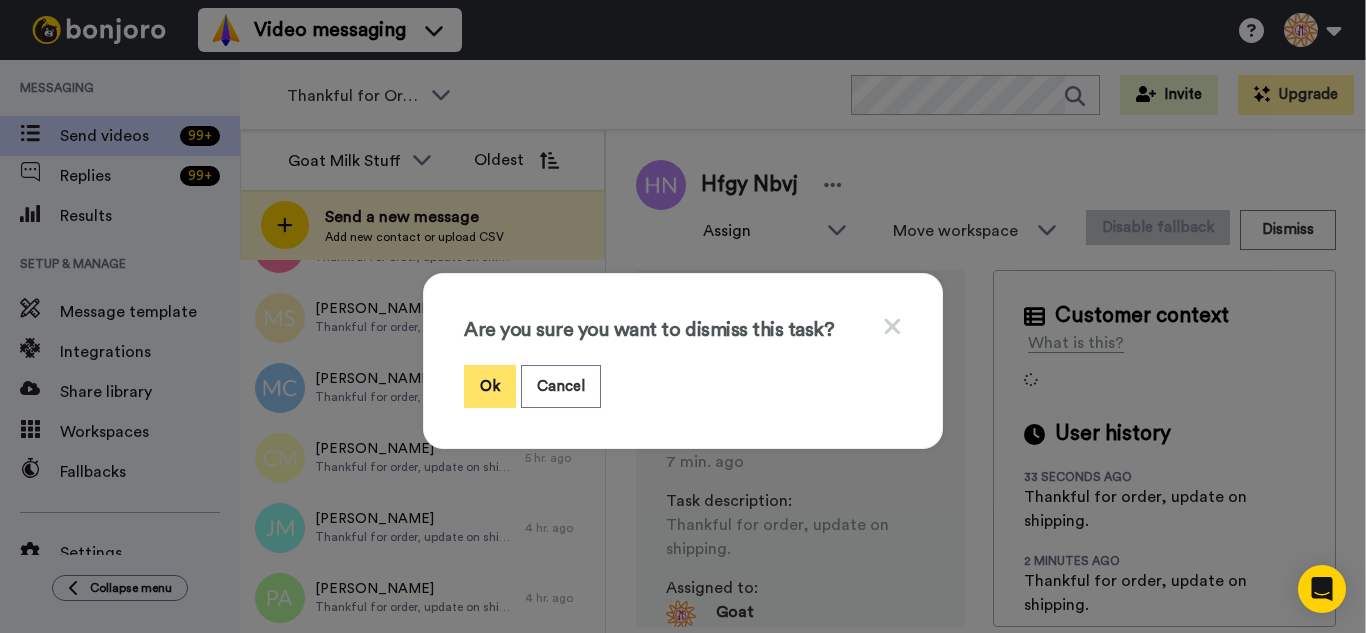 click on "Ok" at bounding box center (490, 386) 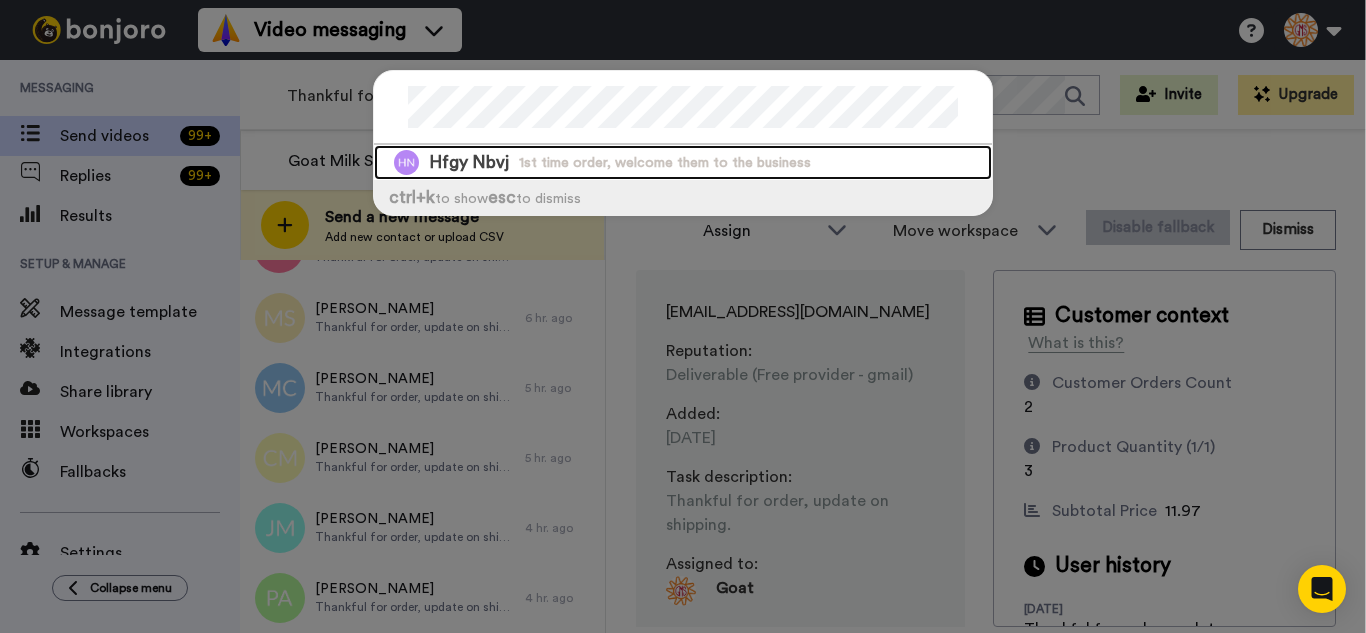 click on "Hfgy Nbvj 1st time order, welcome them to the business" at bounding box center [683, 162] 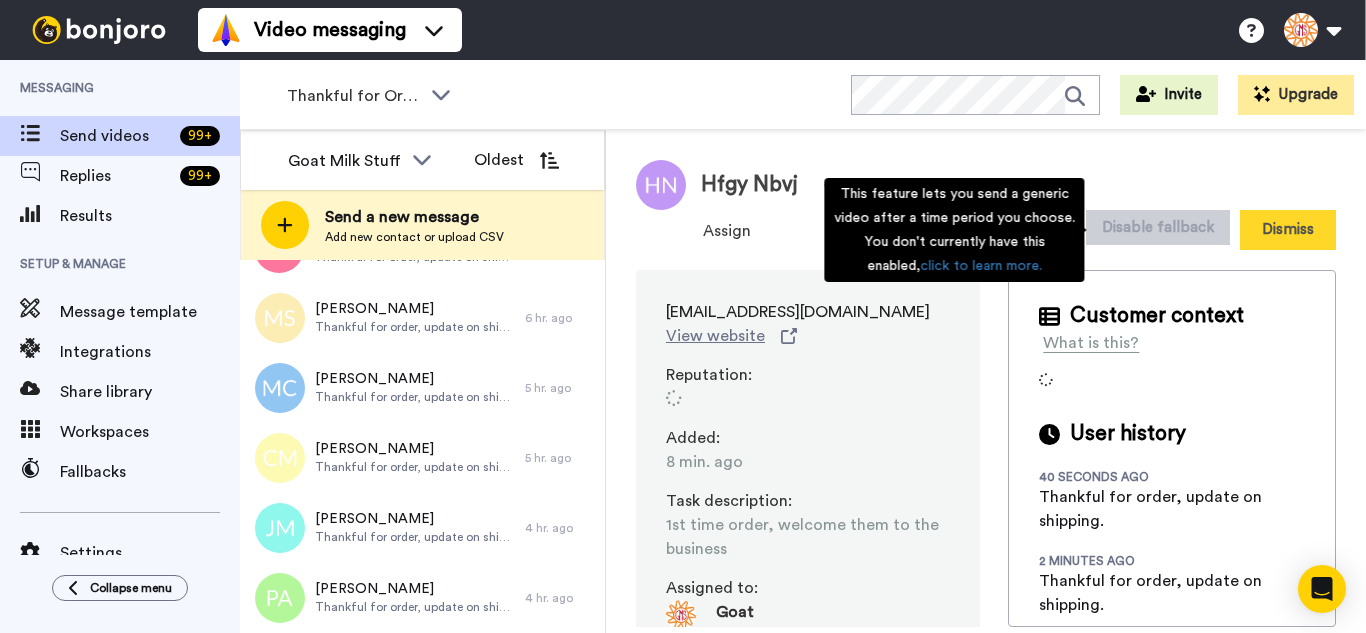 click on "Dismiss" at bounding box center [1288, 230] 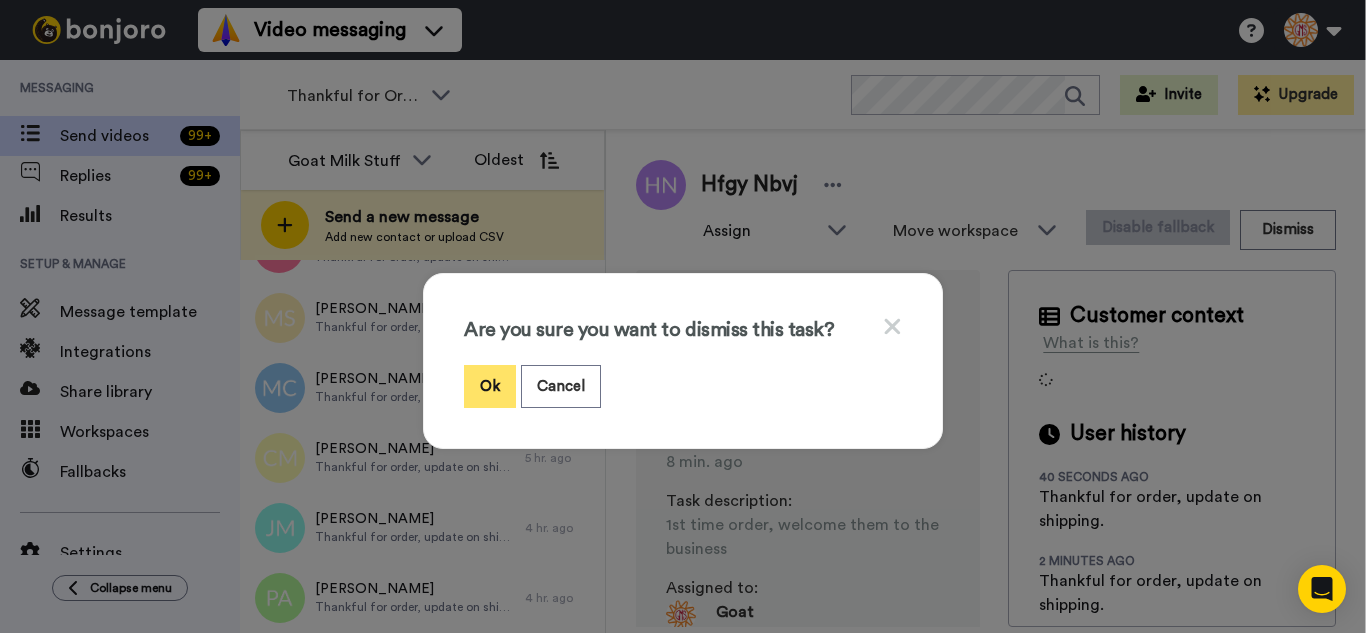click on "Ok" at bounding box center [490, 386] 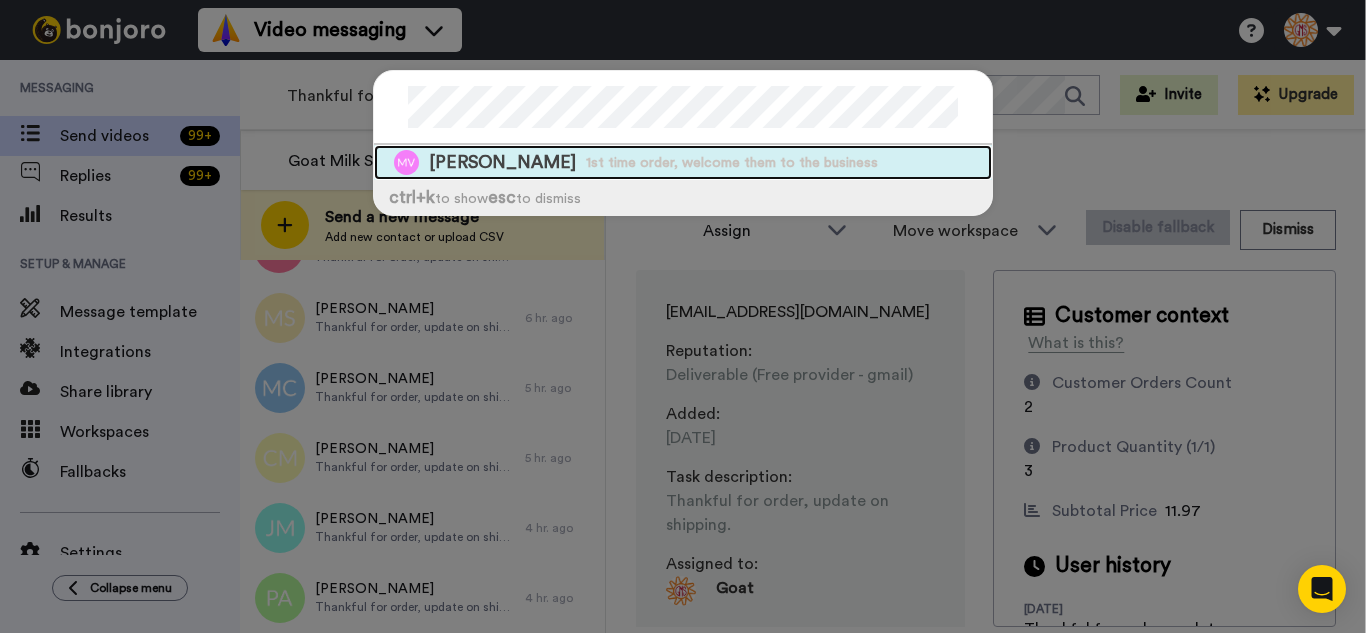click on "1st time order, welcome them to the business" at bounding box center [732, 163] 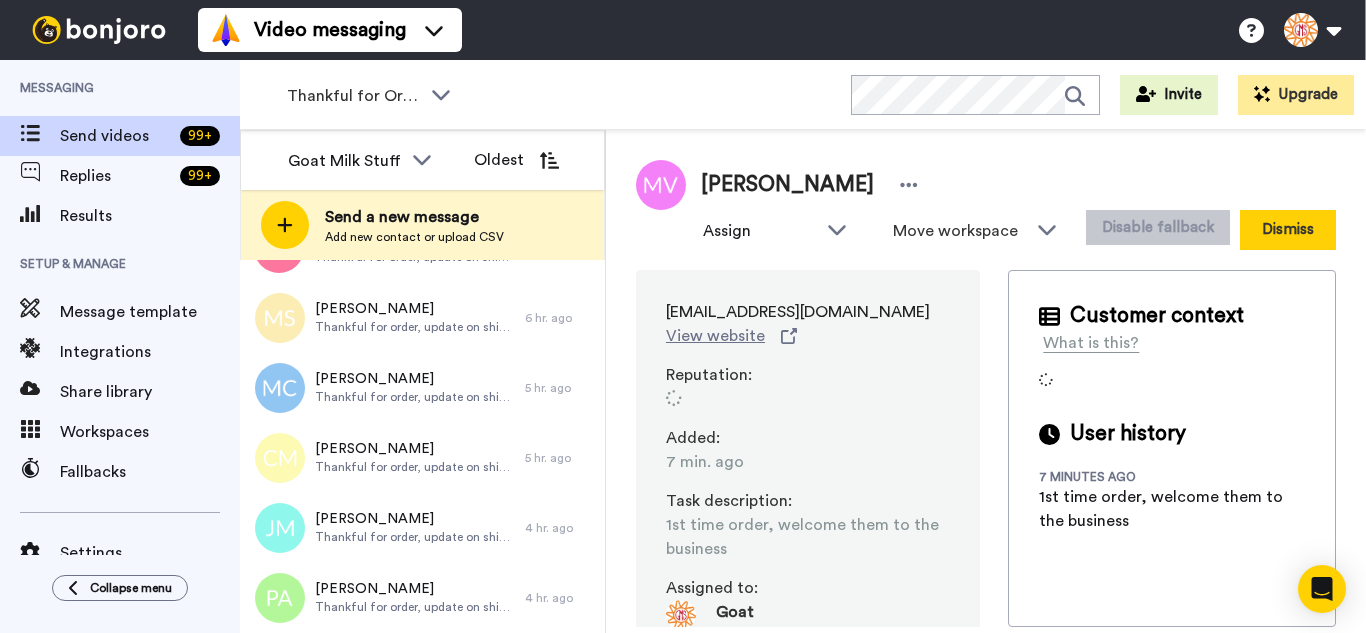 click on "Dismiss" at bounding box center (1288, 230) 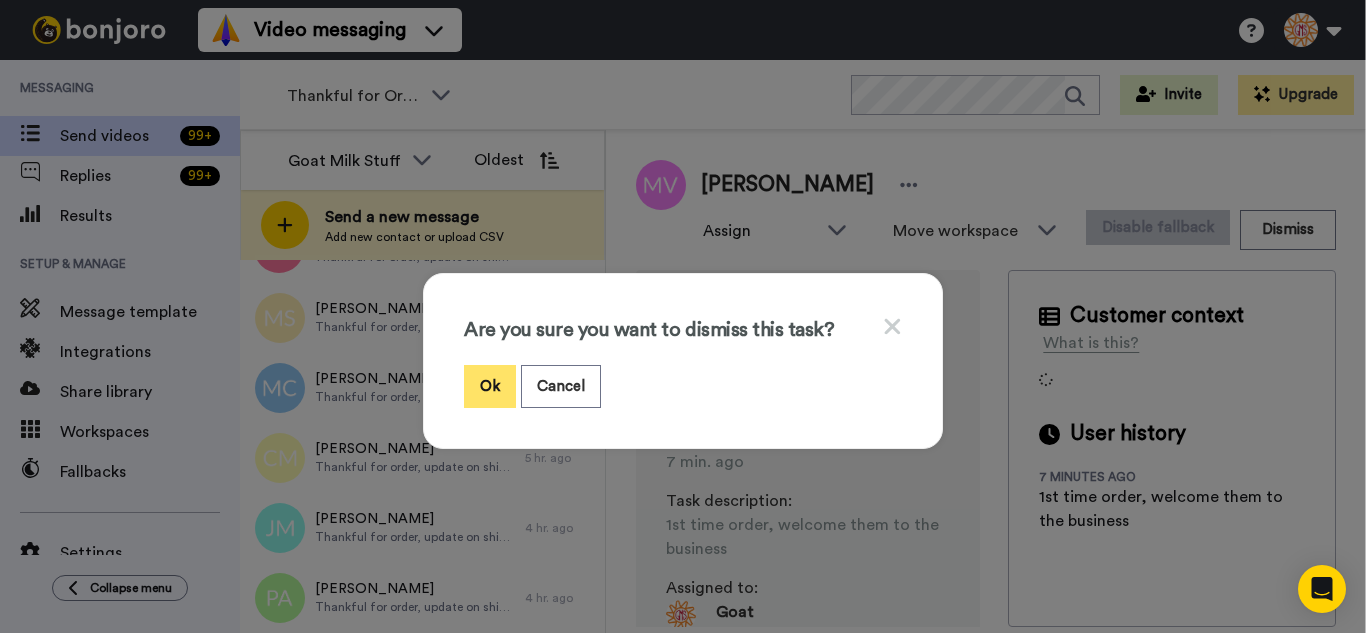 click on "Ok" at bounding box center [490, 386] 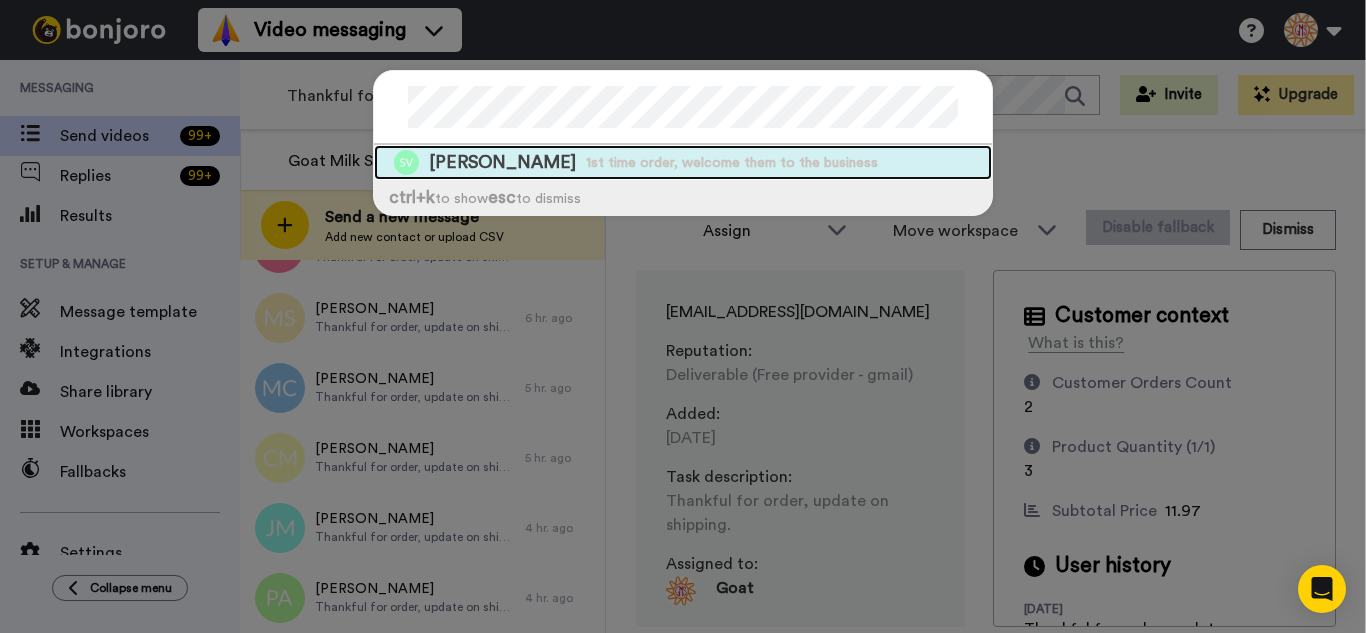 click on "1st time order, welcome them to the business" at bounding box center (732, 163) 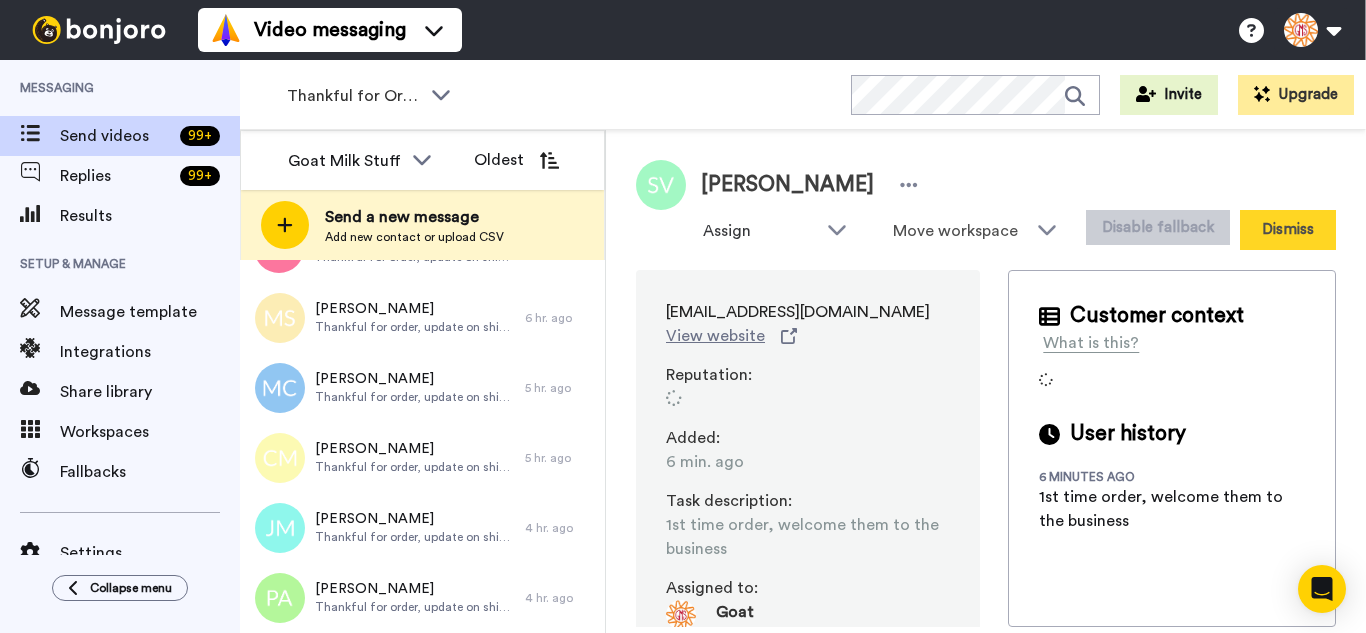 click on "Dismiss" at bounding box center [1288, 230] 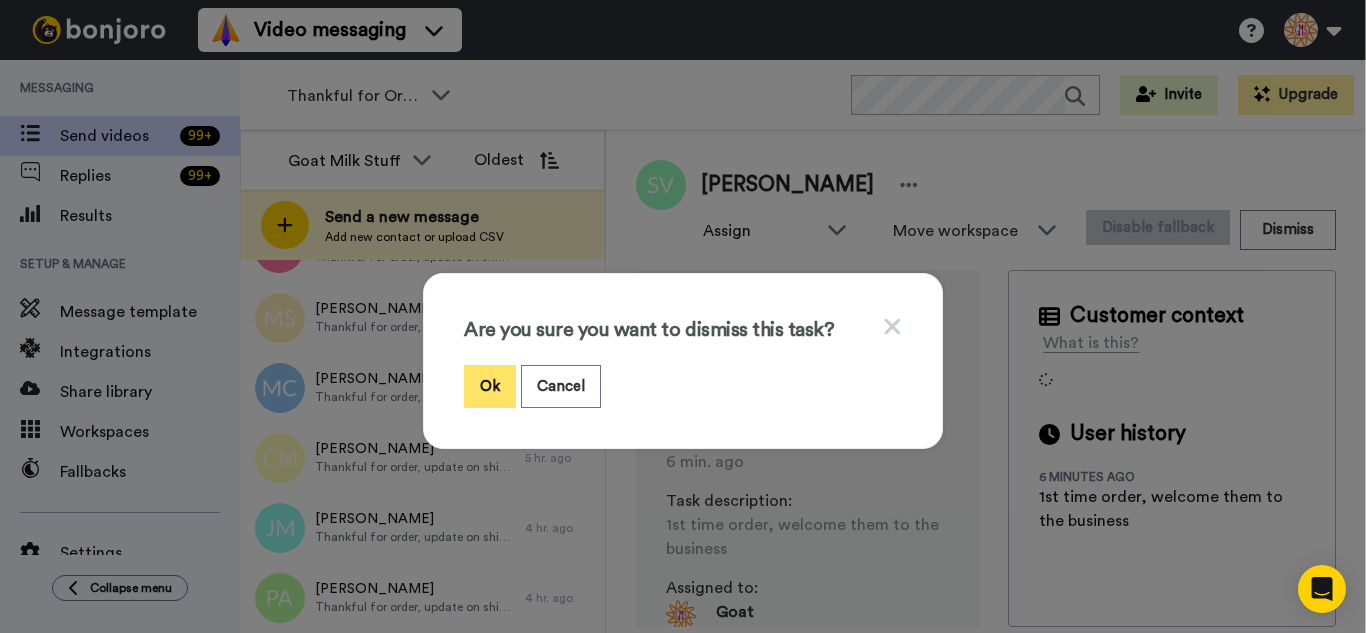 click on "Ok" at bounding box center (490, 386) 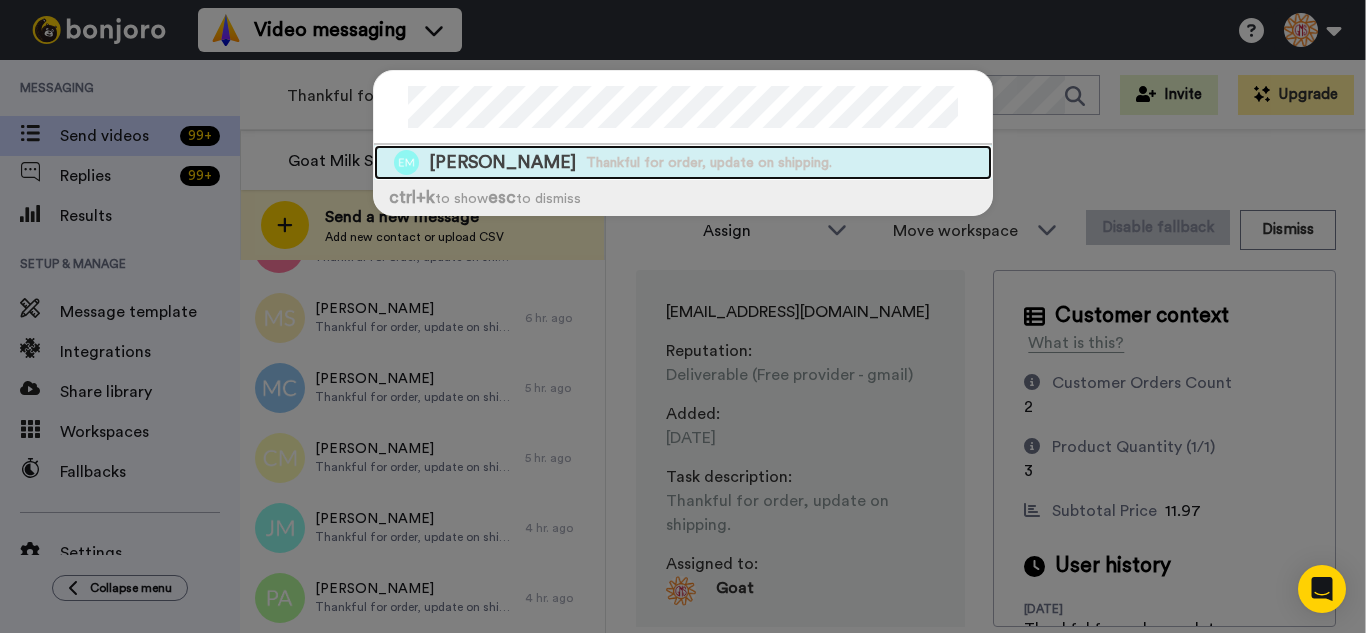 click on "[PERSON_NAME] Thankful for order, update on shipping." at bounding box center [683, 162] 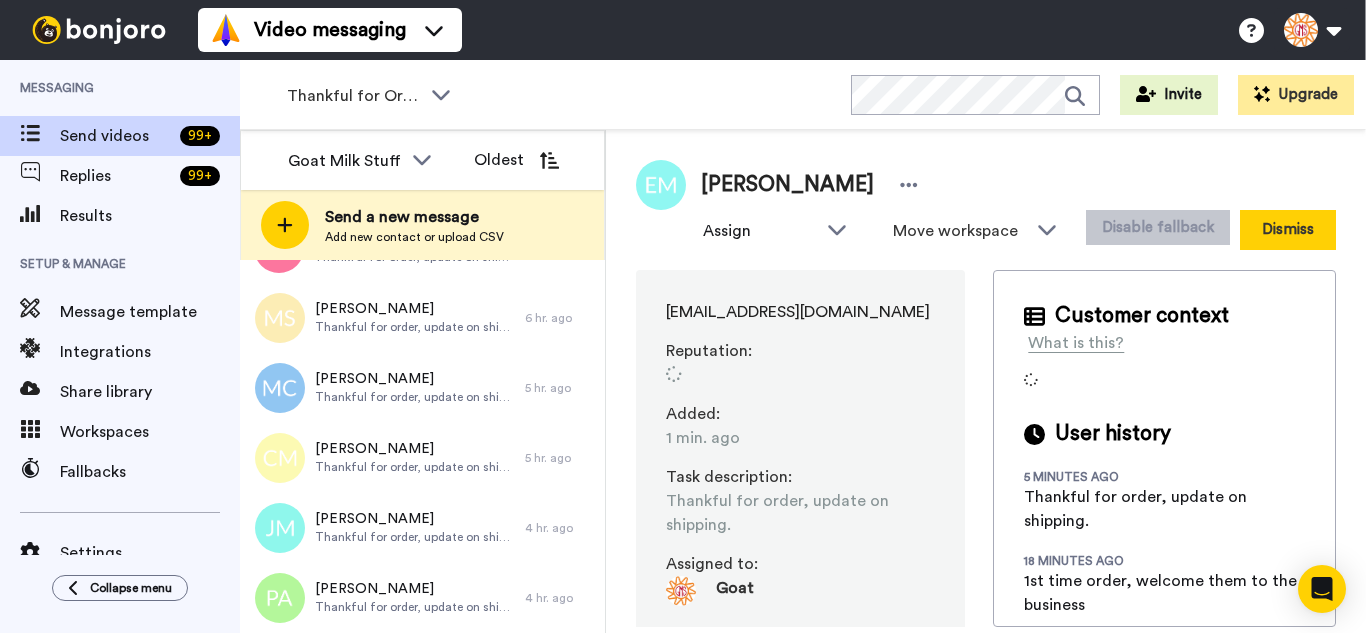 click on "Dismiss" at bounding box center (1288, 230) 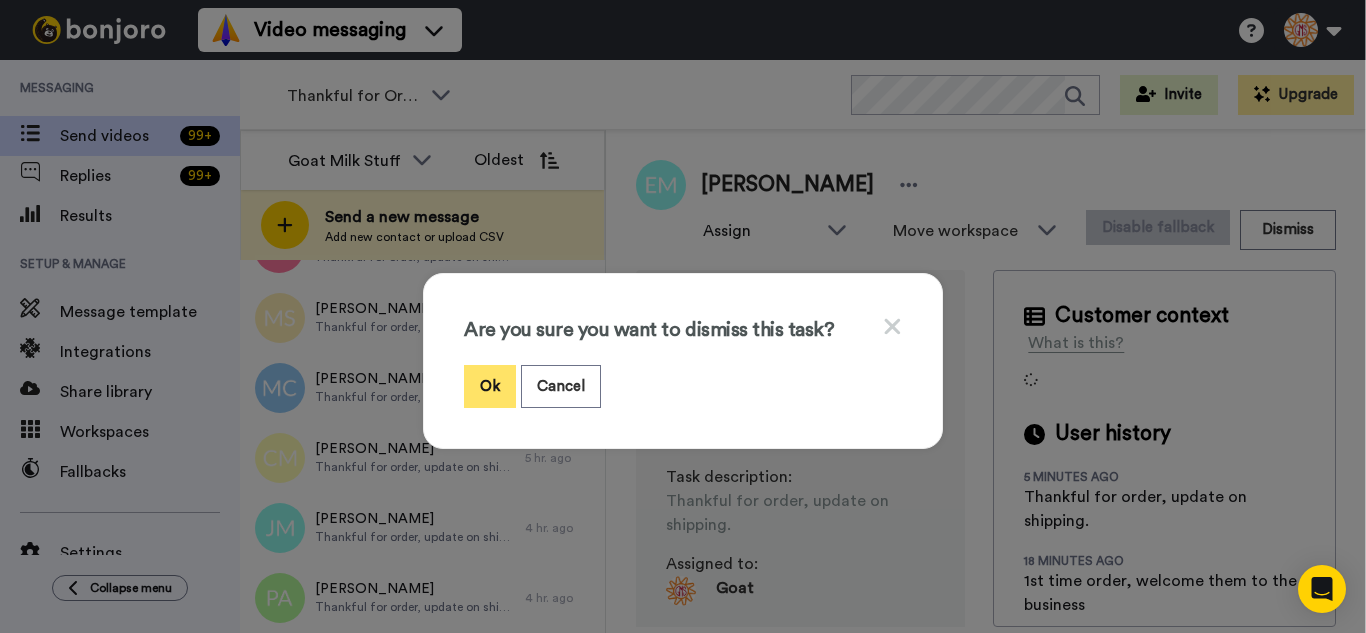 click on "Ok" at bounding box center [490, 386] 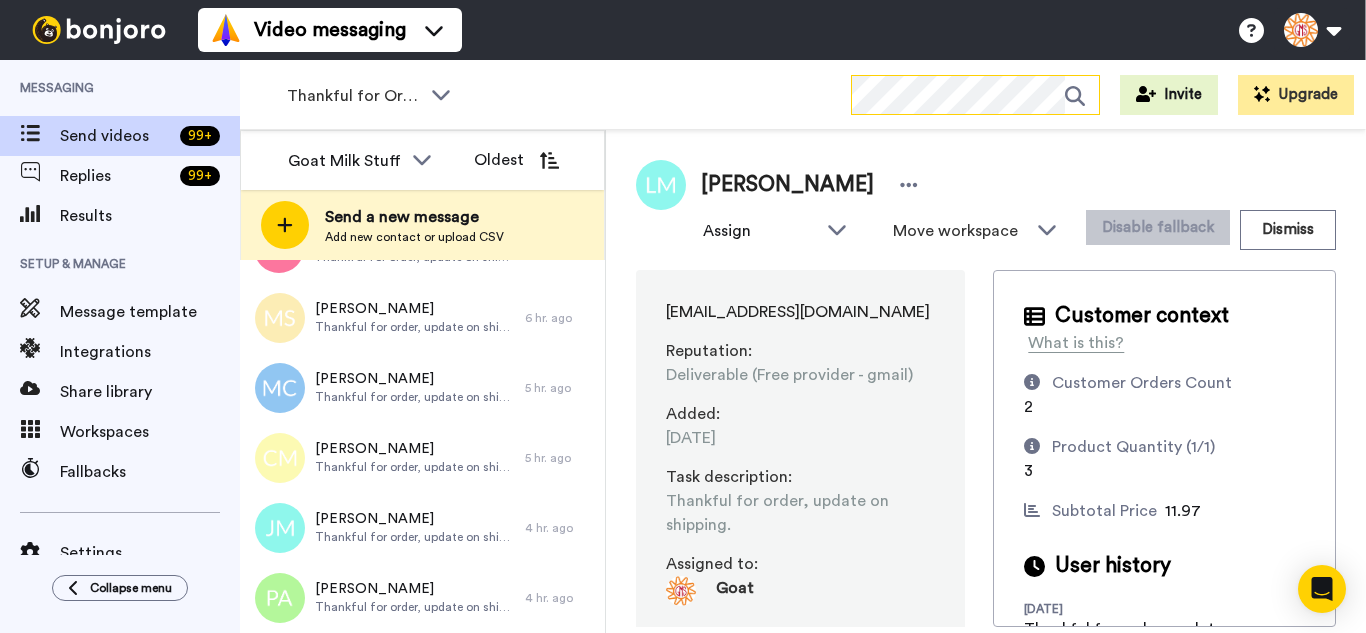 click on "Thankful for Orders WORKSPACES View all All Thanking Thankful for Orders Other Review Request - Ordered [DATE] Retention 1st time order people Other GMS Testimonials - Survey people + Add a new workspace
Invite Upgrade" at bounding box center (803, 95) 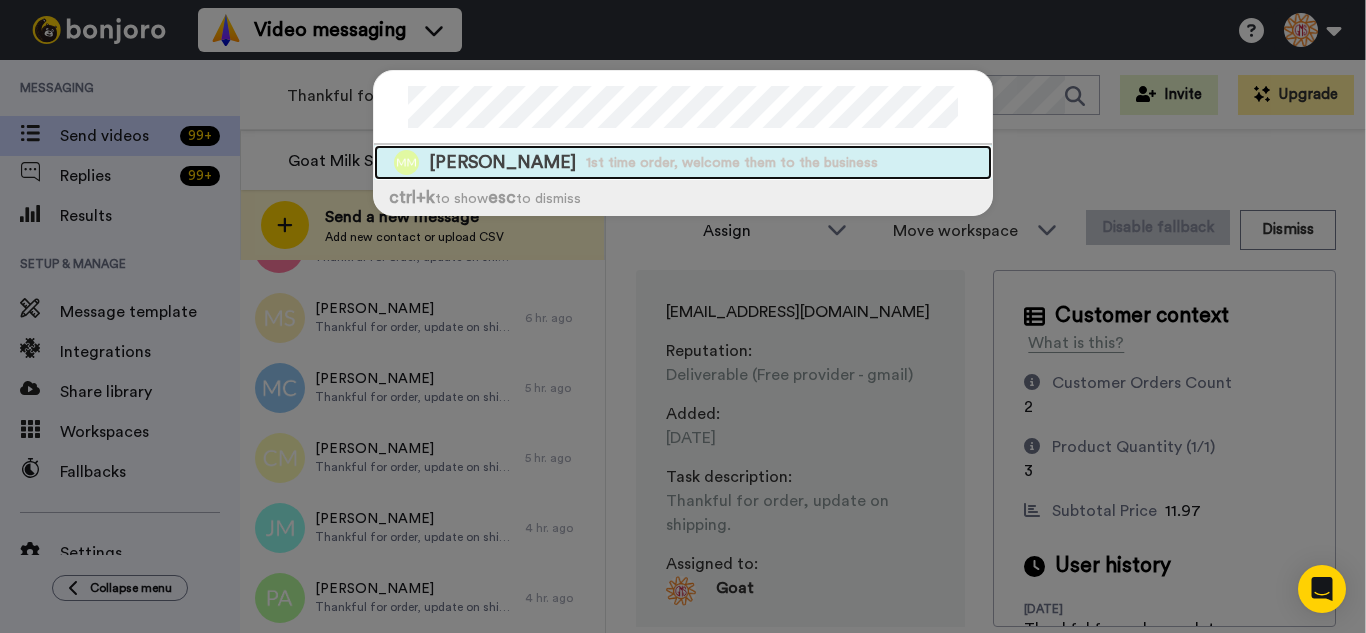 click on "[PERSON_NAME] 1st time order, welcome them to the business" at bounding box center [683, 162] 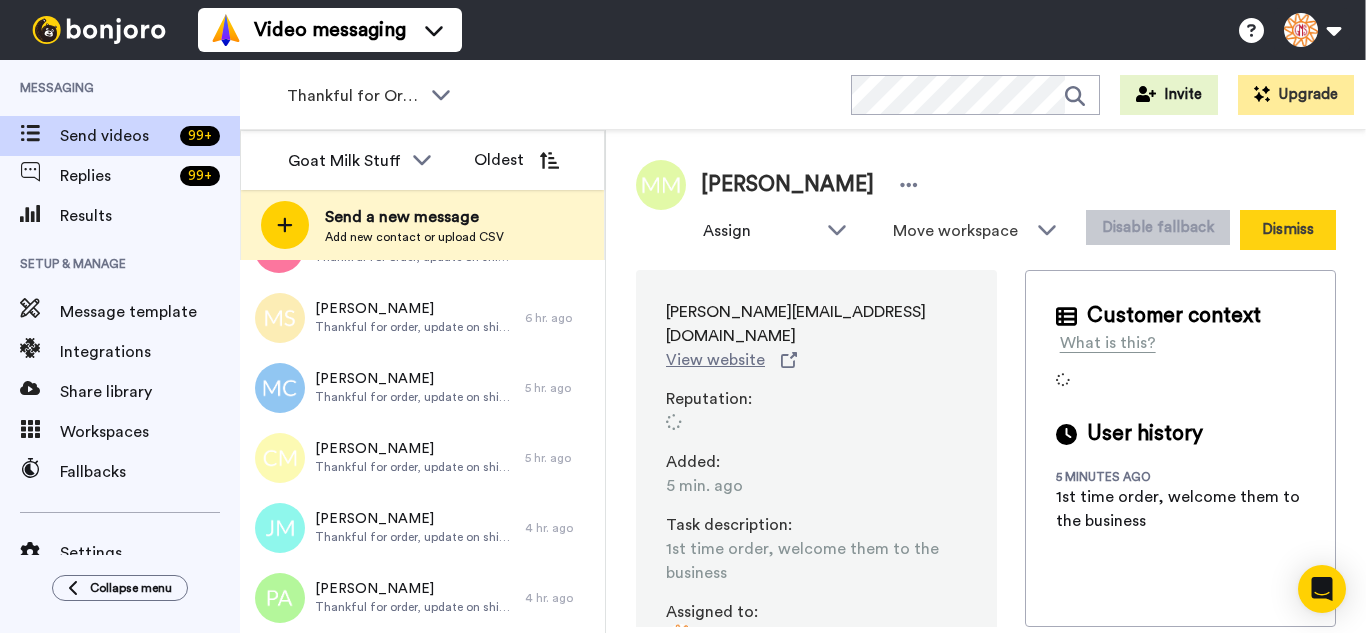 click on "Dismiss" at bounding box center (1288, 230) 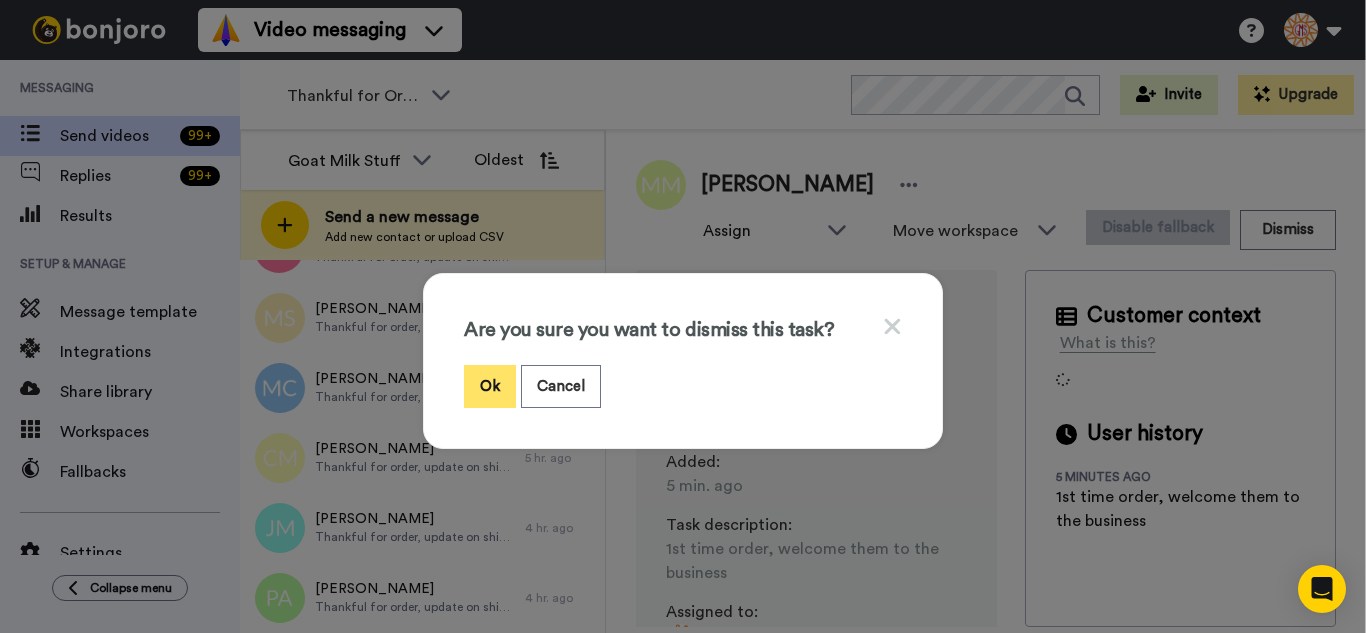 click on "Ok" at bounding box center [490, 386] 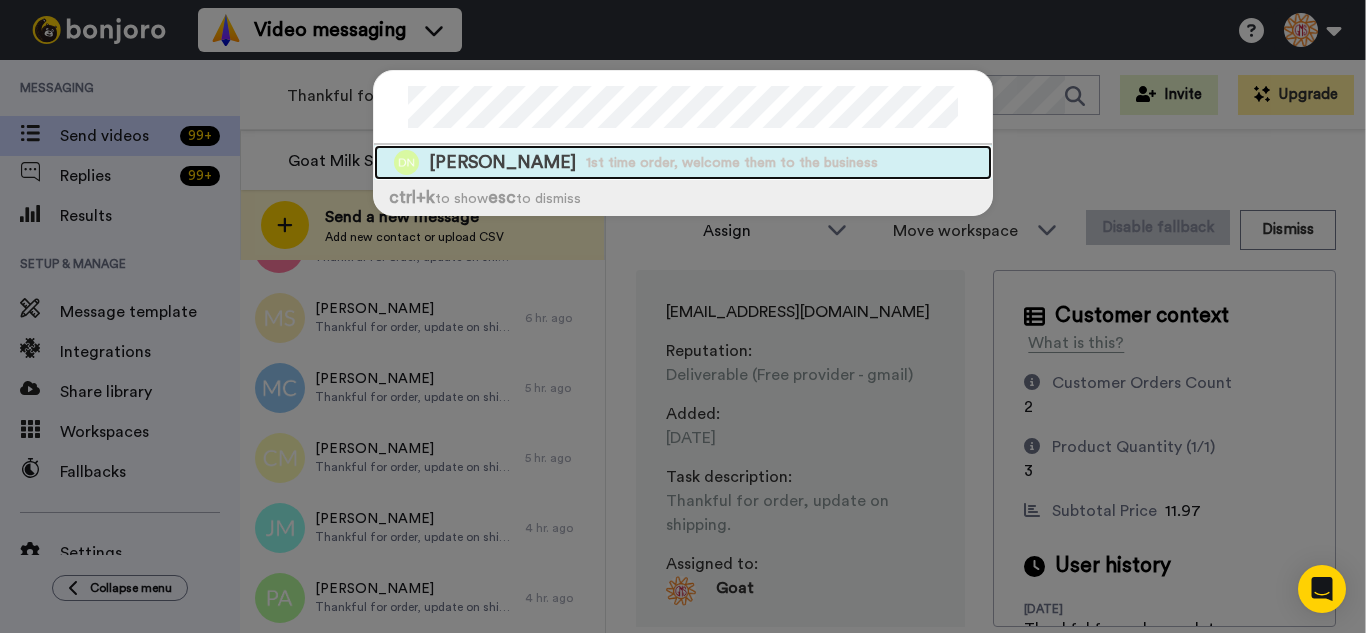 click on "1st time order, welcome them to the business" at bounding box center (732, 163) 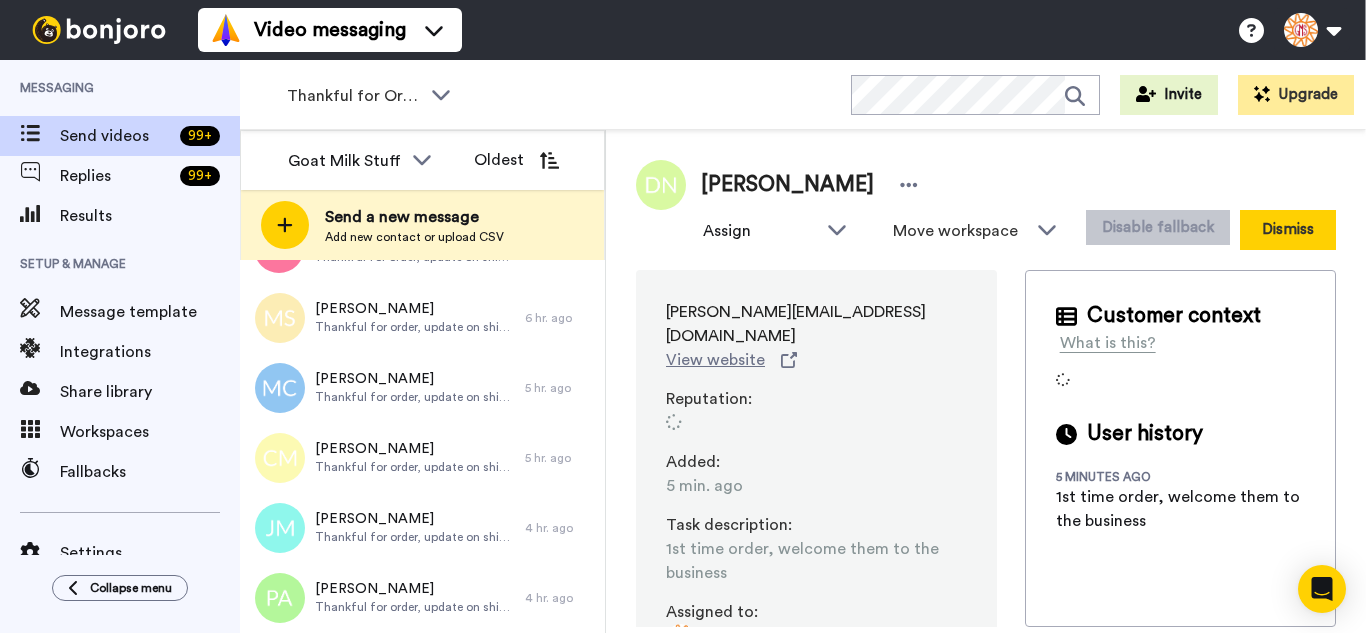 click on "Dismiss" at bounding box center (1288, 230) 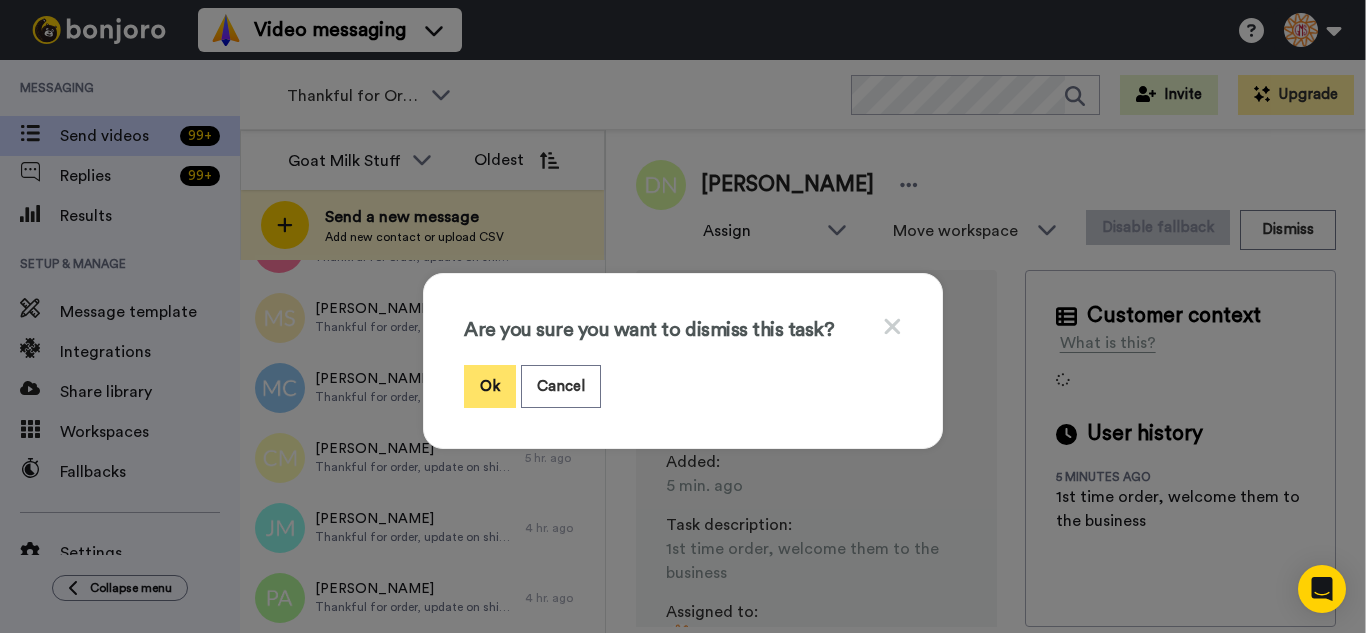 click on "Ok" at bounding box center [490, 386] 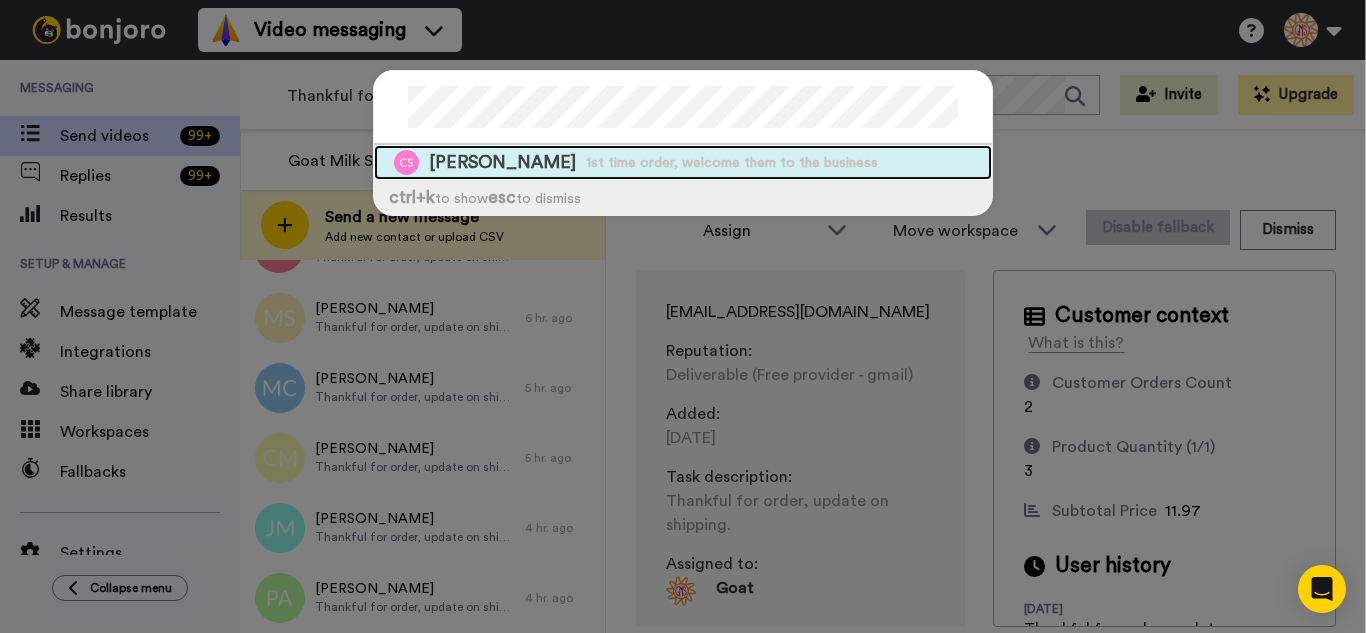 click on "1st time order, welcome them to the business" at bounding box center [732, 163] 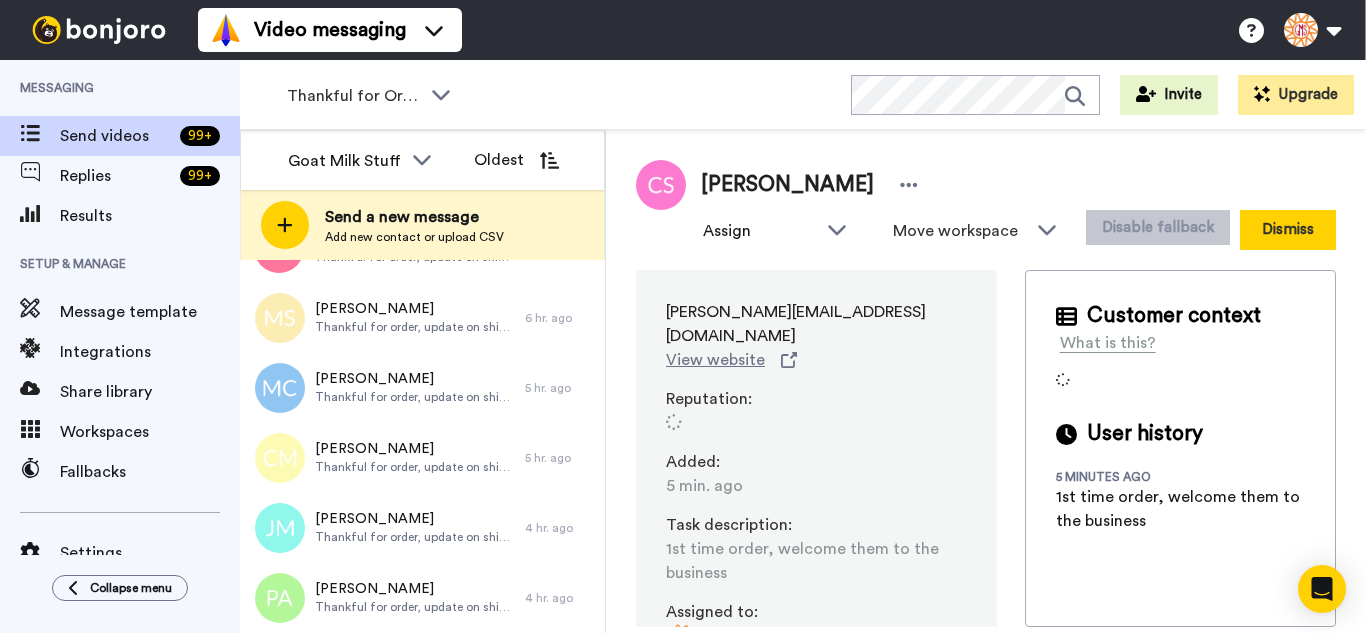 click on "Dismiss" at bounding box center [1288, 230] 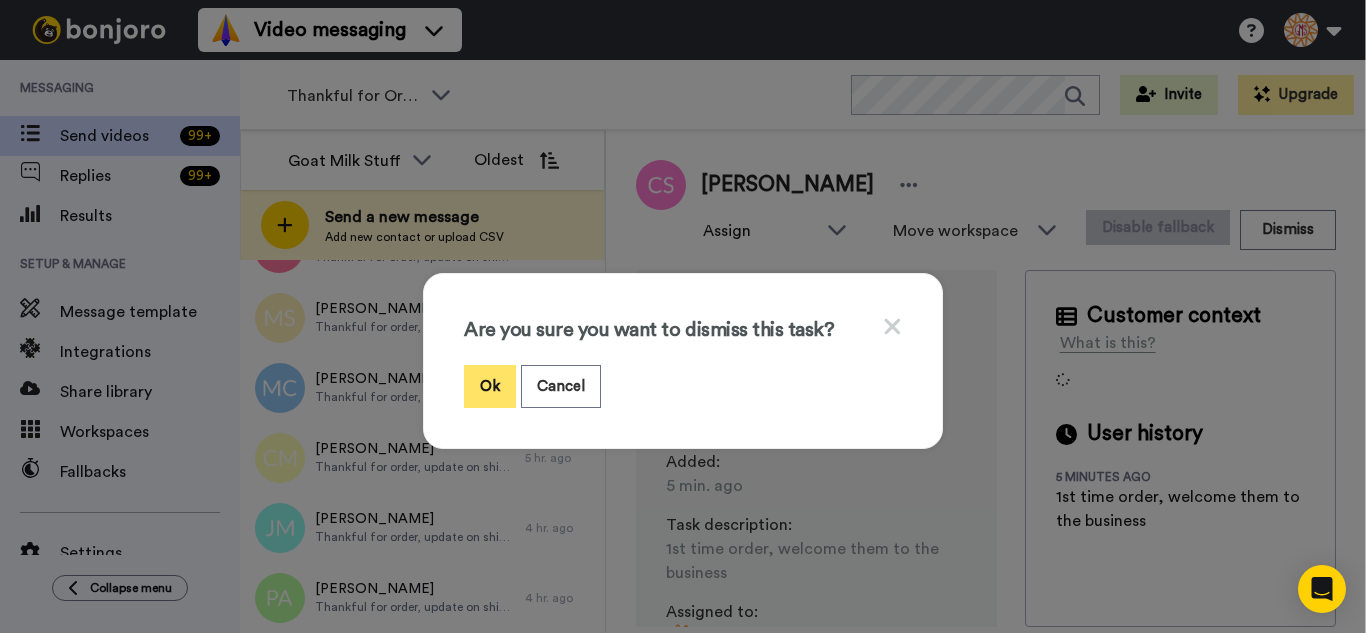 click on "Ok" at bounding box center [490, 386] 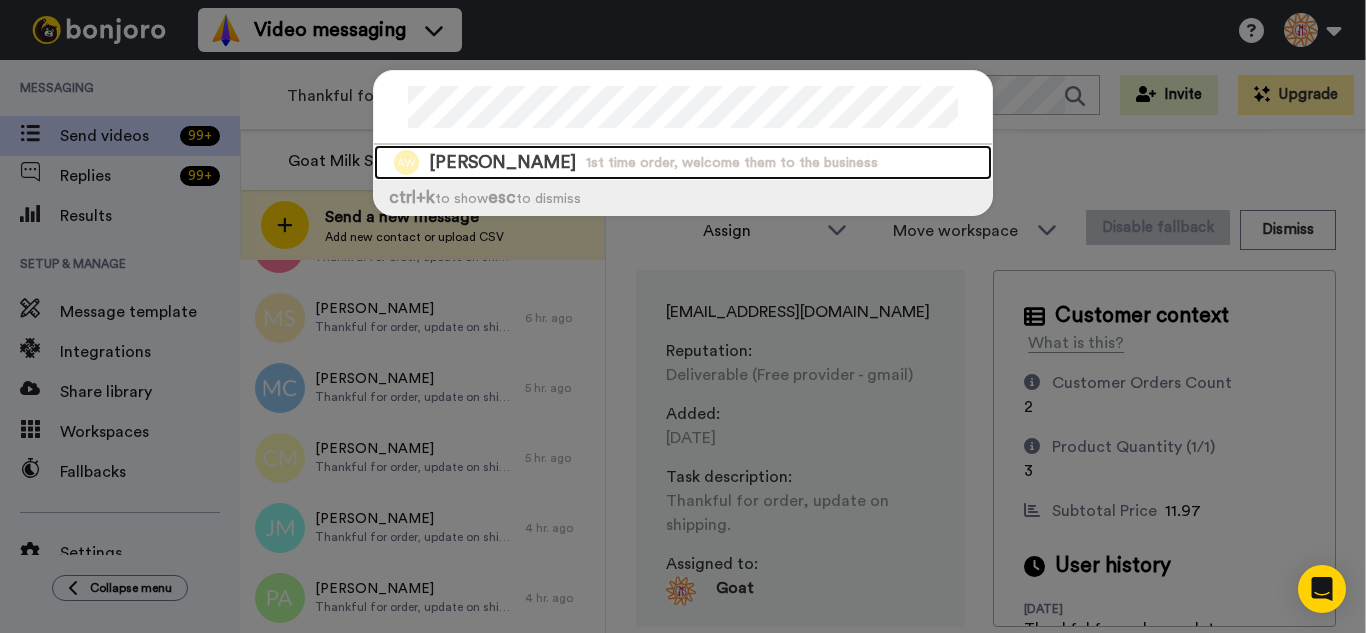 drag, startPoint x: 716, startPoint y: 149, endPoint x: 854, endPoint y: 209, distance: 150.47923 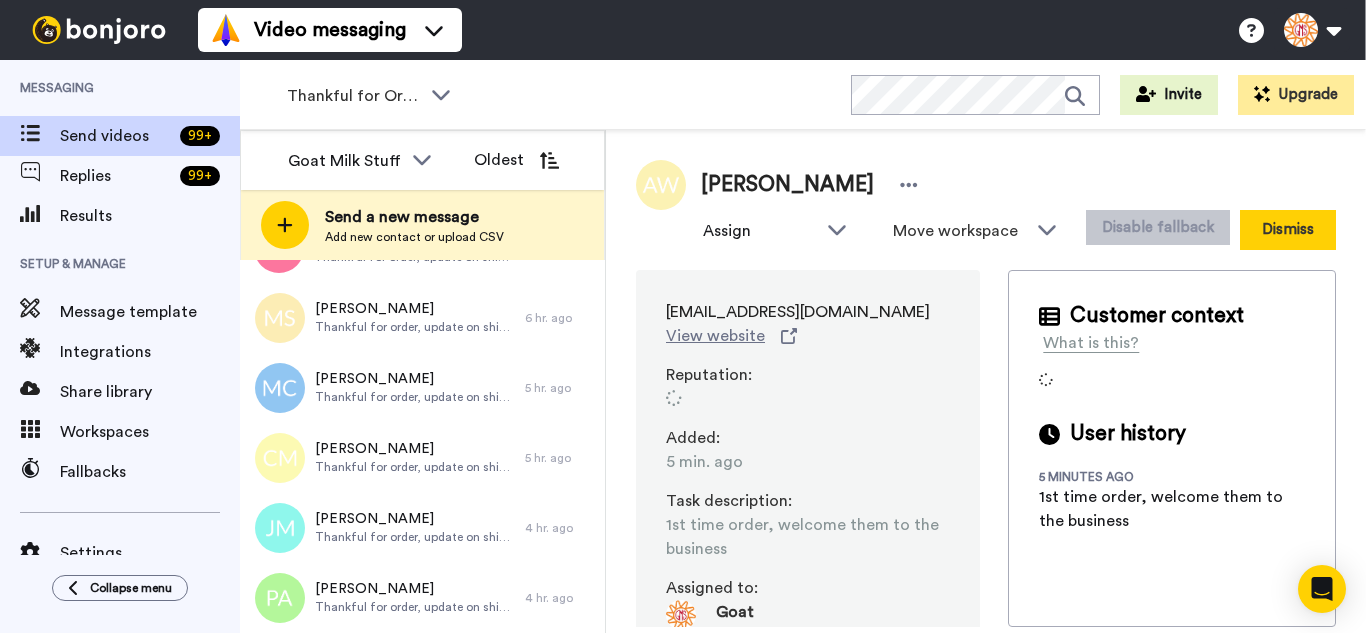 click on "Dismiss" at bounding box center (1288, 230) 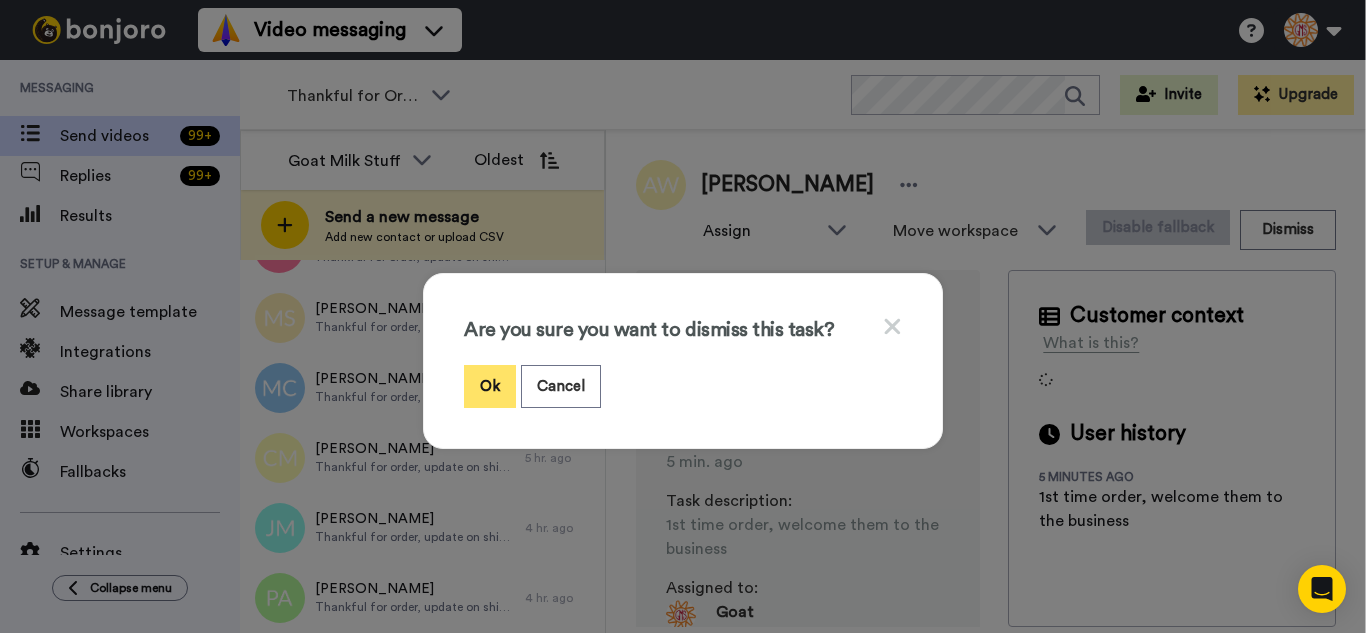click on "Ok" at bounding box center [490, 386] 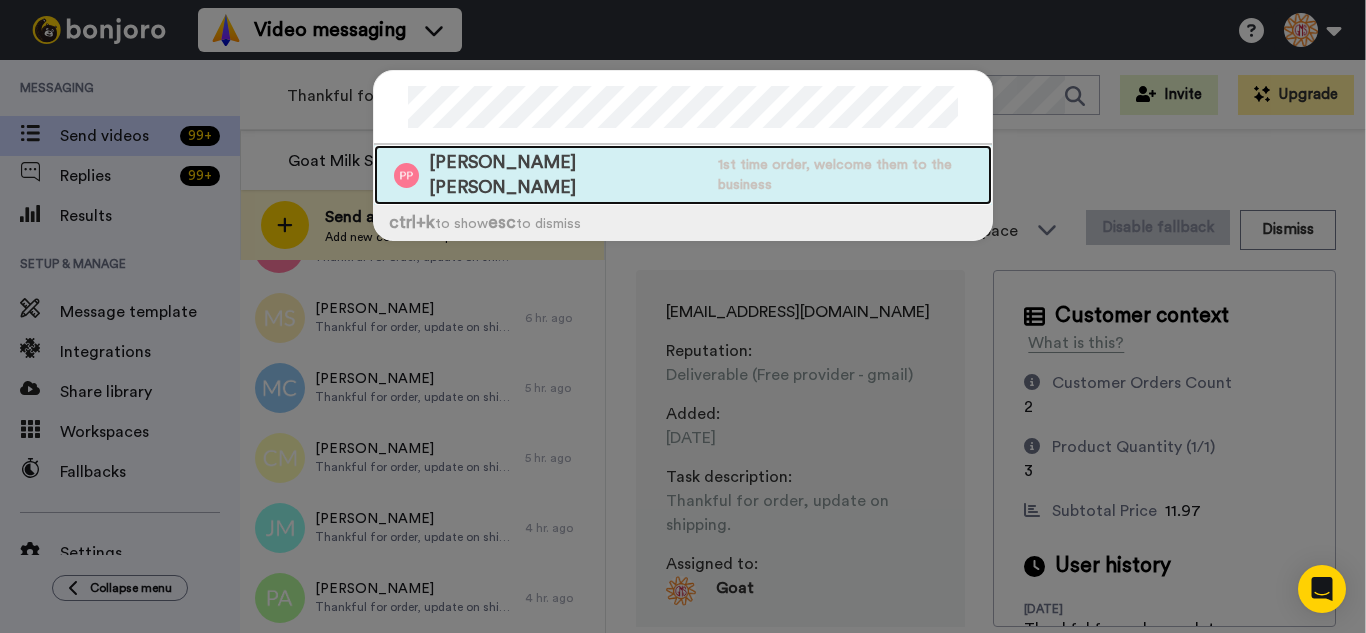 click on "1st time order, welcome them to the business" at bounding box center (855, 175) 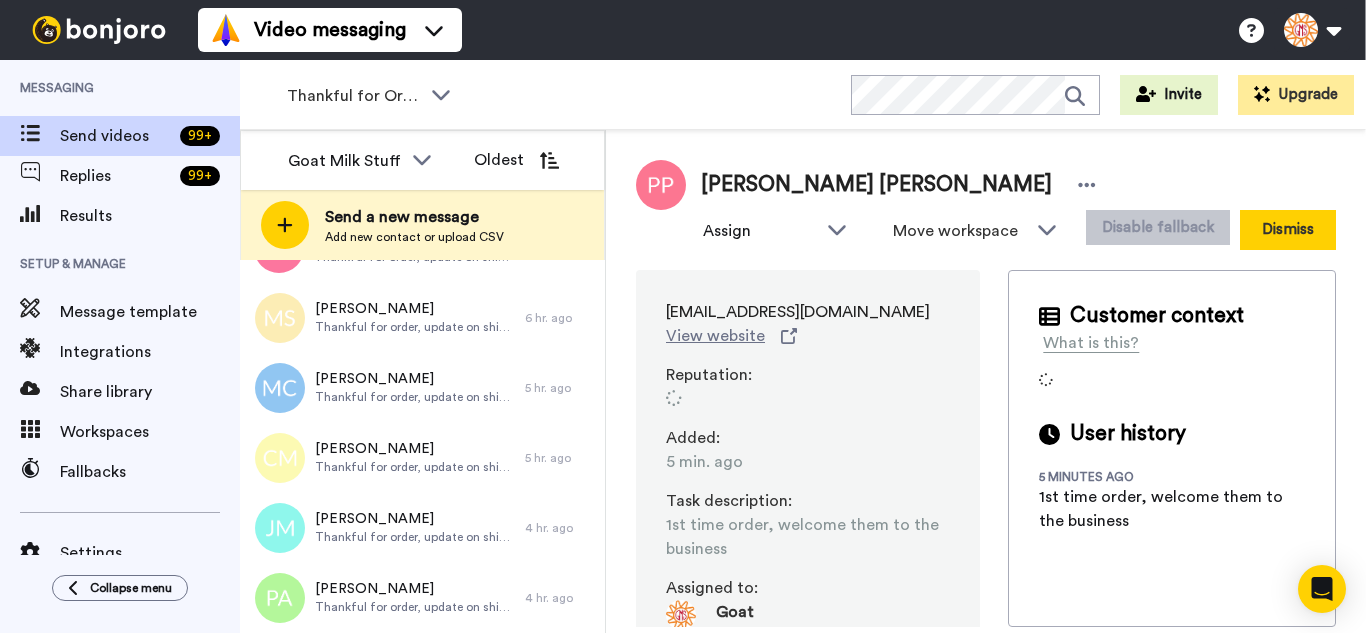 click on "Dismiss" at bounding box center (1288, 230) 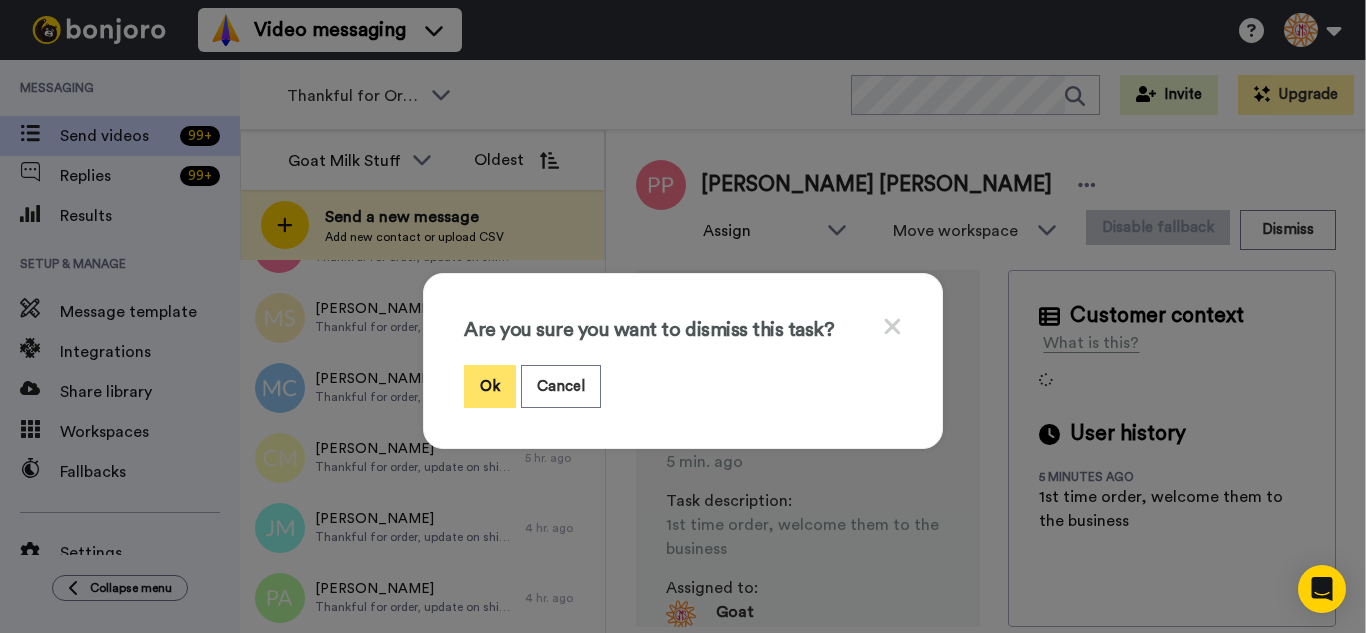 click on "Ok" at bounding box center [490, 386] 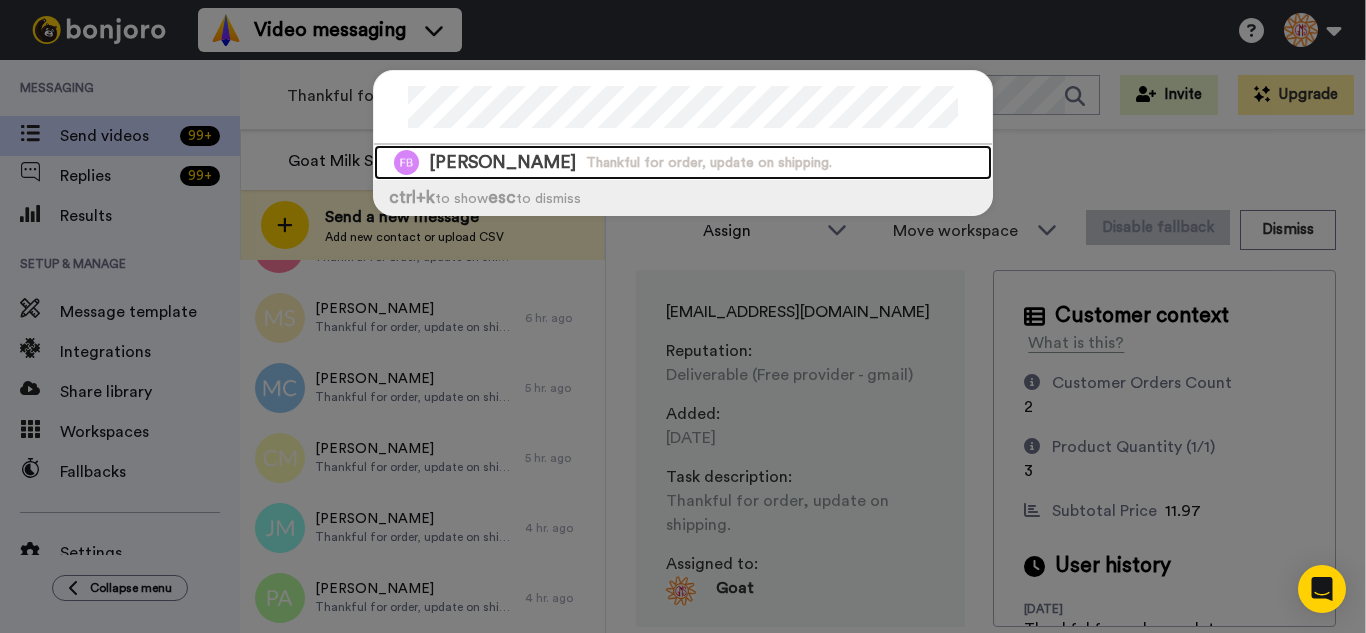 drag, startPoint x: 561, startPoint y: 155, endPoint x: 868, endPoint y: 221, distance: 314.01434 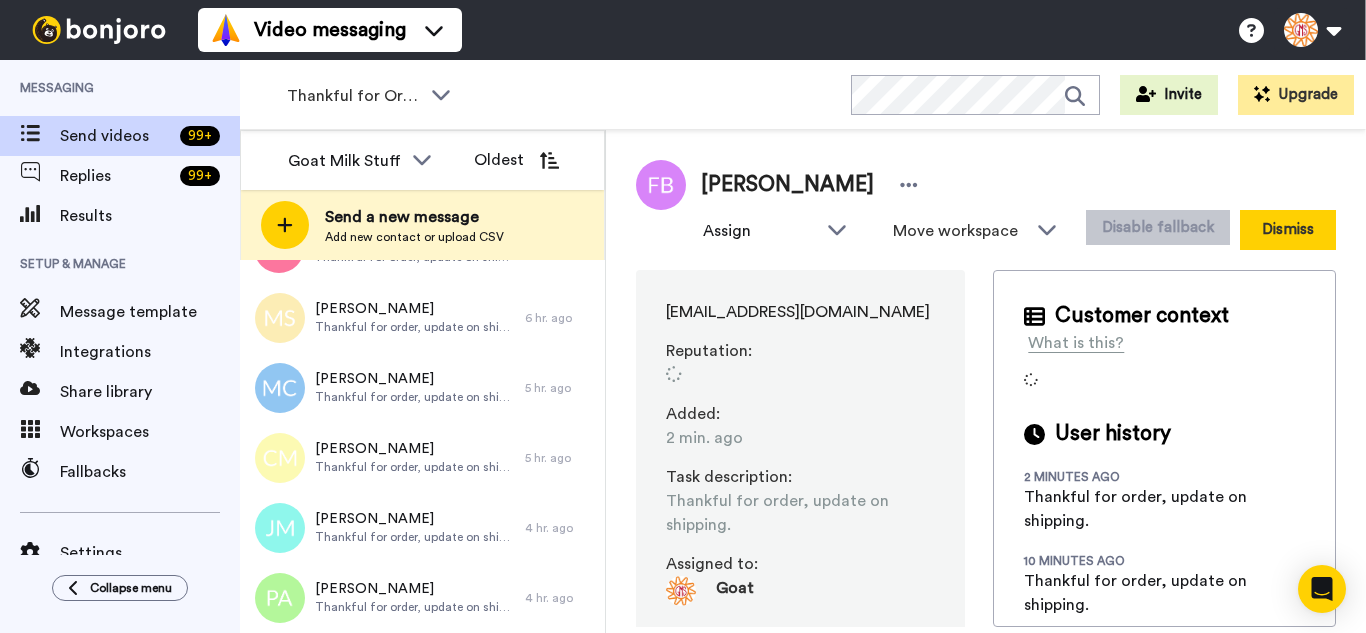 click on "Dismiss" at bounding box center [1288, 230] 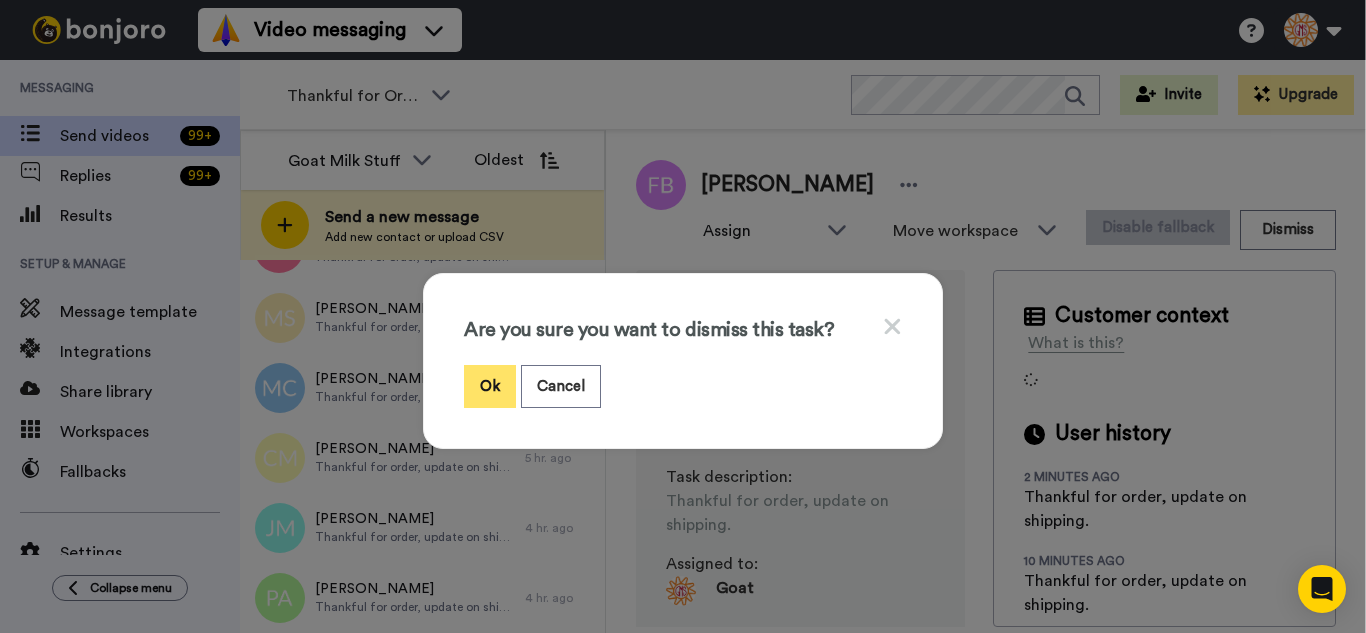 click on "Ok" at bounding box center (490, 386) 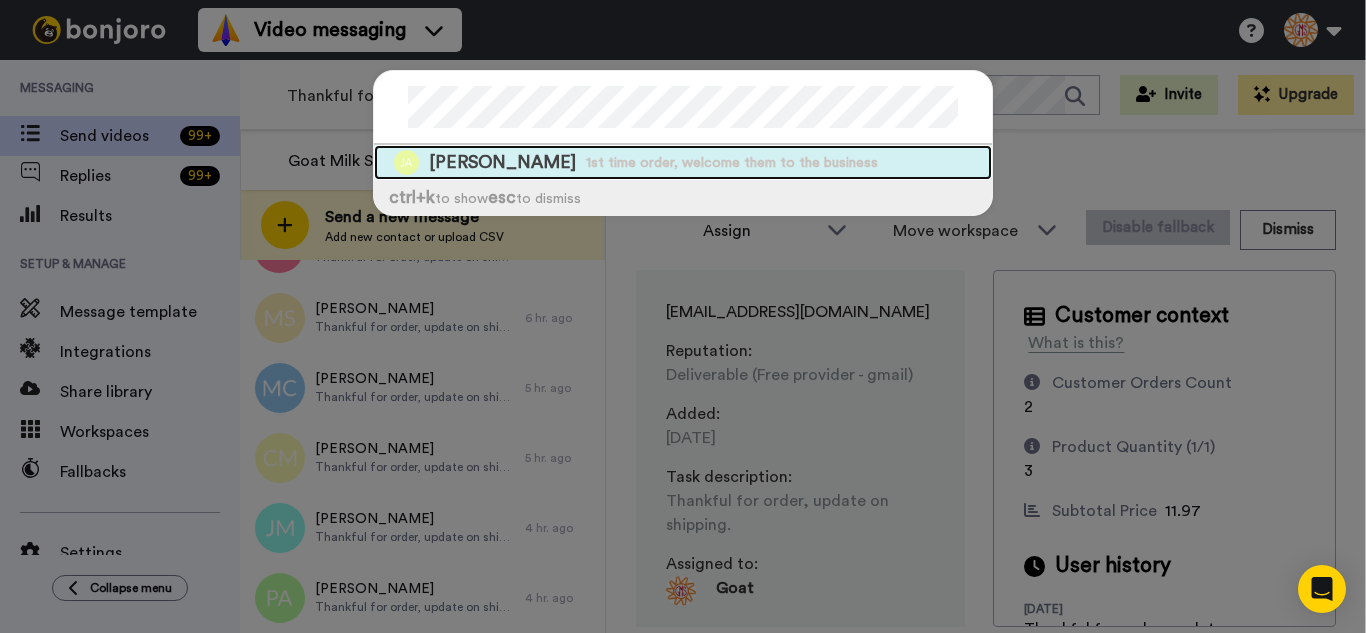 drag, startPoint x: 807, startPoint y: 154, endPoint x: 996, endPoint y: 217, distance: 199.2235 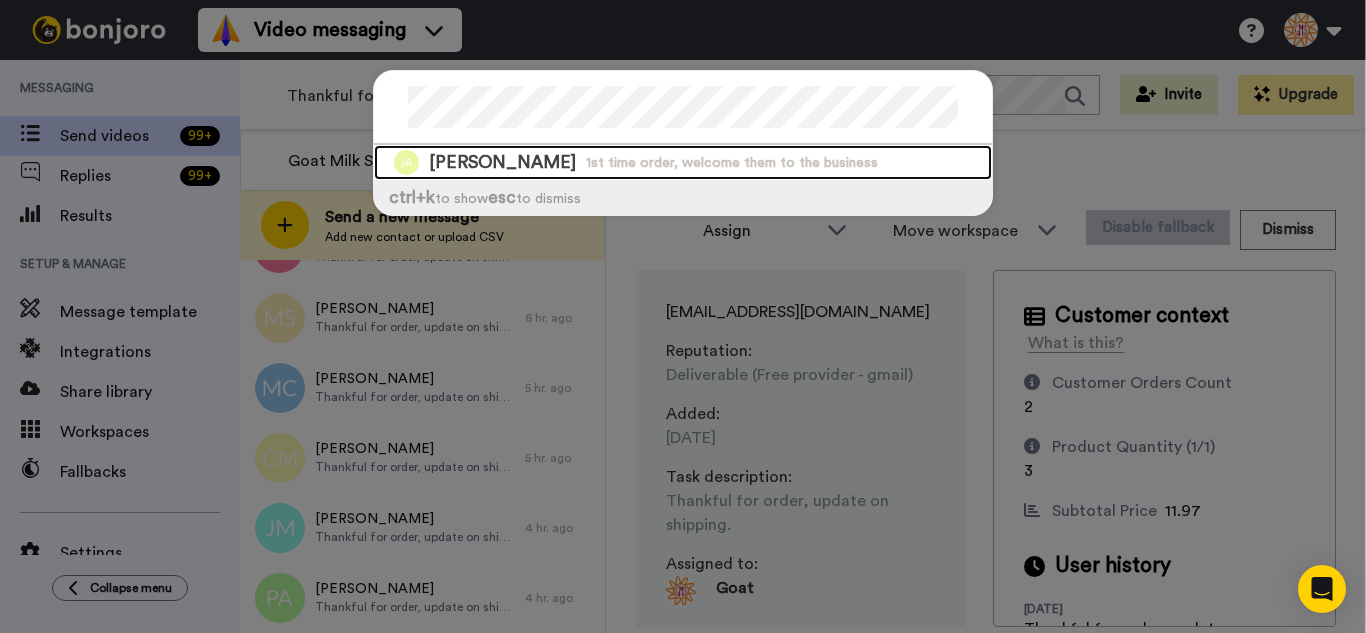 click on "1st time order, welcome them to the business" at bounding box center [732, 163] 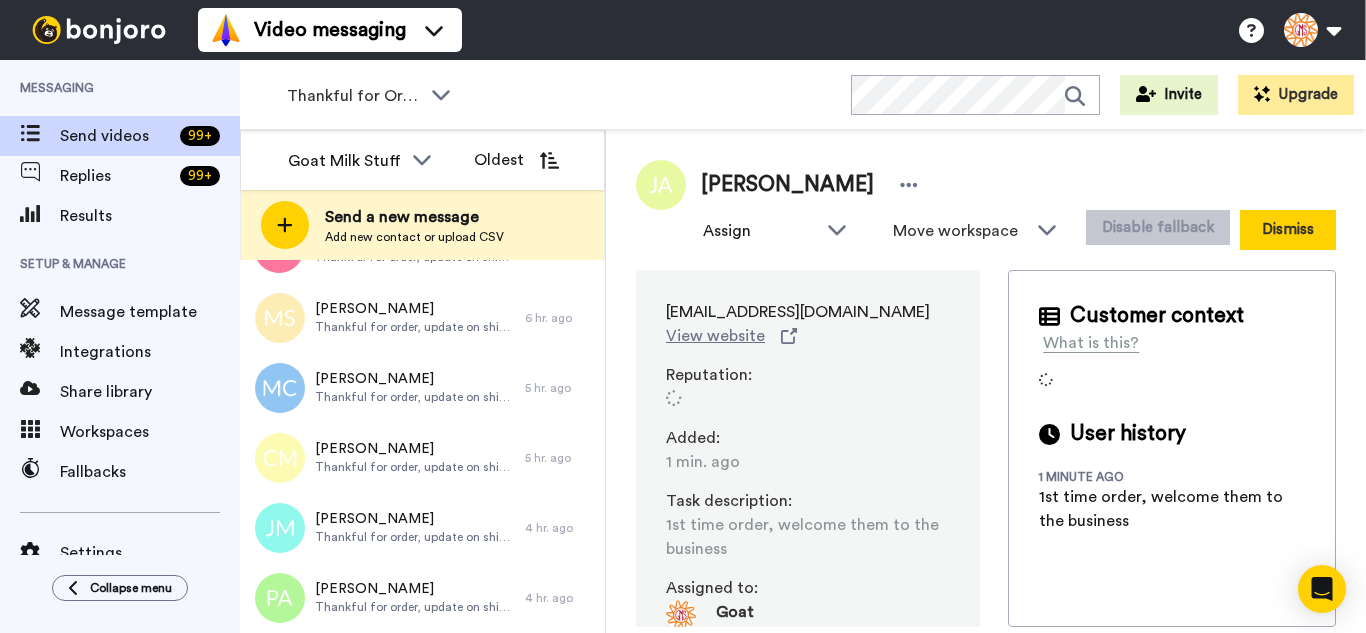 click on "Dismiss" at bounding box center (1288, 230) 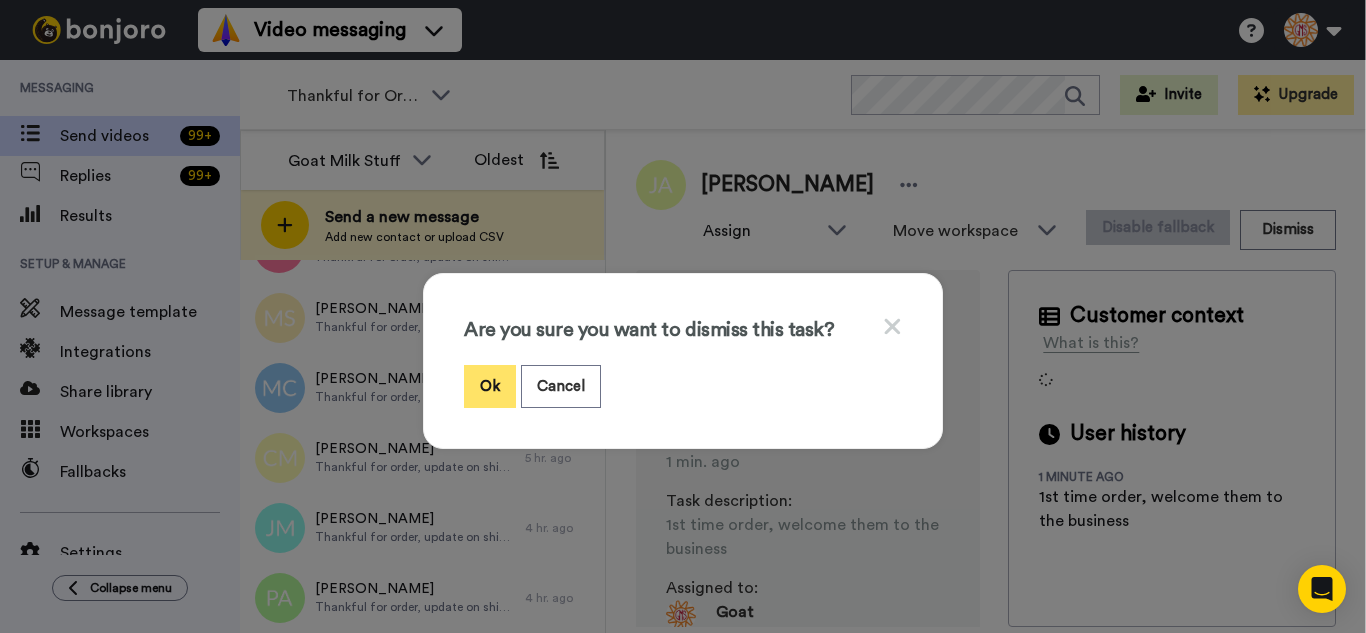 click on "Ok" at bounding box center (490, 386) 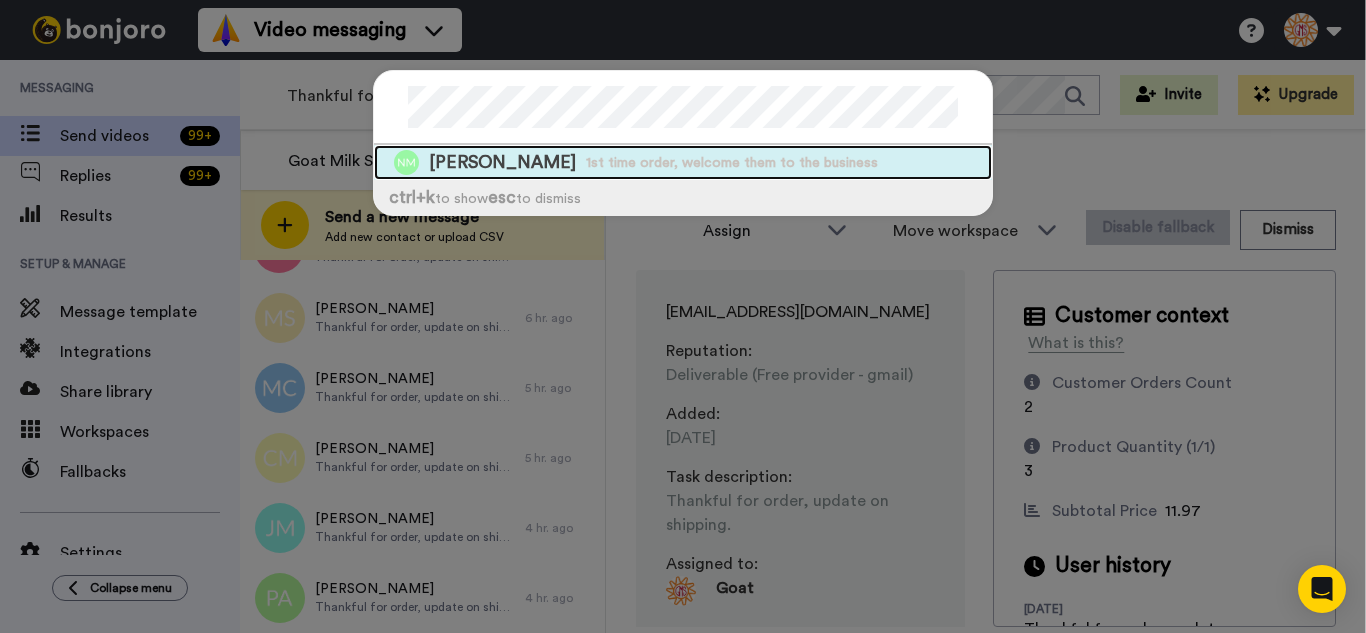 click on "1st time order, welcome them to the business" at bounding box center [732, 163] 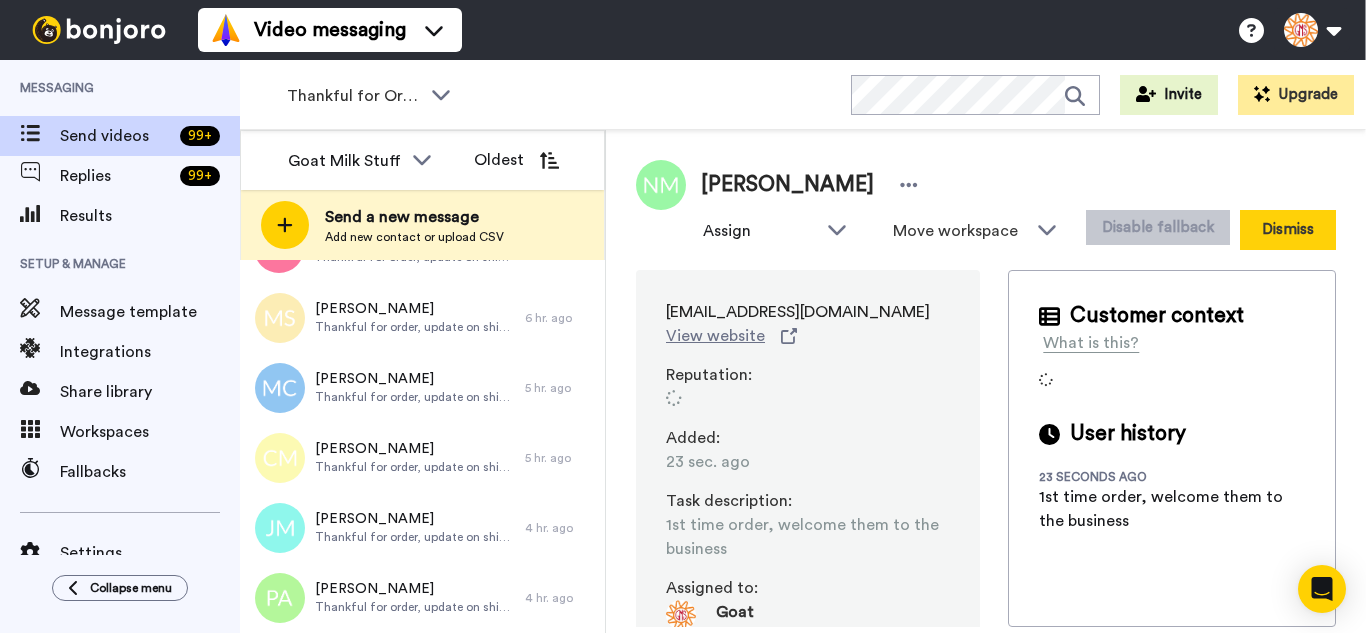 click on "Dismiss" at bounding box center (1288, 230) 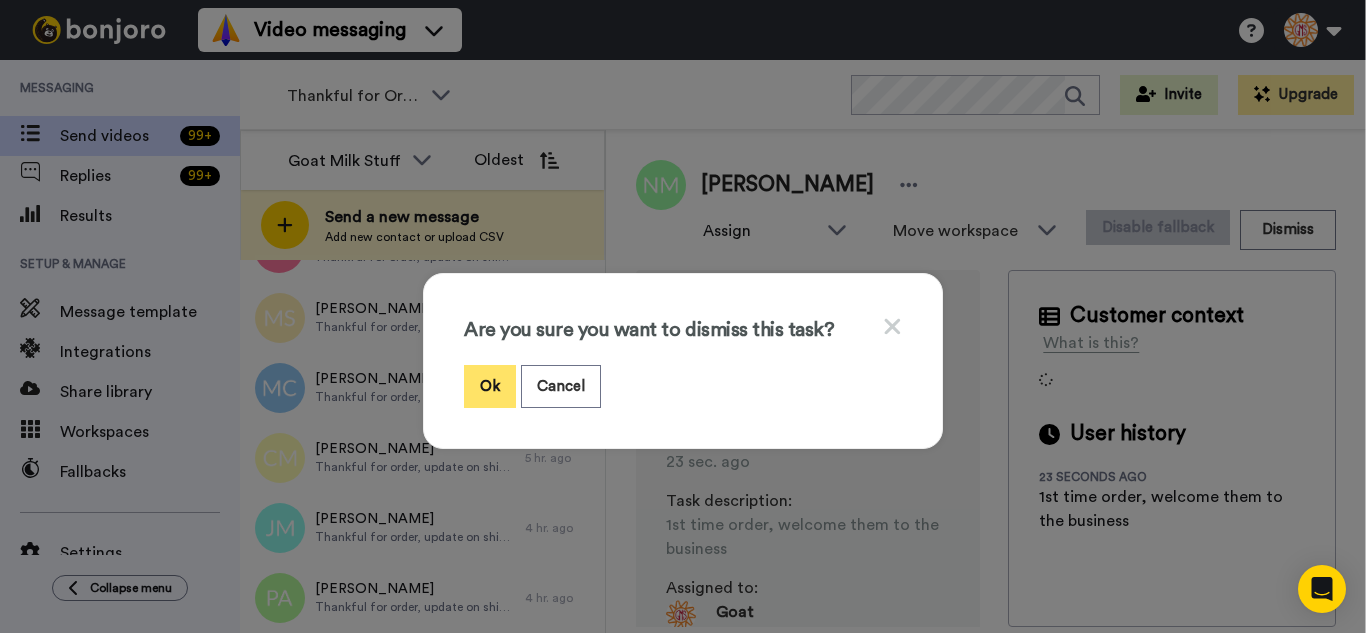 click on "Ok" at bounding box center (490, 386) 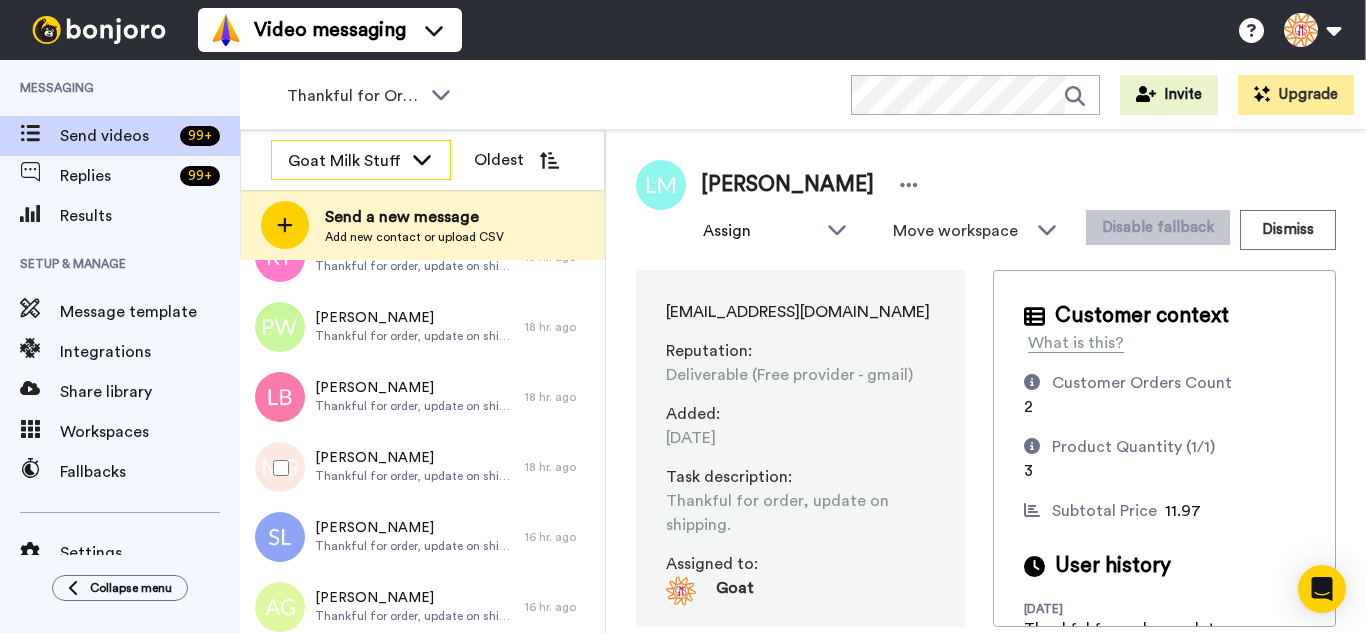 scroll, scrollTop: 2727, scrollLeft: 0, axis: vertical 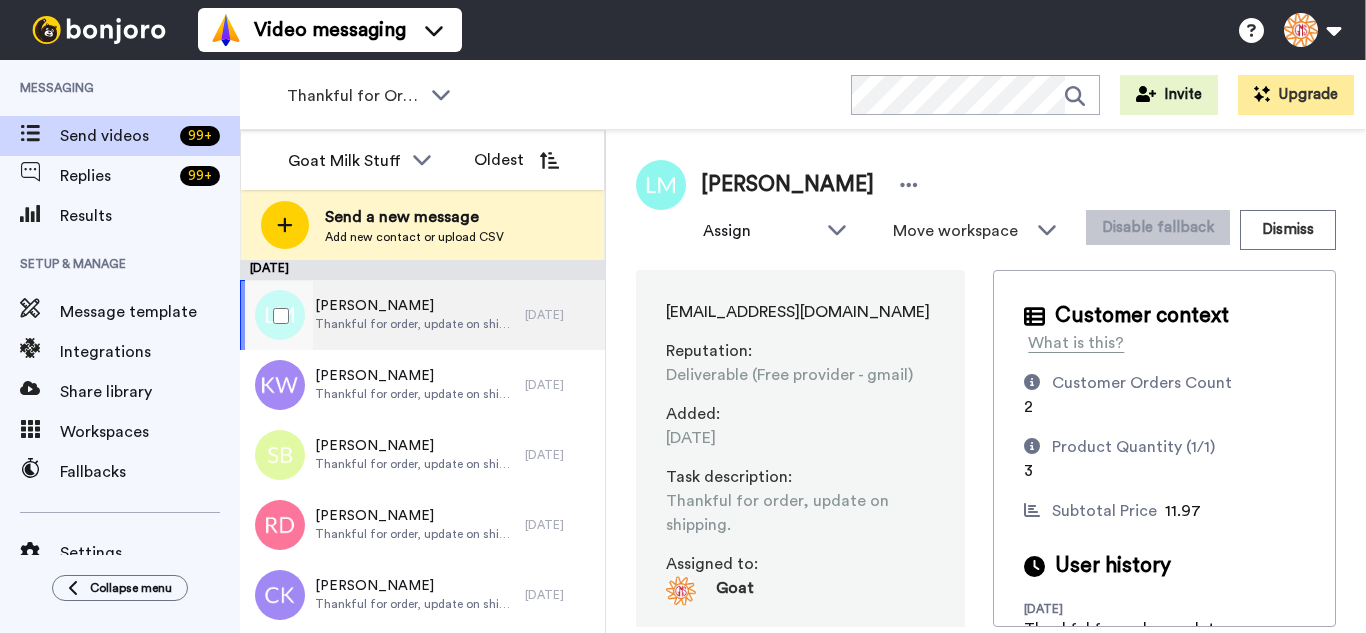 click at bounding box center [277, 316] 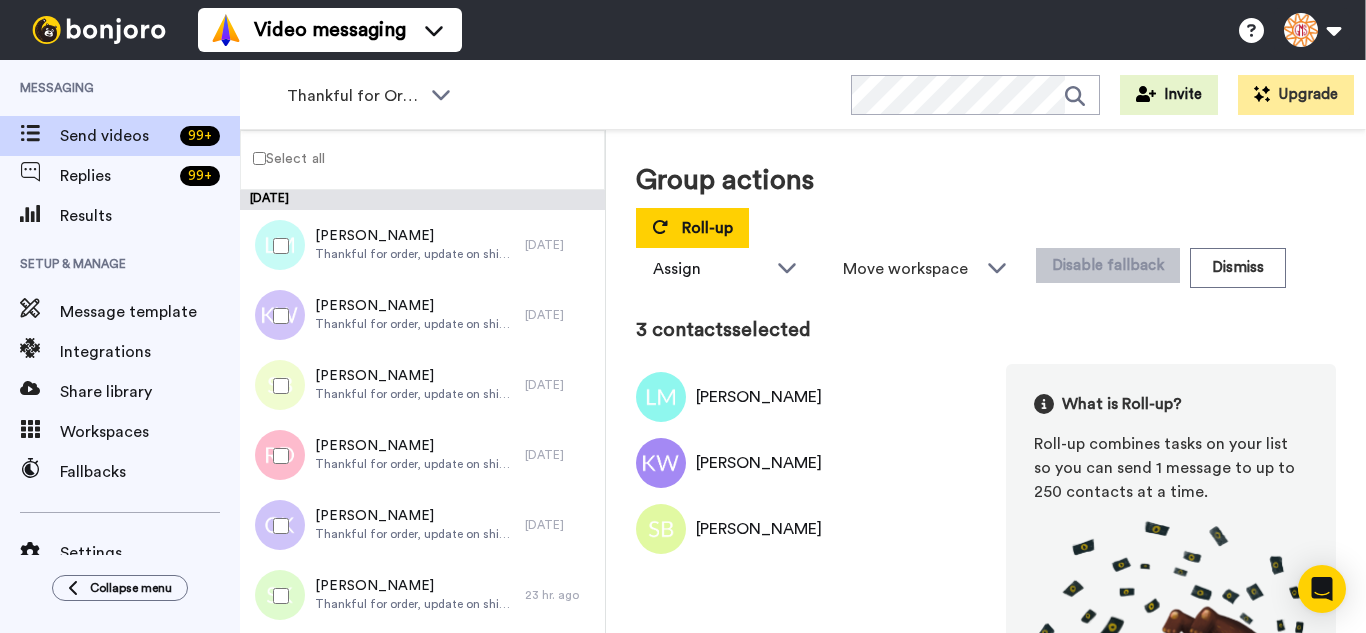 click at bounding box center (277, 456) 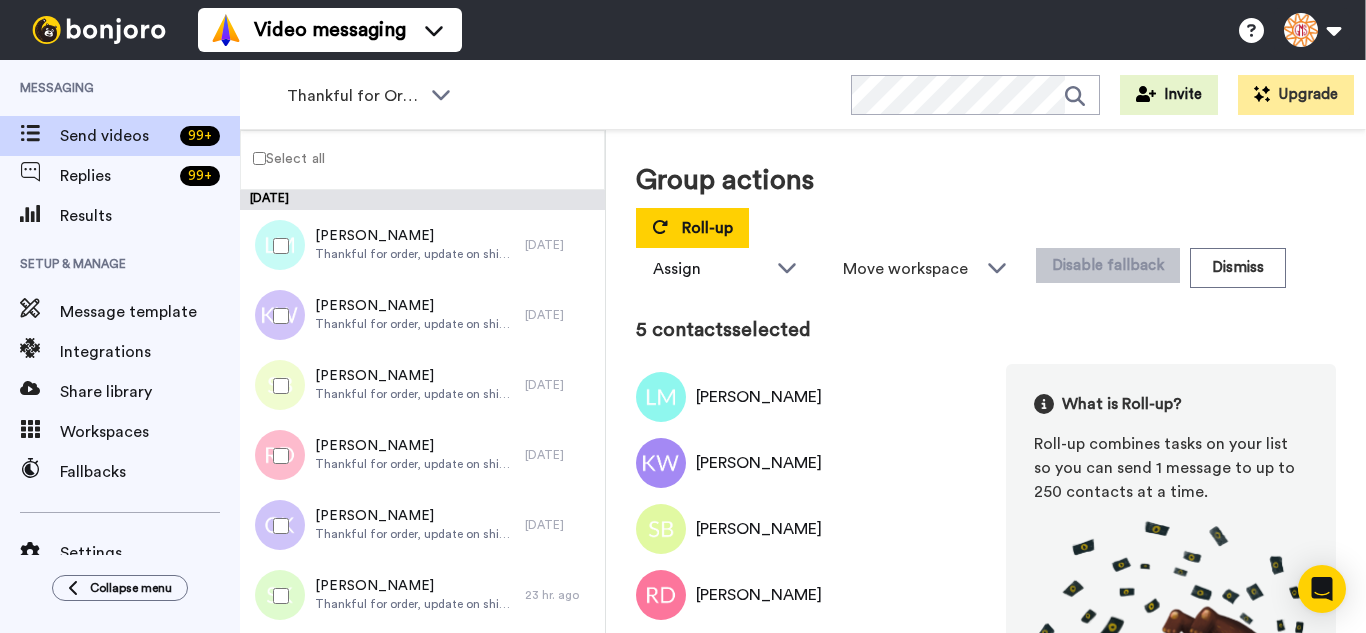 click at bounding box center [277, 596] 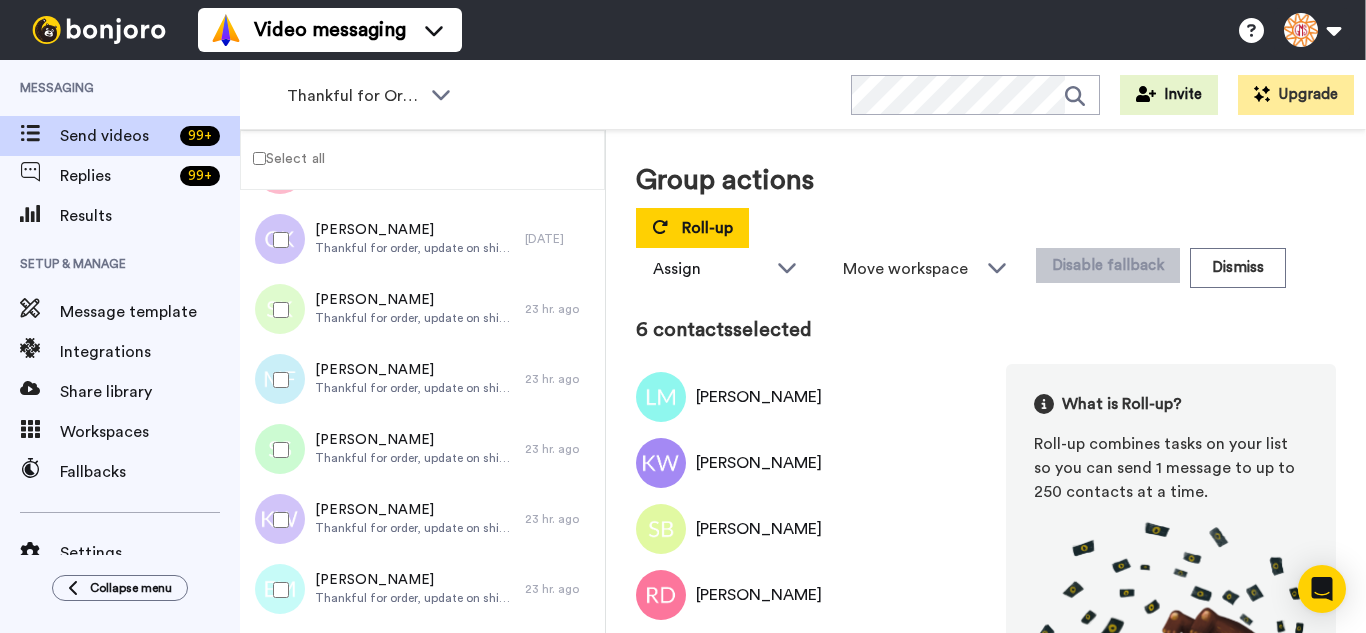 scroll, scrollTop: 300, scrollLeft: 0, axis: vertical 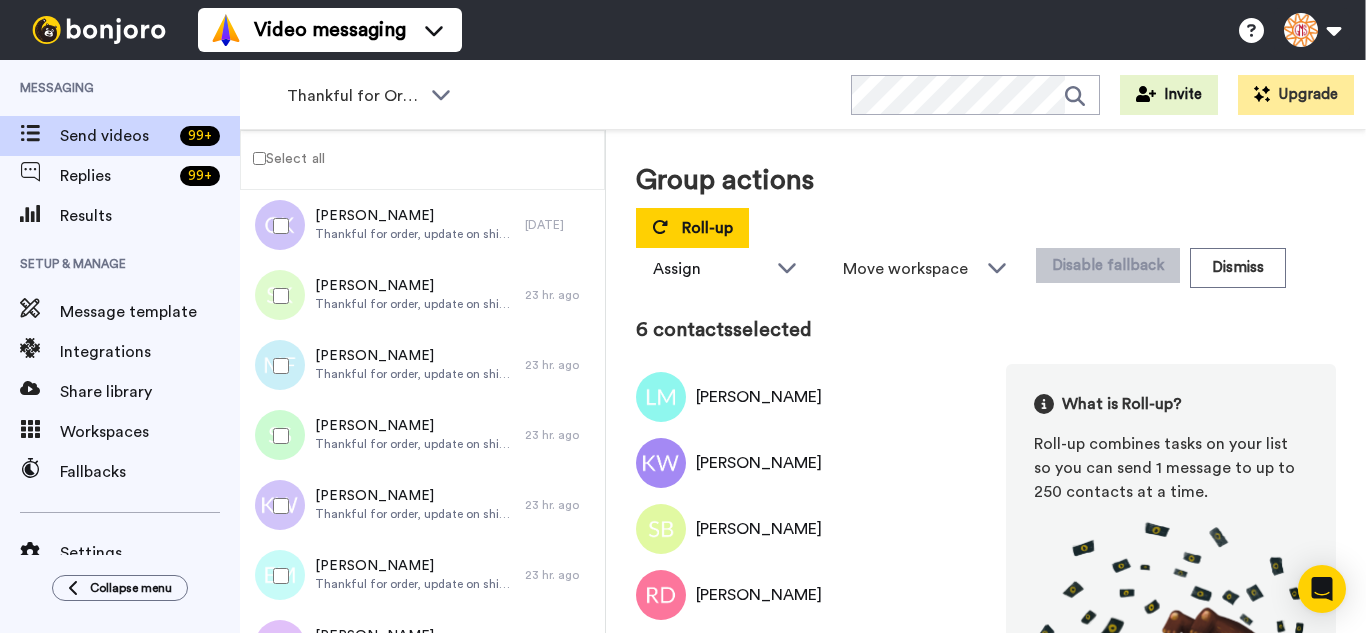 click at bounding box center [277, 366] 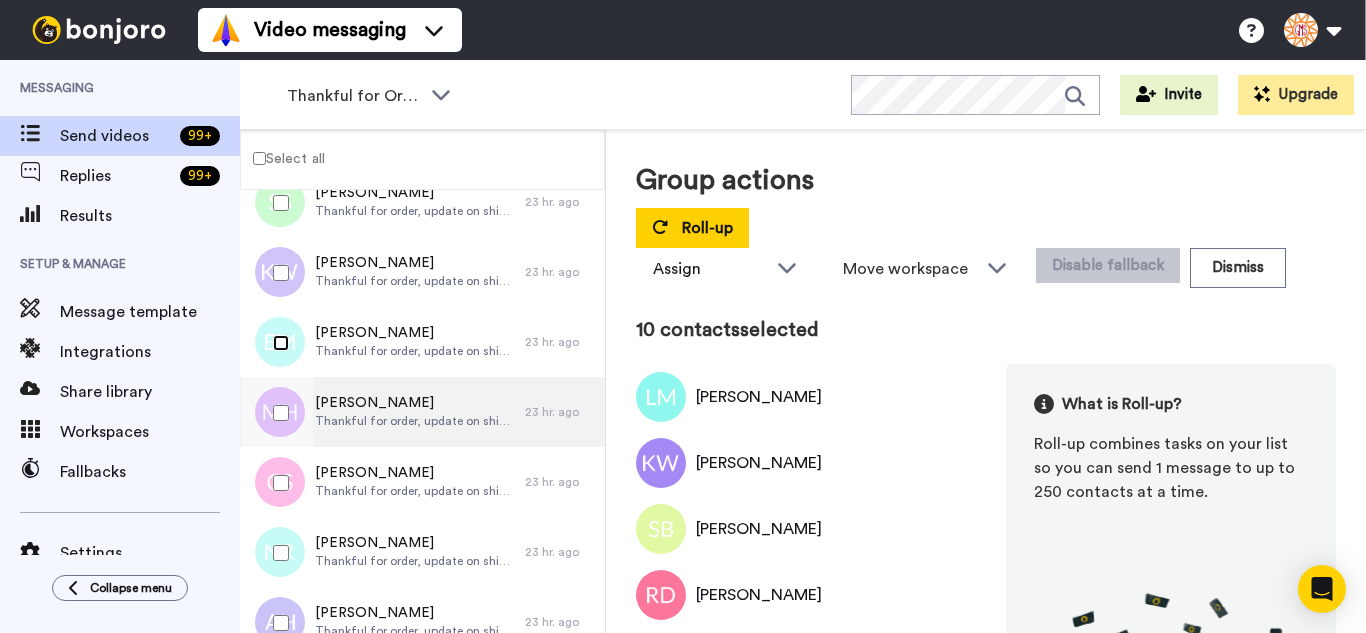 scroll, scrollTop: 600, scrollLeft: 0, axis: vertical 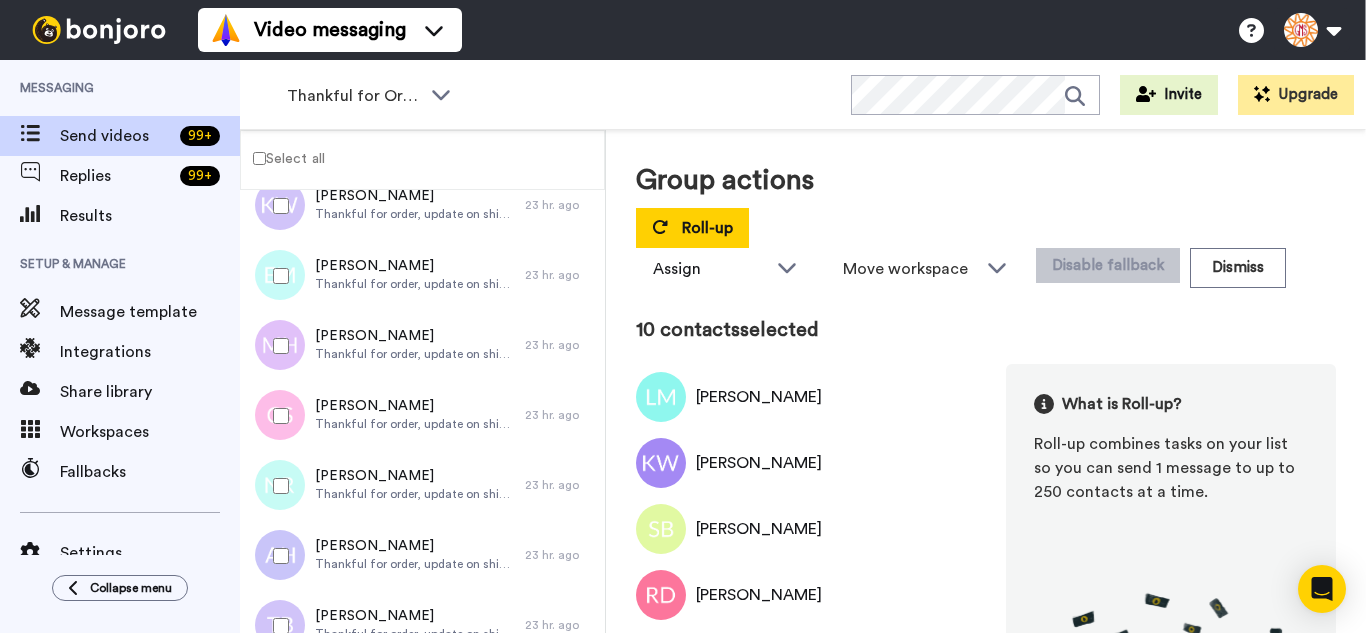 drag, startPoint x: 296, startPoint y: 350, endPoint x: 288, endPoint y: 403, distance: 53.600372 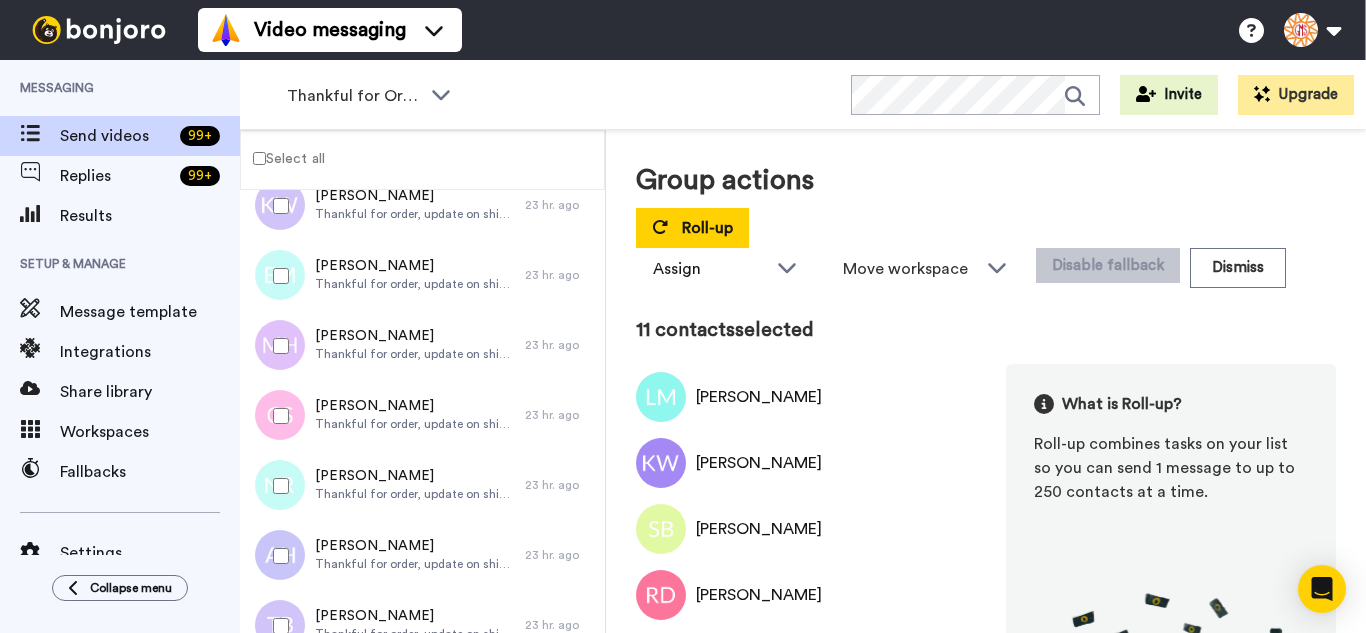 click at bounding box center [277, 416] 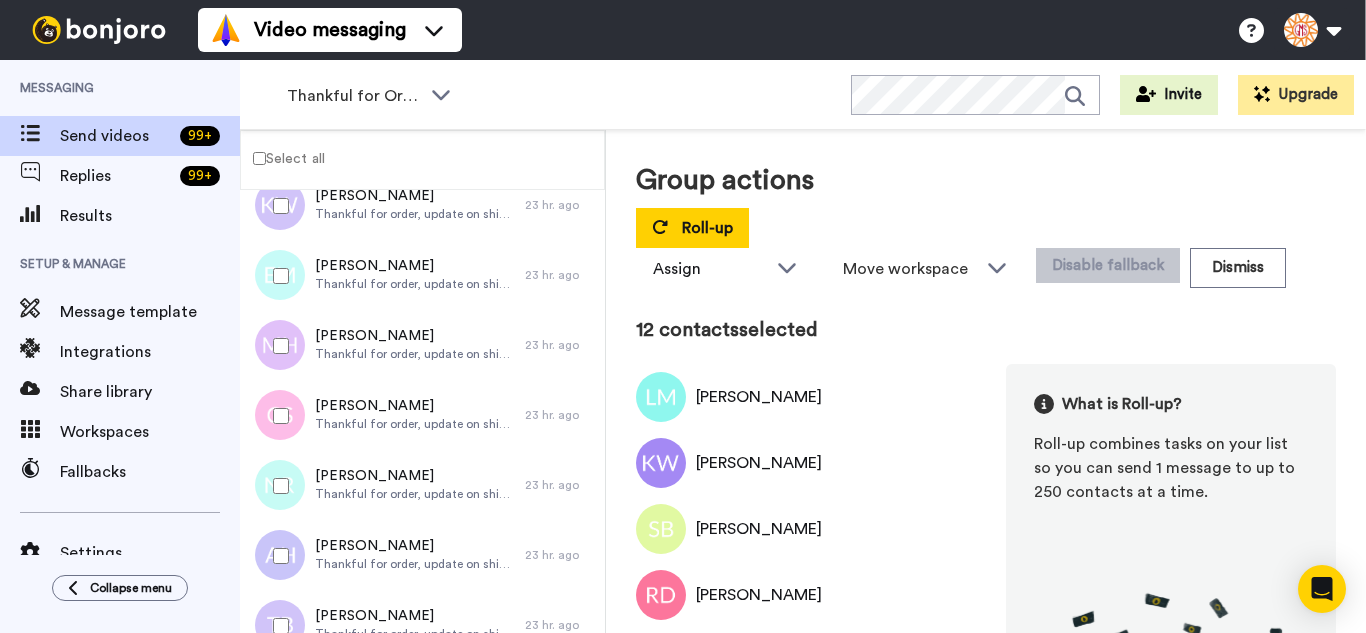 drag, startPoint x: 297, startPoint y: 498, endPoint x: 289, endPoint y: 553, distance: 55.578773 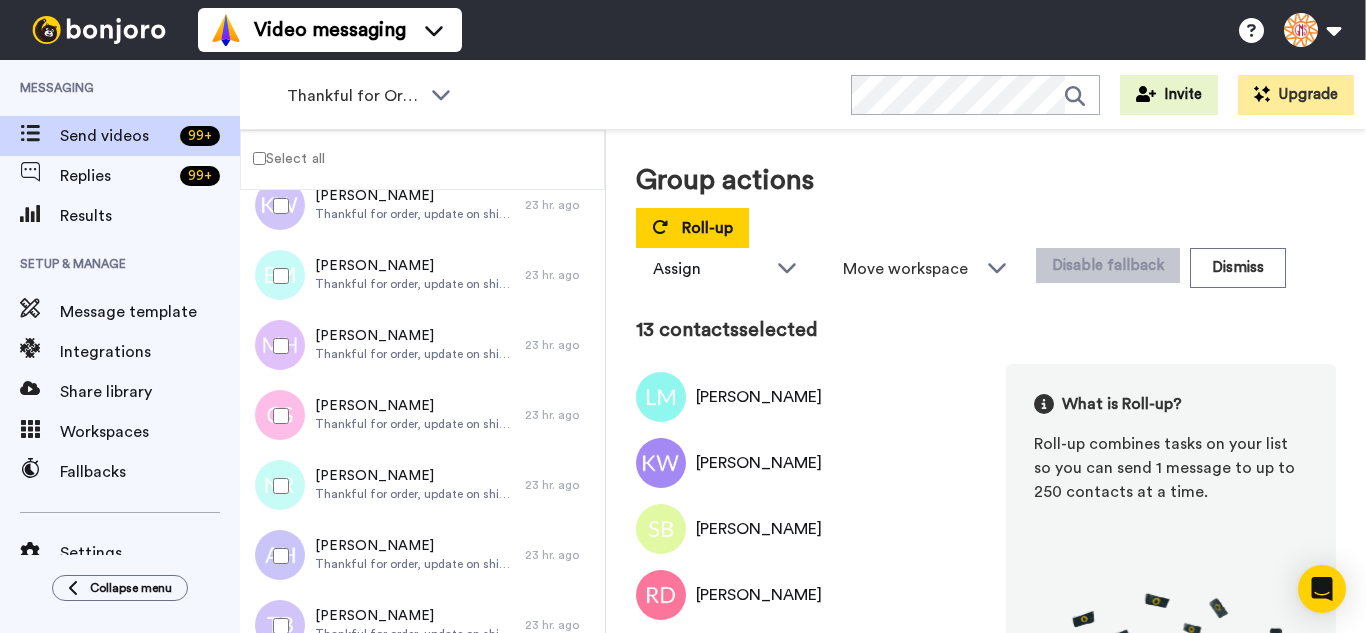 drag, startPoint x: 279, startPoint y: 570, endPoint x: 279, endPoint y: 588, distance: 18 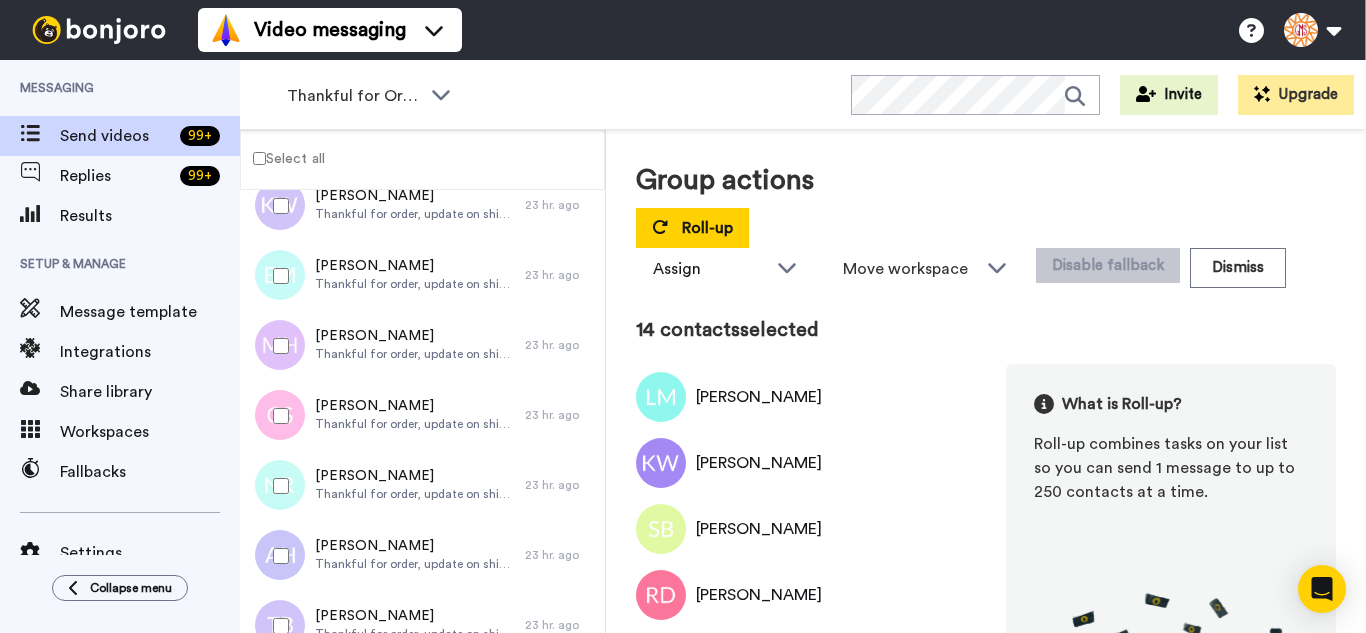 click at bounding box center (277, 626) 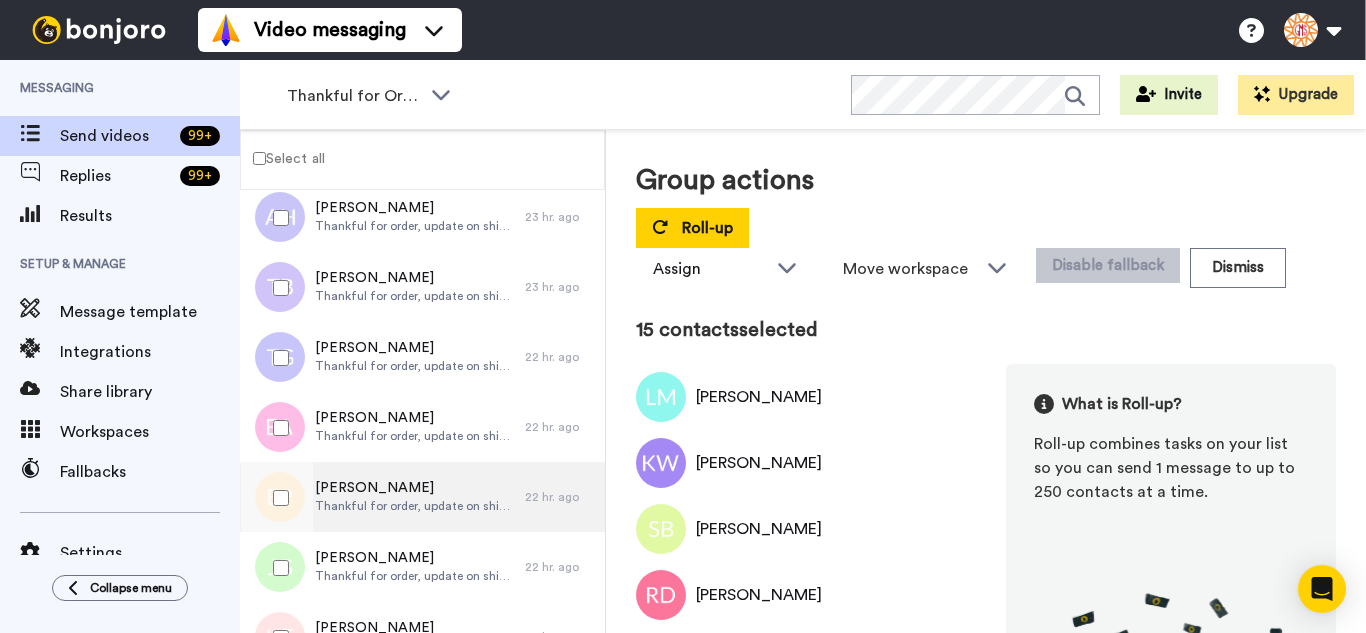 scroll, scrollTop: 1000, scrollLeft: 0, axis: vertical 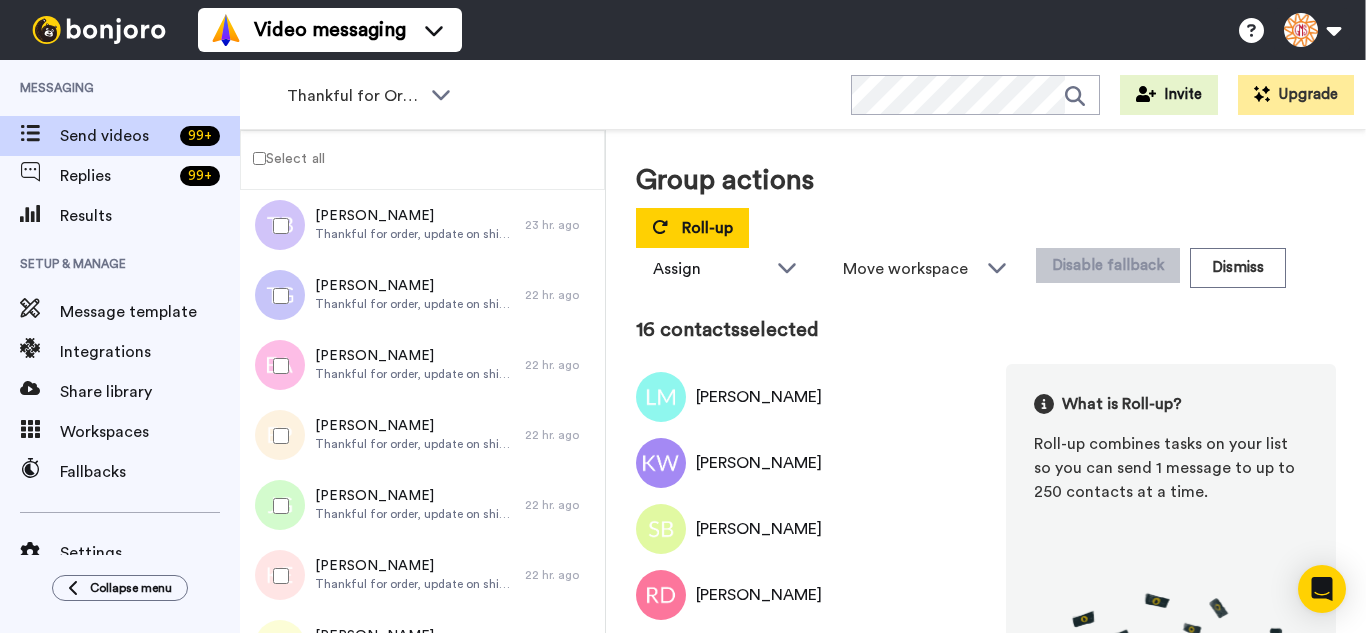 click at bounding box center (277, 366) 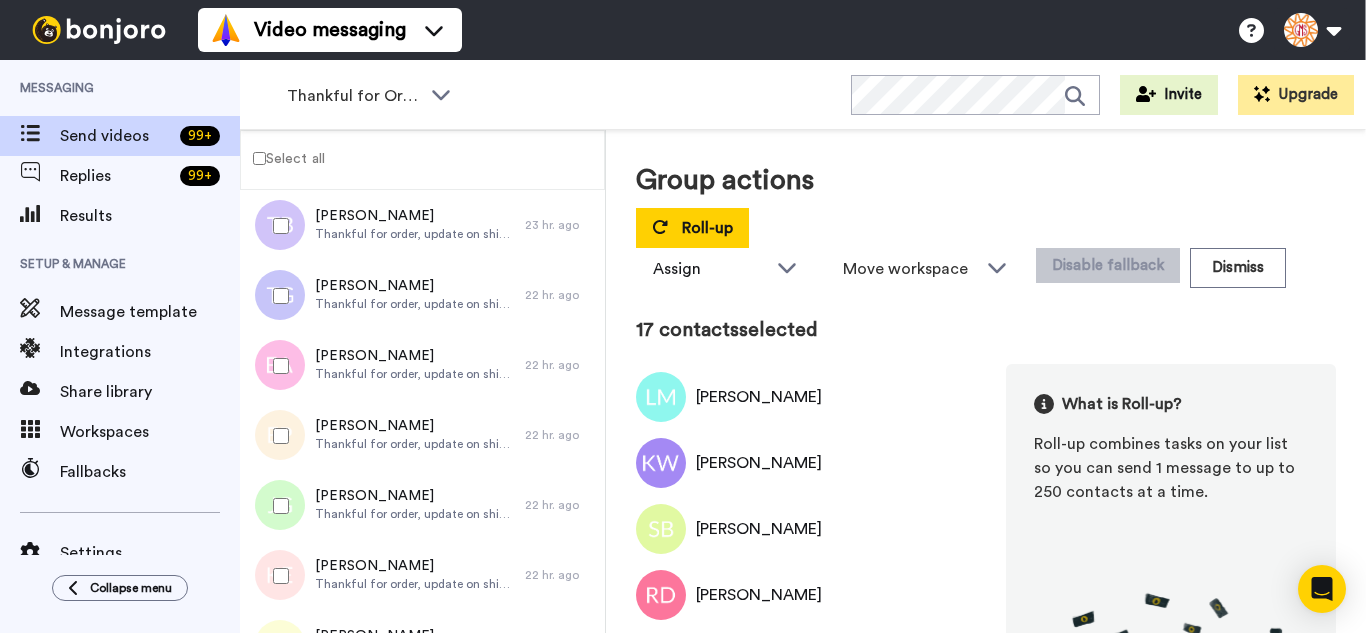 click at bounding box center [277, 436] 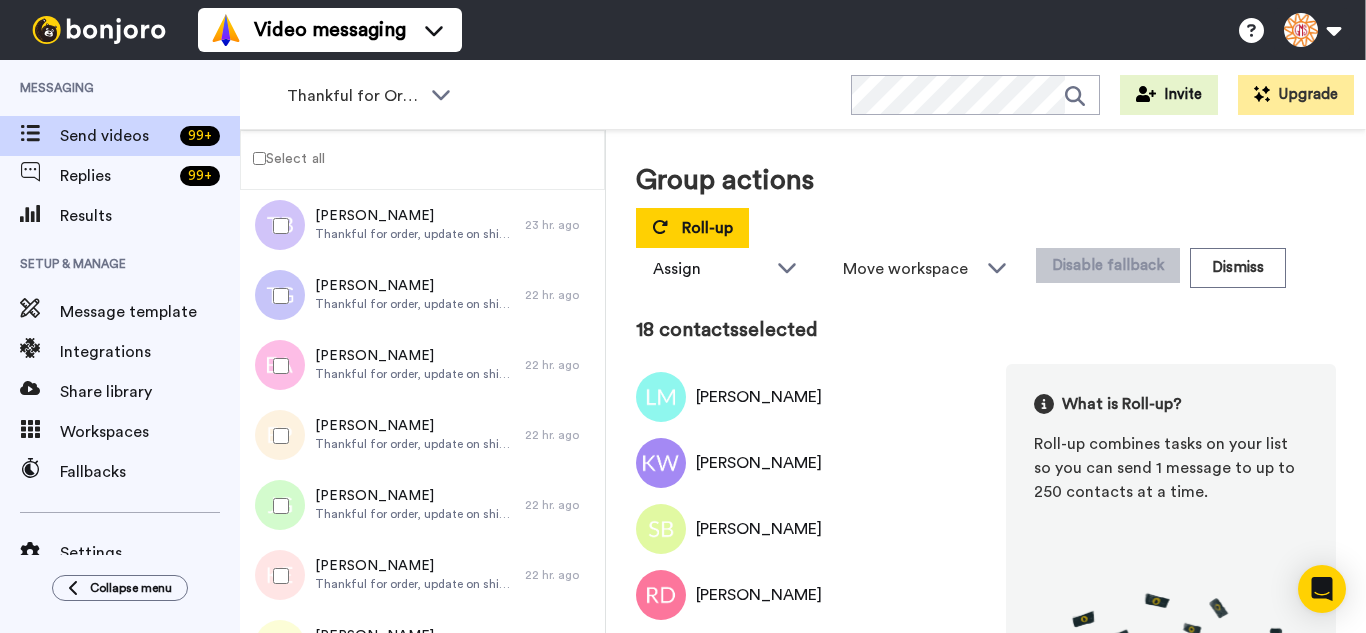 drag, startPoint x: 272, startPoint y: 502, endPoint x: 275, endPoint y: 566, distance: 64.070274 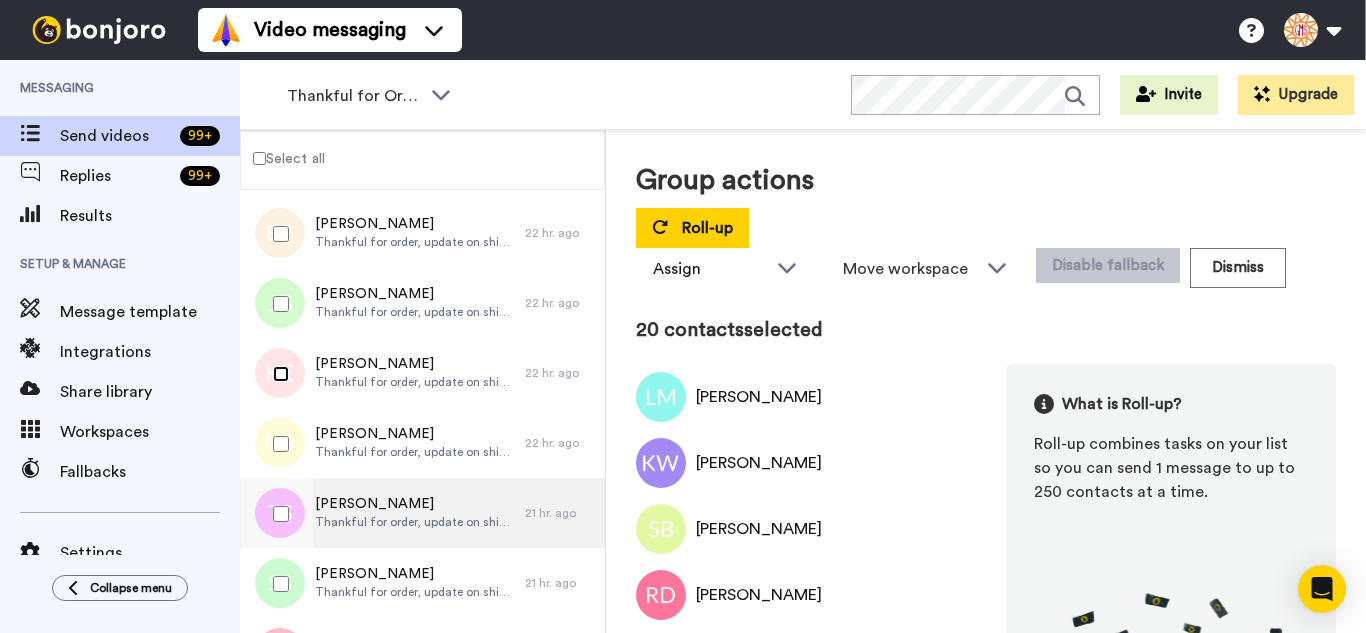 scroll, scrollTop: 1300, scrollLeft: 0, axis: vertical 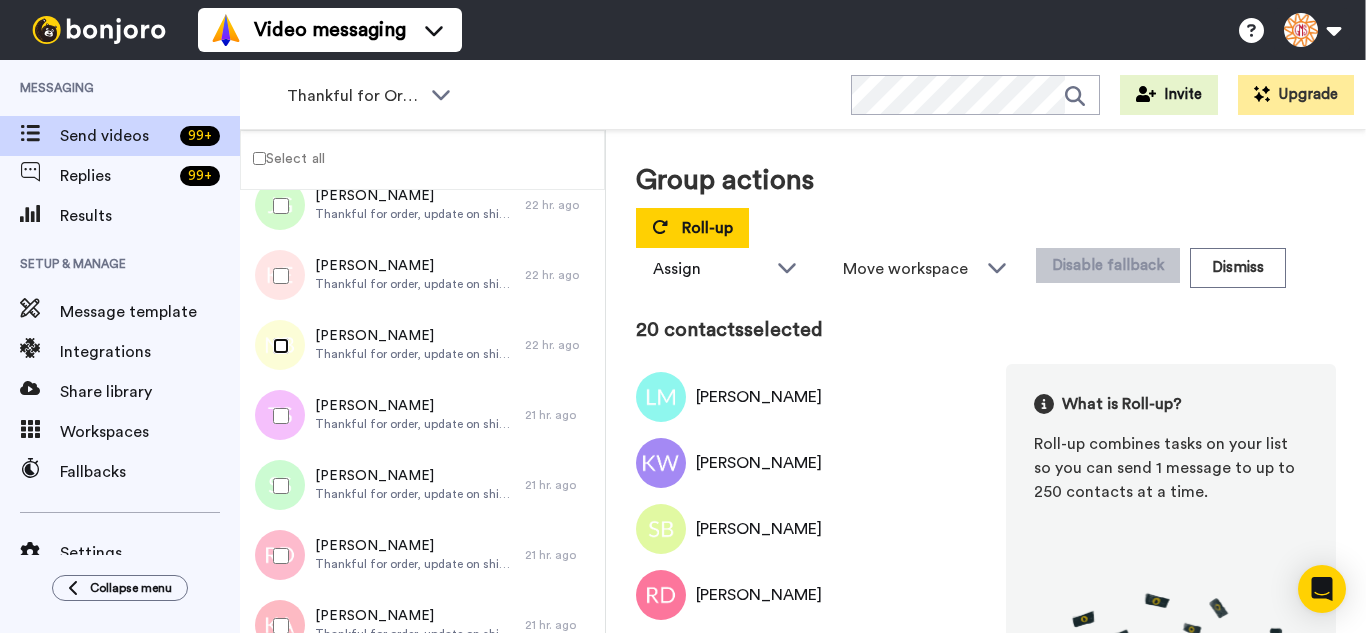 click at bounding box center (277, 346) 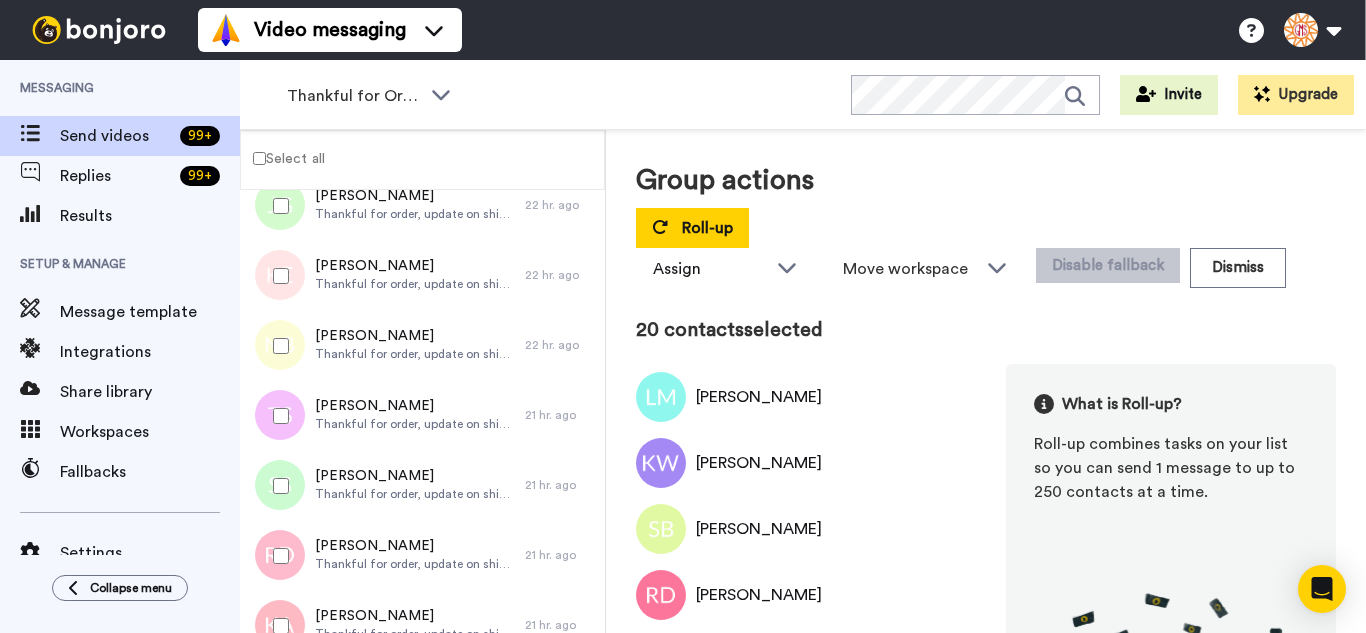 click at bounding box center (277, 416) 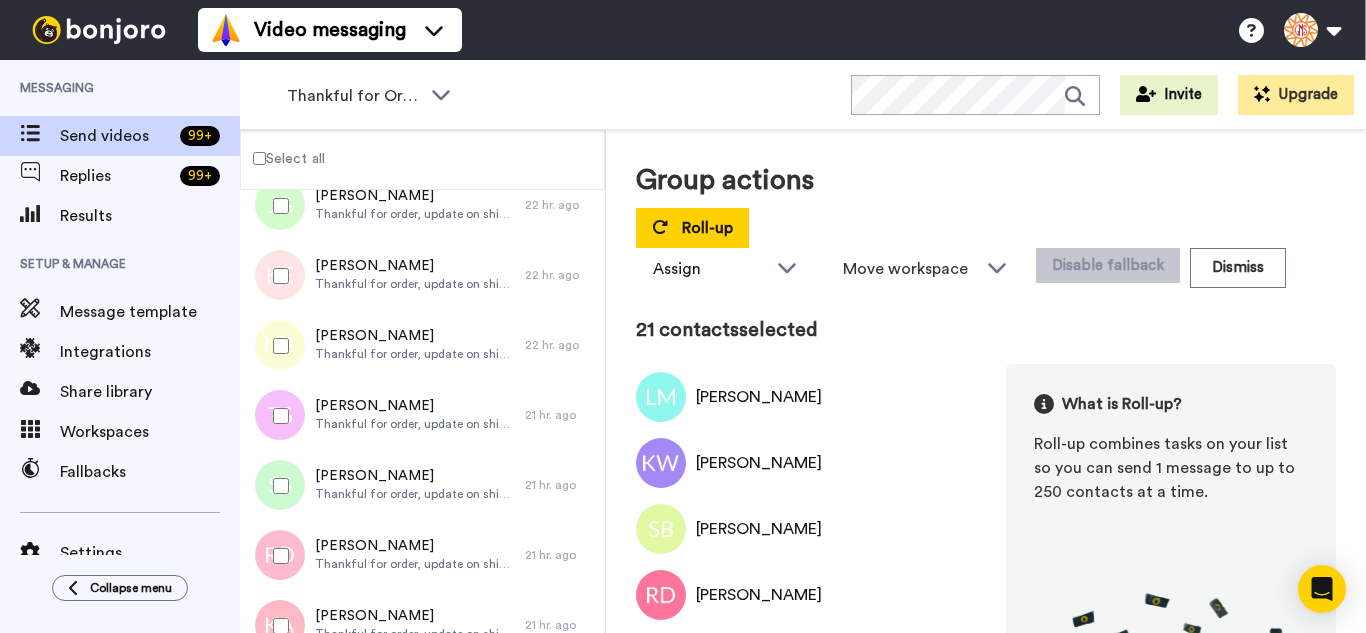 drag, startPoint x: 280, startPoint y: 473, endPoint x: 278, endPoint y: 541, distance: 68.0294 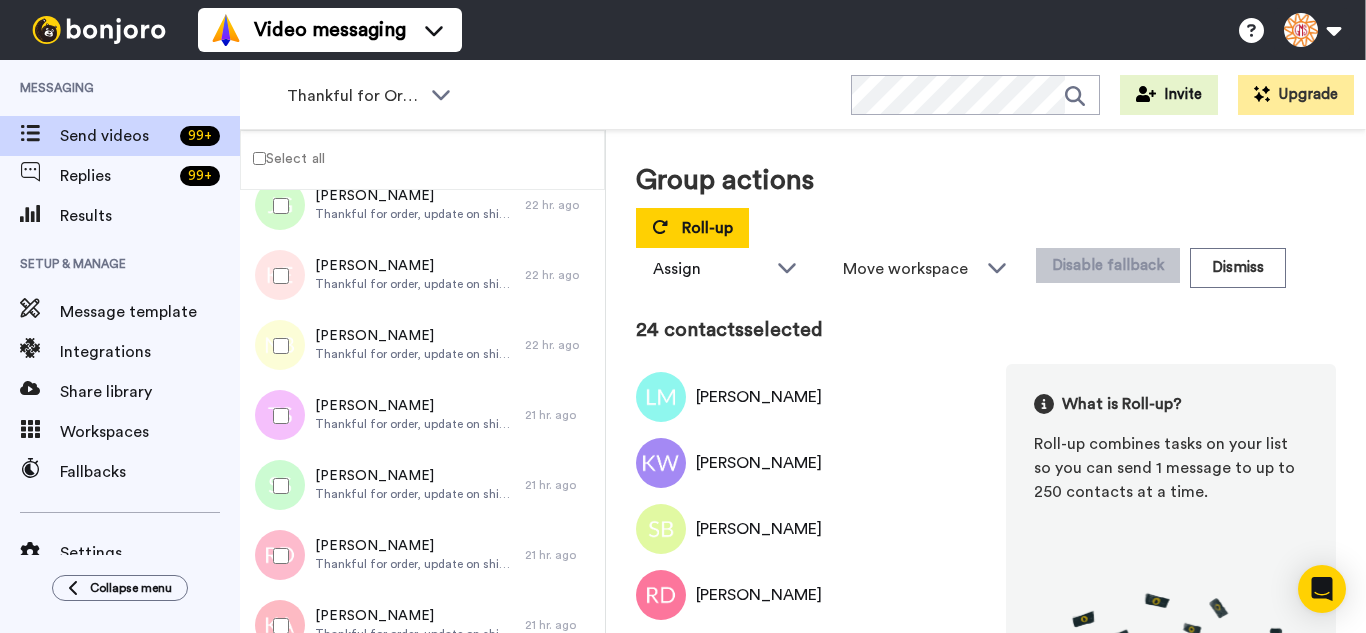 click at bounding box center [277, 626] 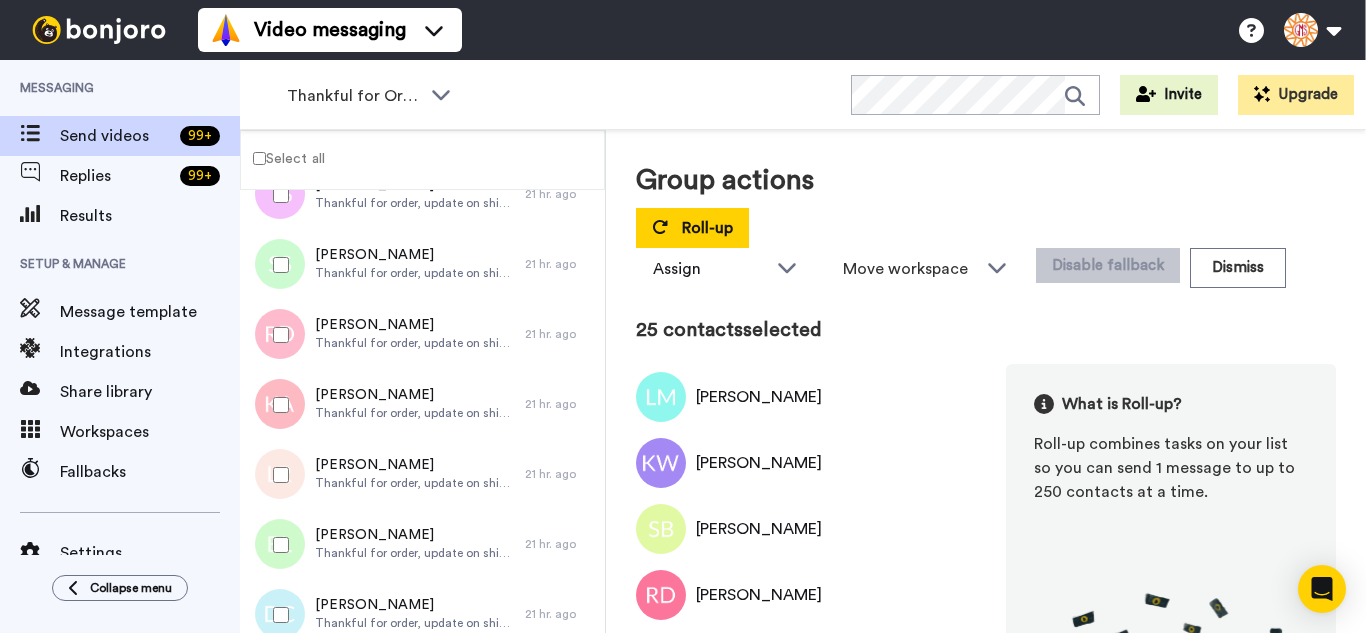 scroll, scrollTop: 1700, scrollLeft: 0, axis: vertical 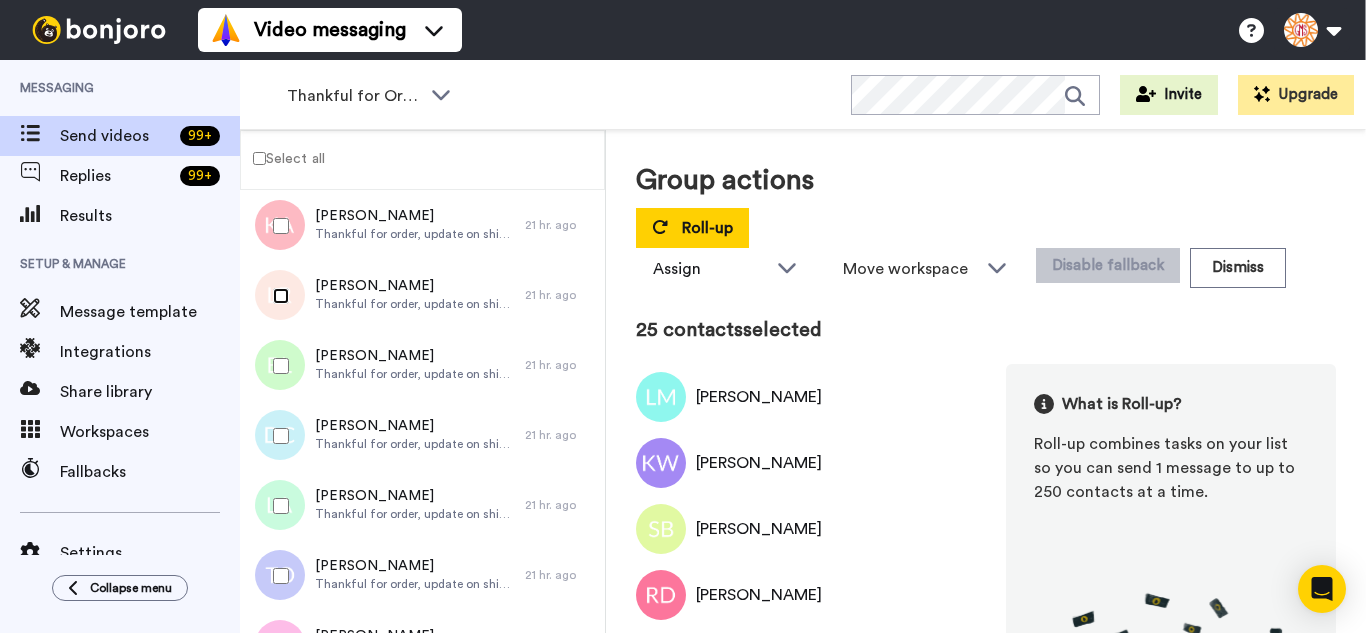click at bounding box center [277, 296] 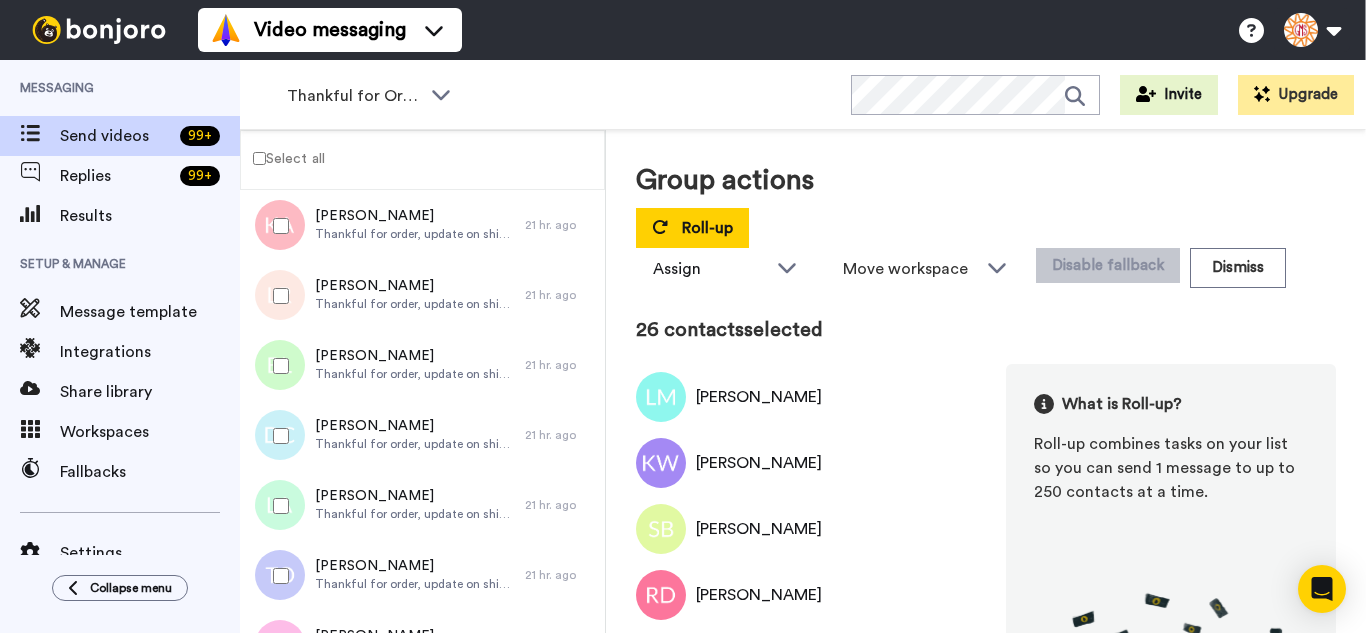 click at bounding box center (277, 366) 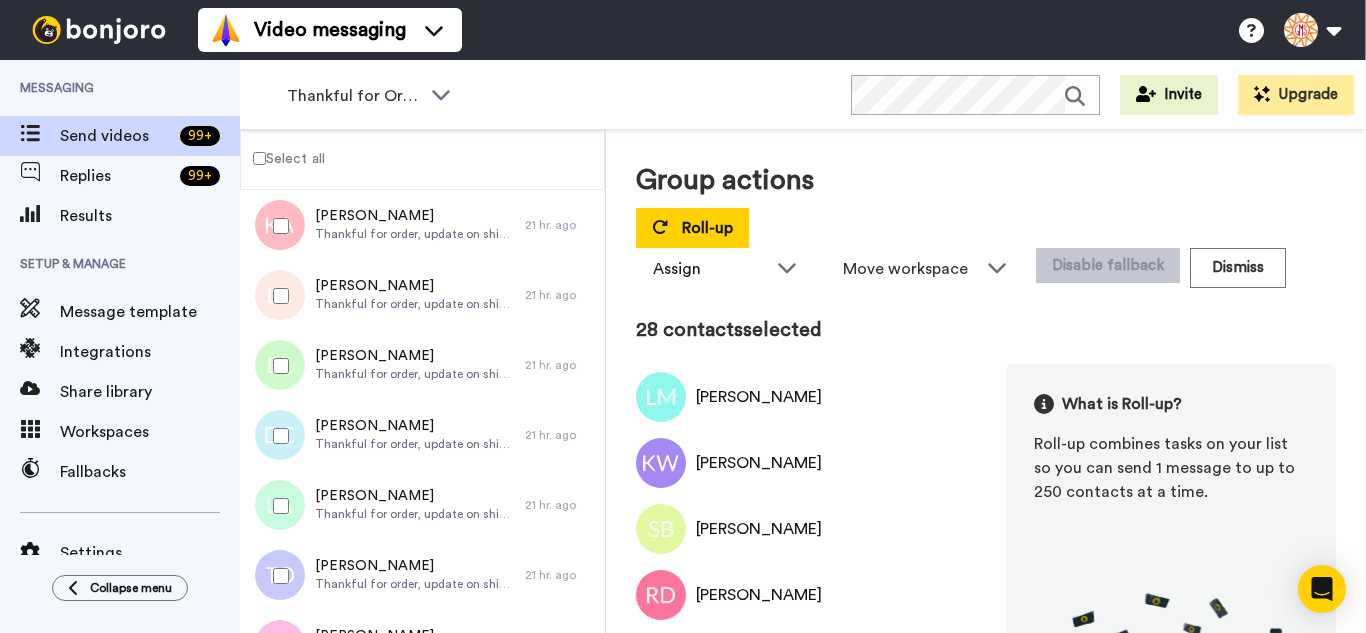 drag, startPoint x: 282, startPoint y: 496, endPoint x: 284, endPoint y: 587, distance: 91.02197 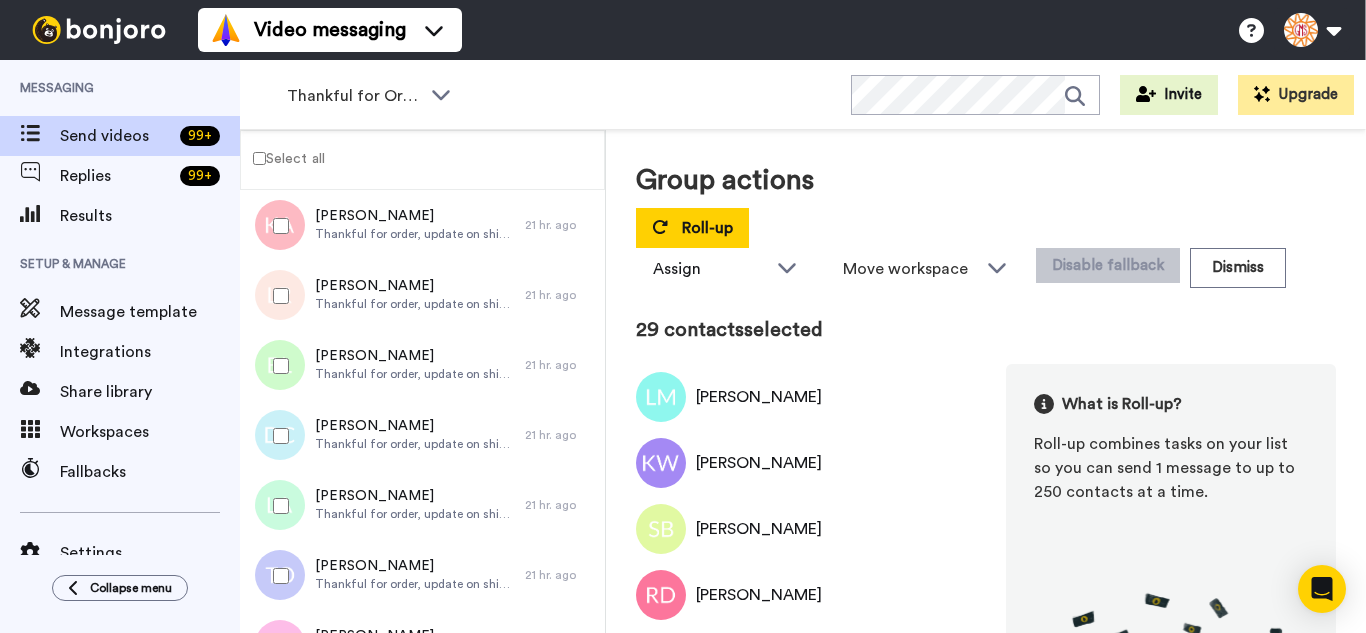 click at bounding box center (277, 576) 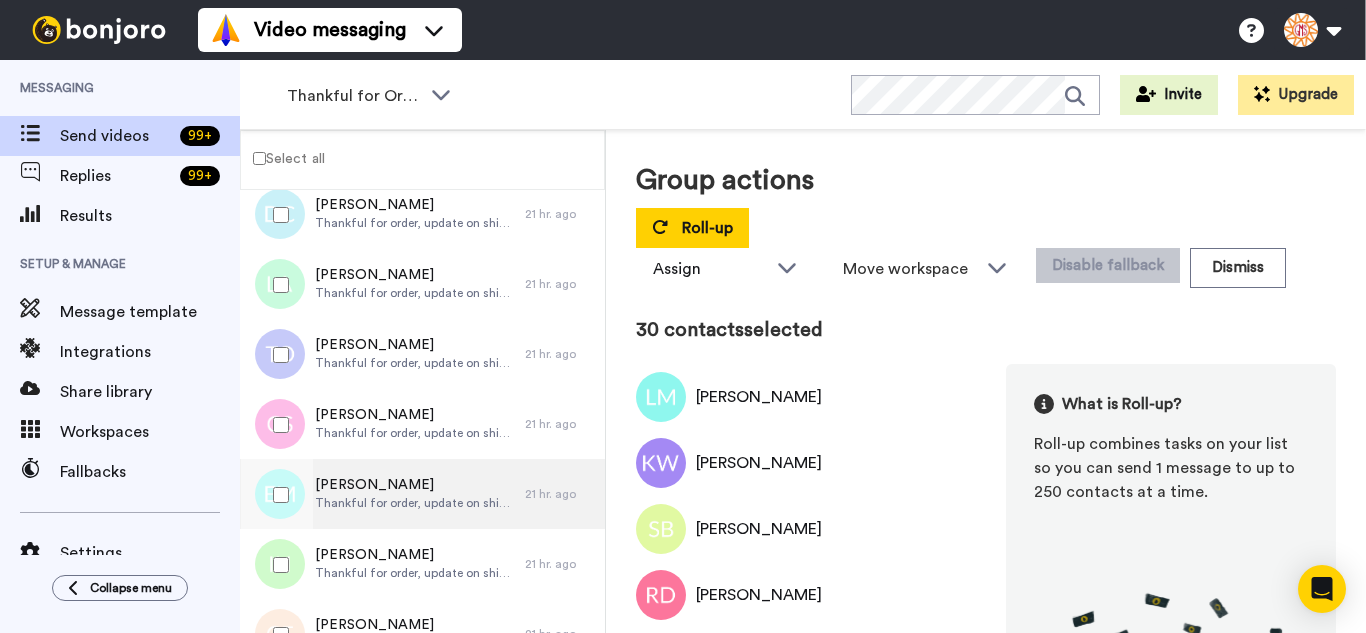 scroll, scrollTop: 2000, scrollLeft: 0, axis: vertical 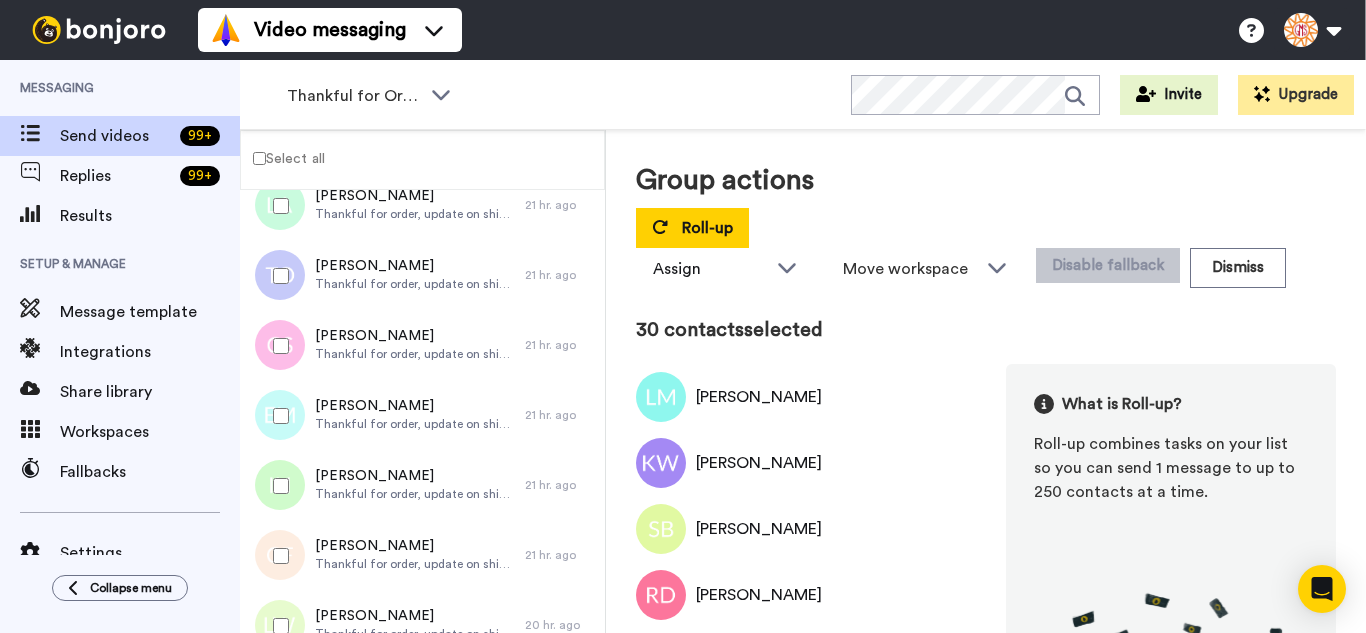 drag, startPoint x: 294, startPoint y: 348, endPoint x: 290, endPoint y: 417, distance: 69.115845 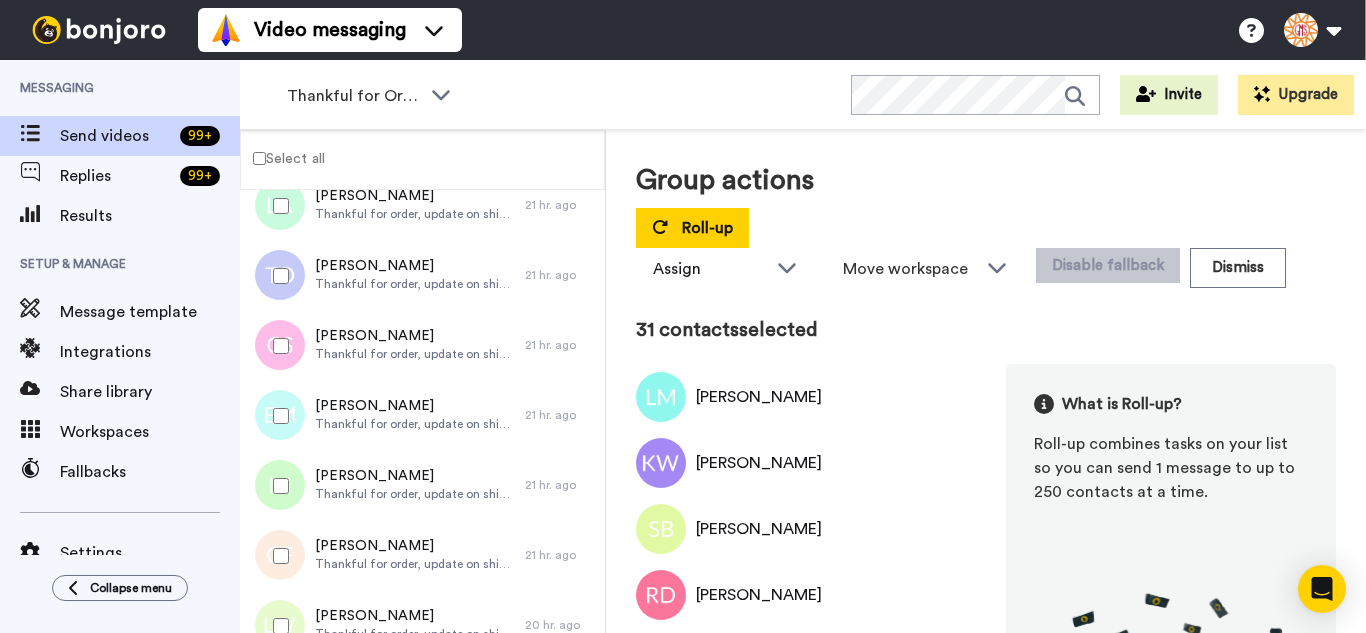click at bounding box center (277, 416) 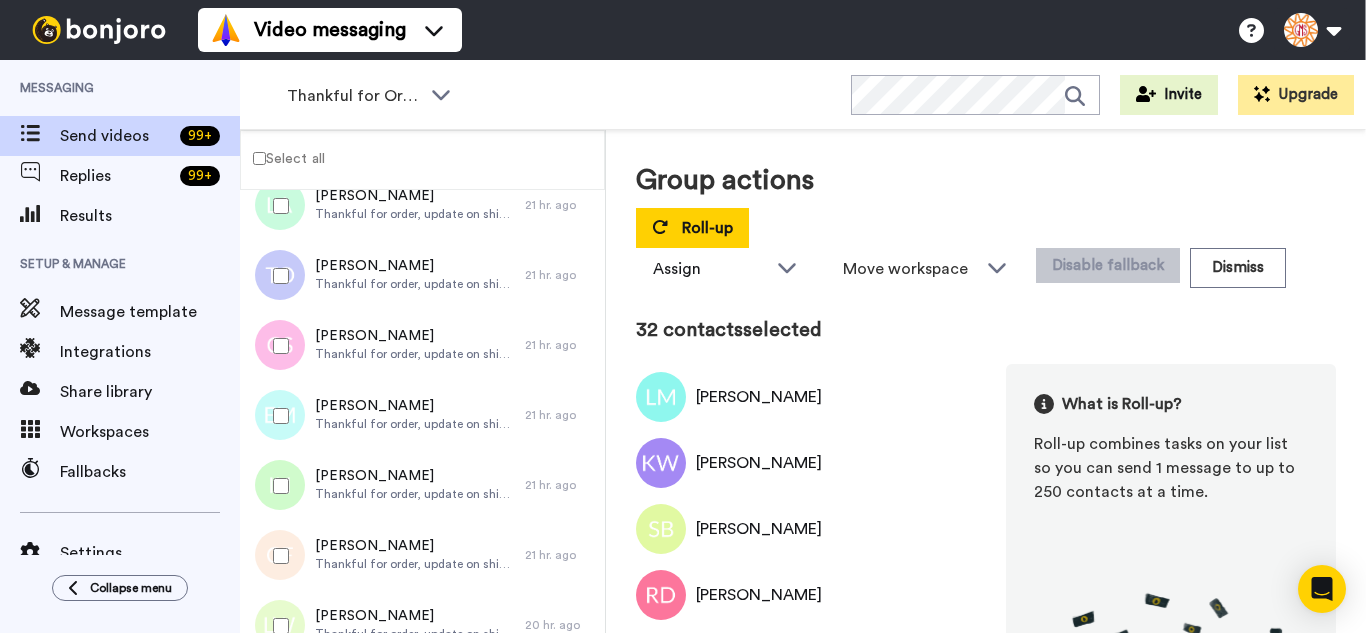 click at bounding box center [277, 486] 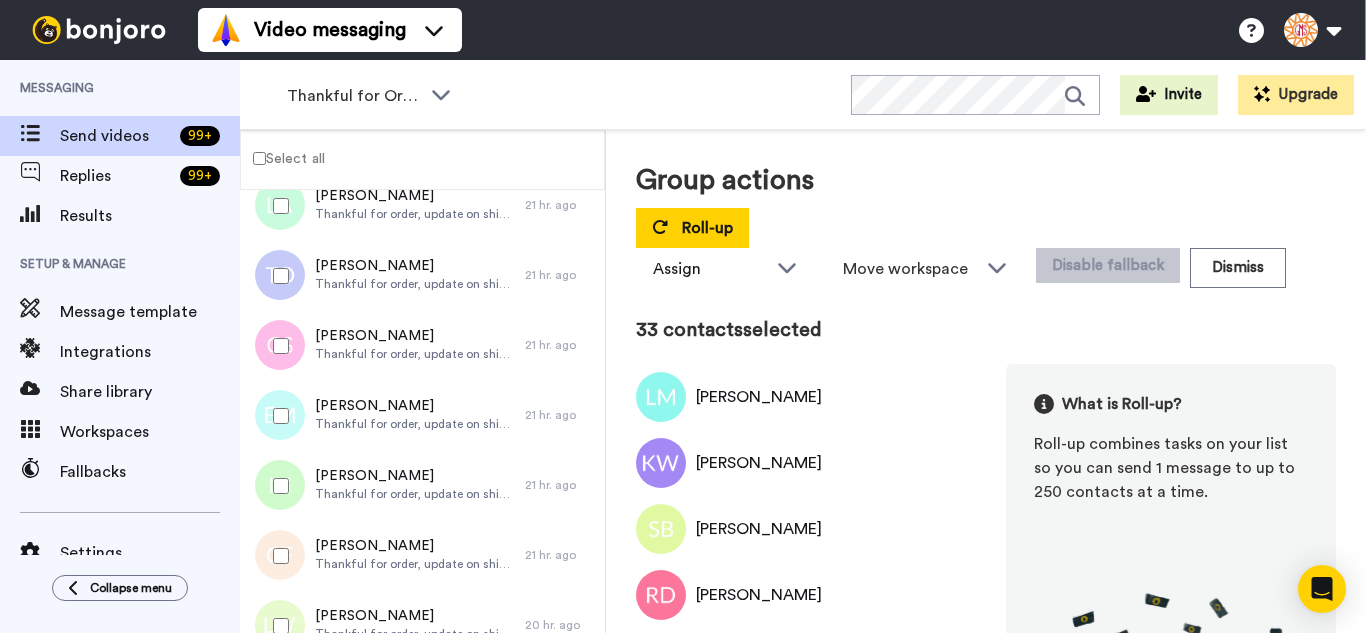 click at bounding box center [277, 556] 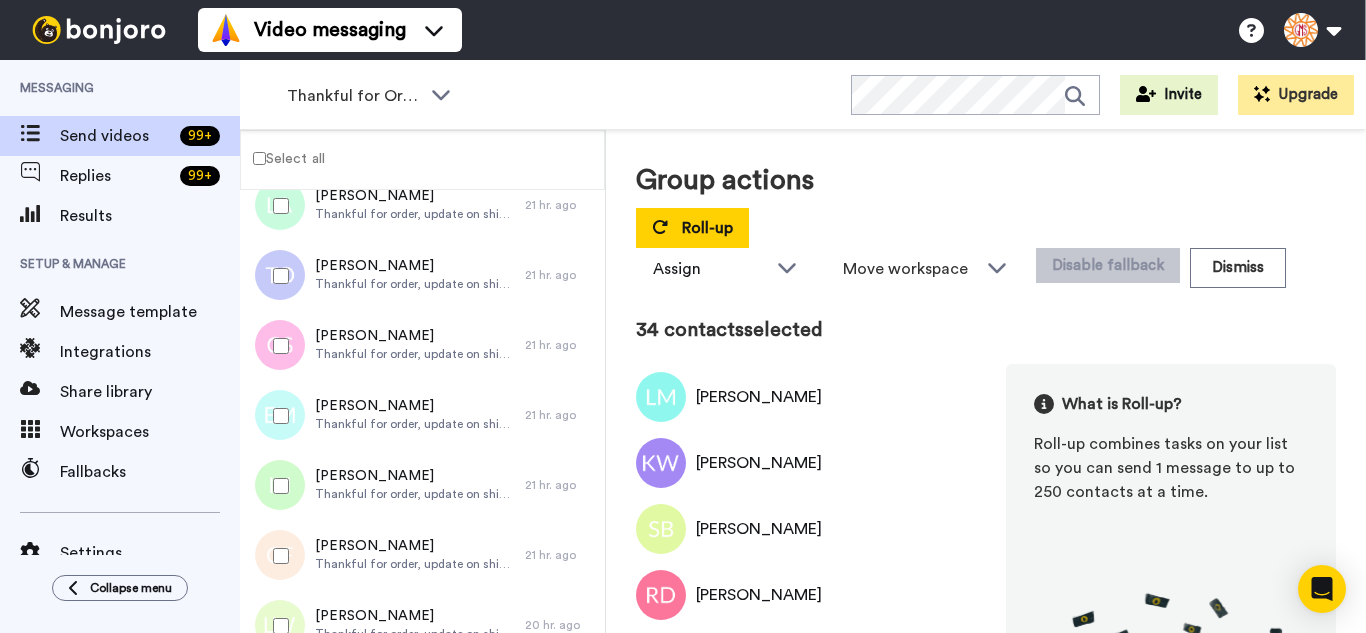 click at bounding box center (277, 626) 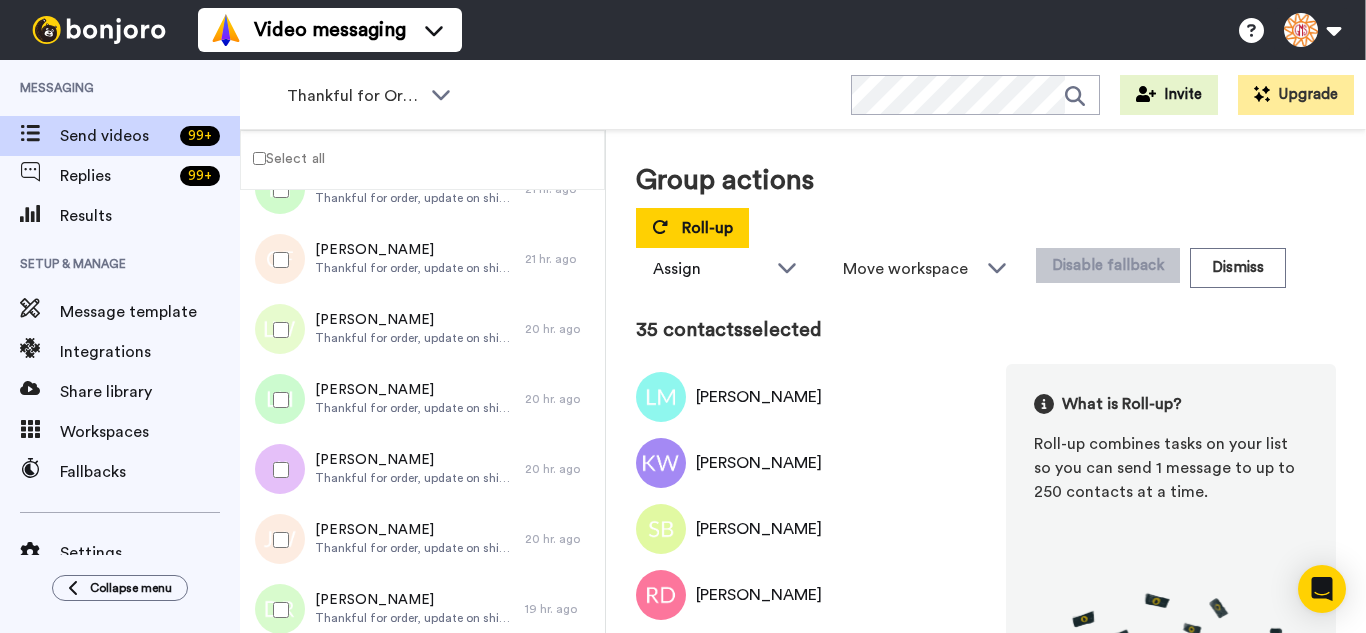 scroll, scrollTop: 2300, scrollLeft: 0, axis: vertical 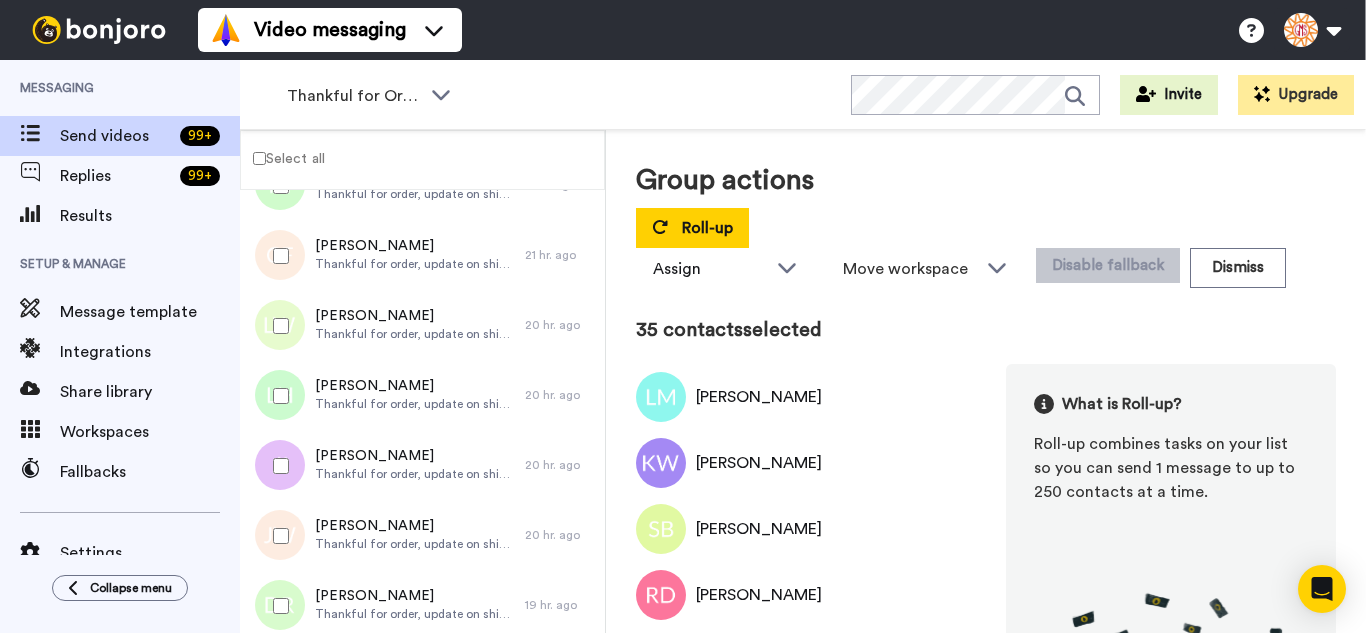 click at bounding box center [277, 396] 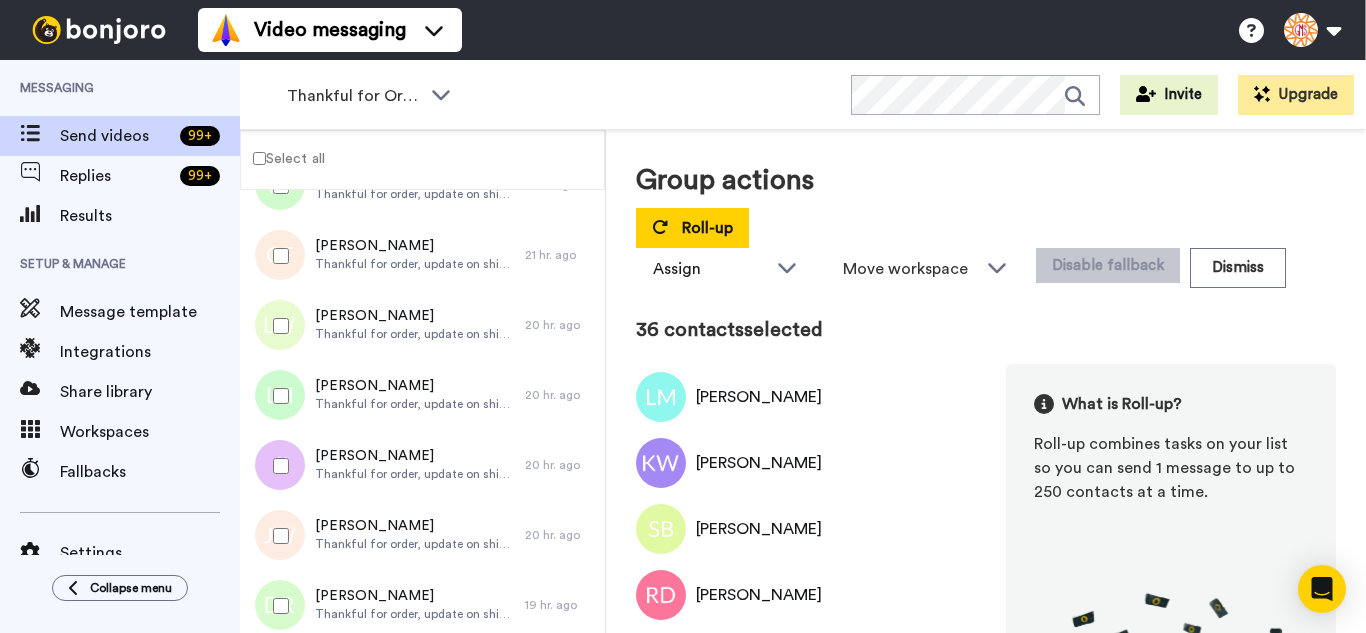 click at bounding box center (277, 536) 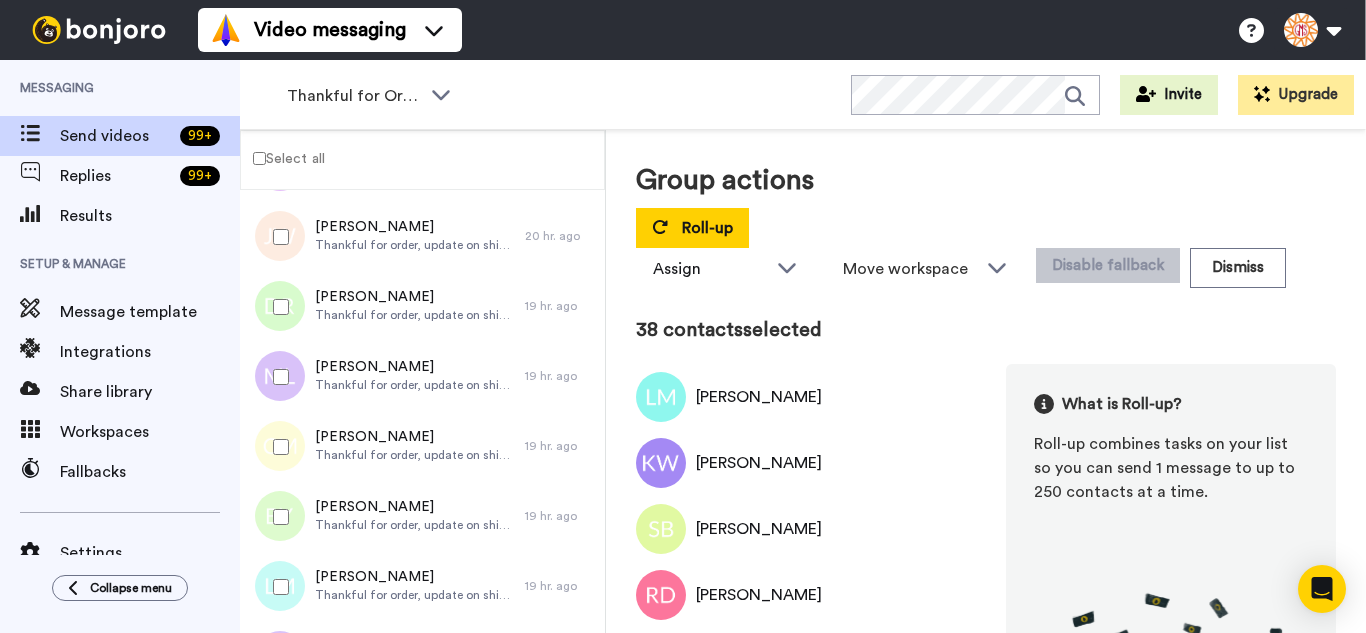scroll, scrollTop: 2600, scrollLeft: 0, axis: vertical 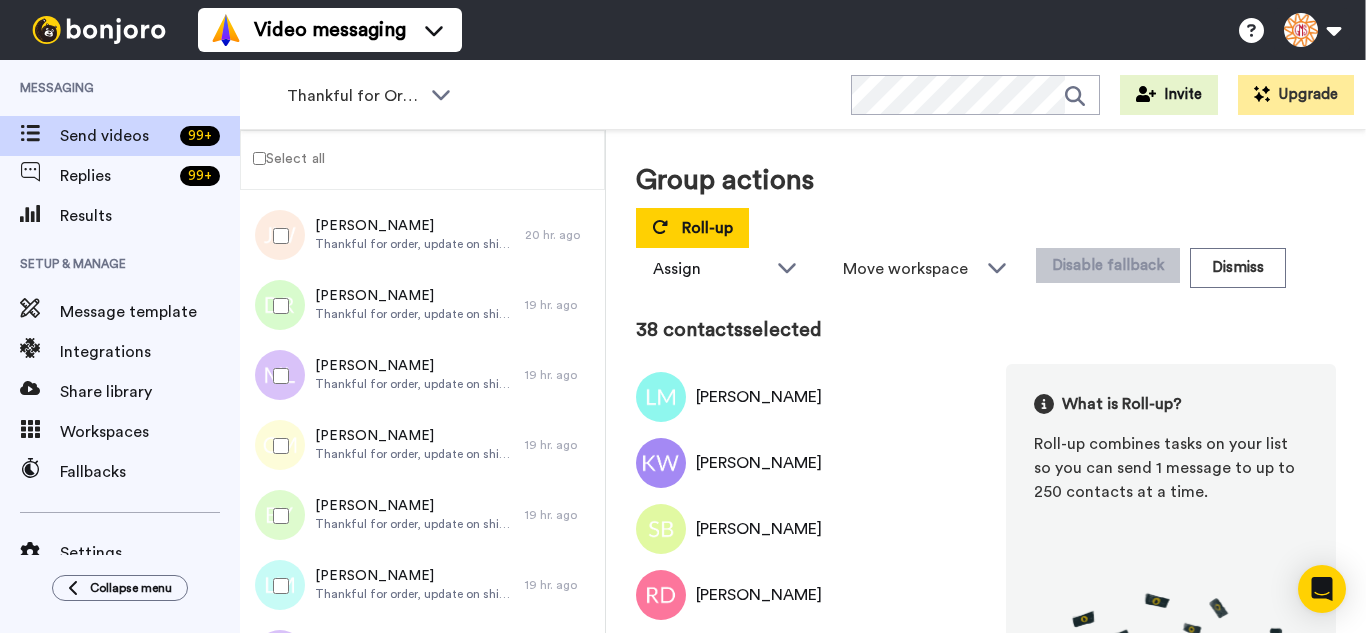 drag, startPoint x: 299, startPoint y: 319, endPoint x: 286, endPoint y: 392, distance: 74.1485 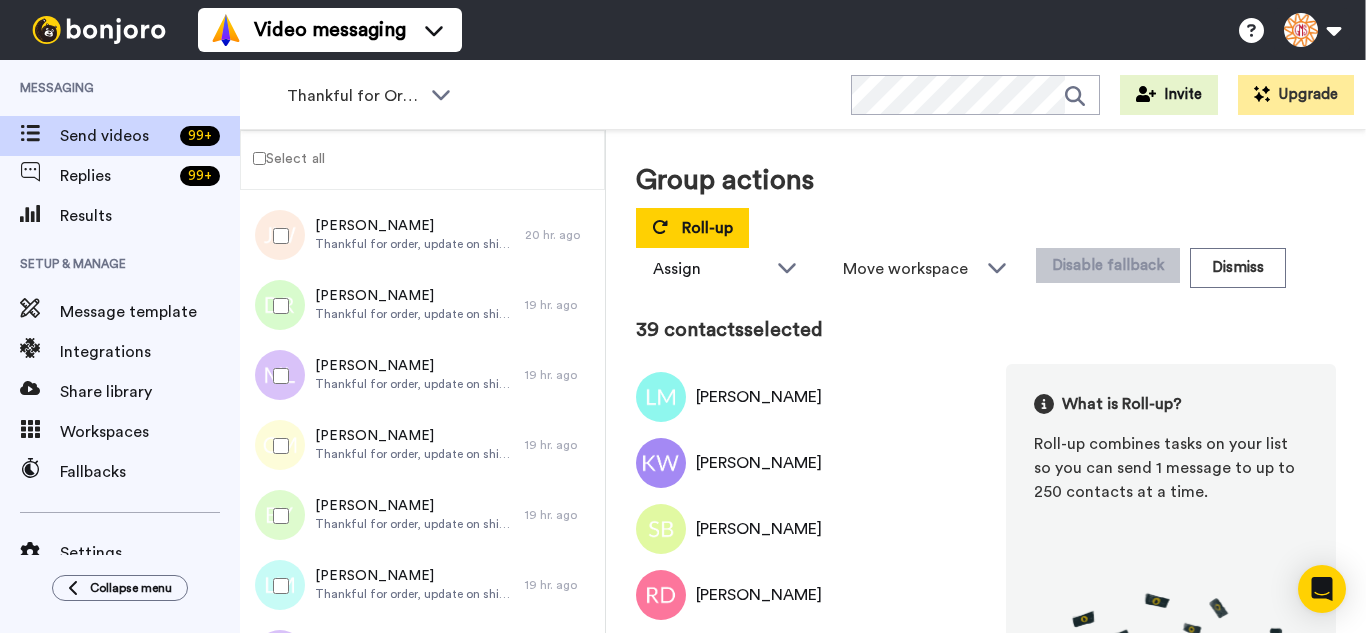 click at bounding box center (277, 376) 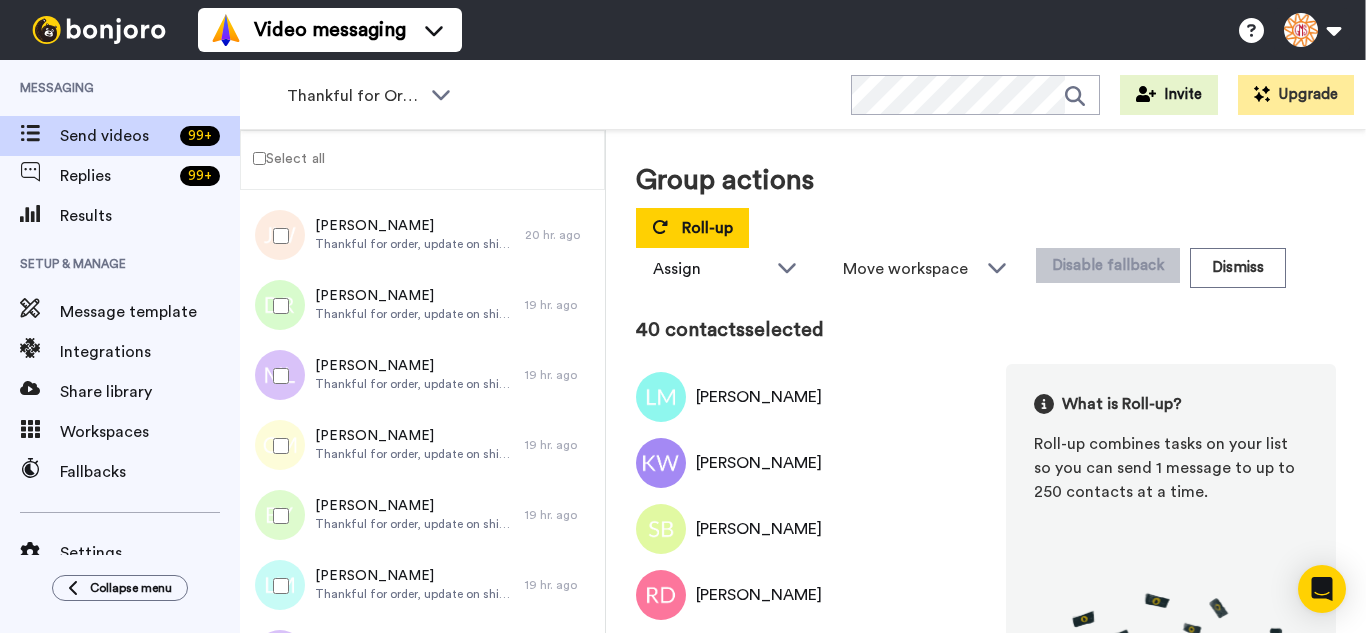 click at bounding box center (277, 446) 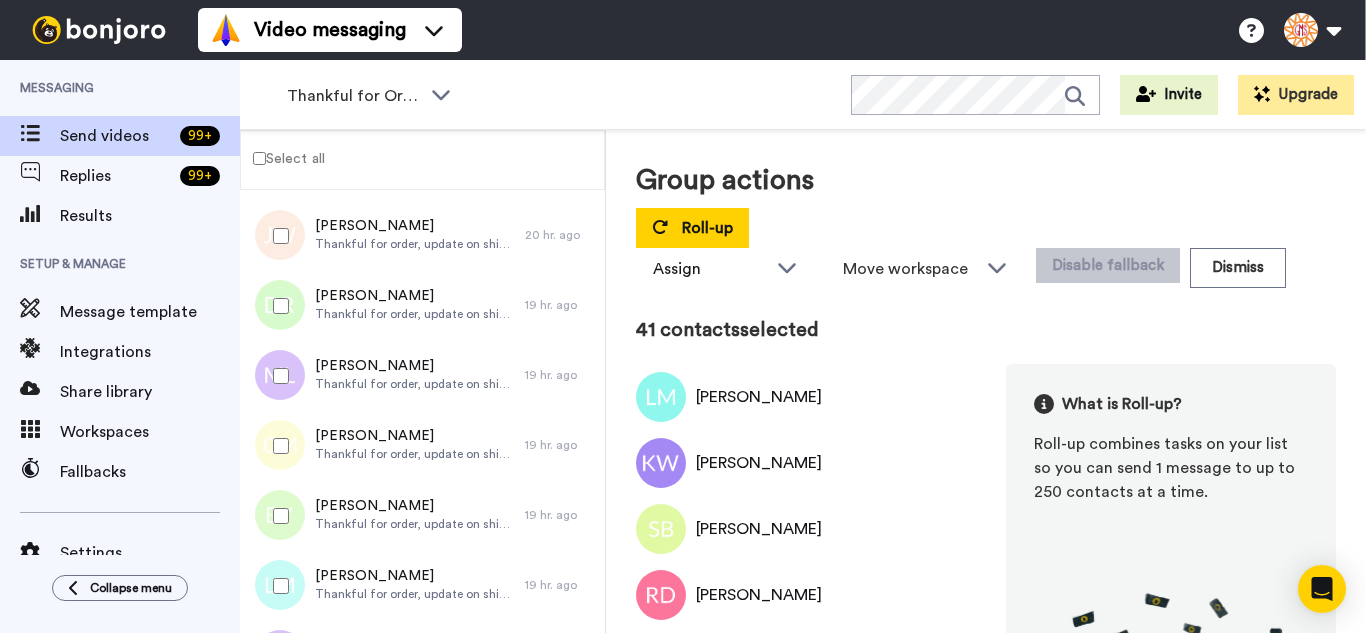 drag, startPoint x: 285, startPoint y: 501, endPoint x: 296, endPoint y: 548, distance: 48.270073 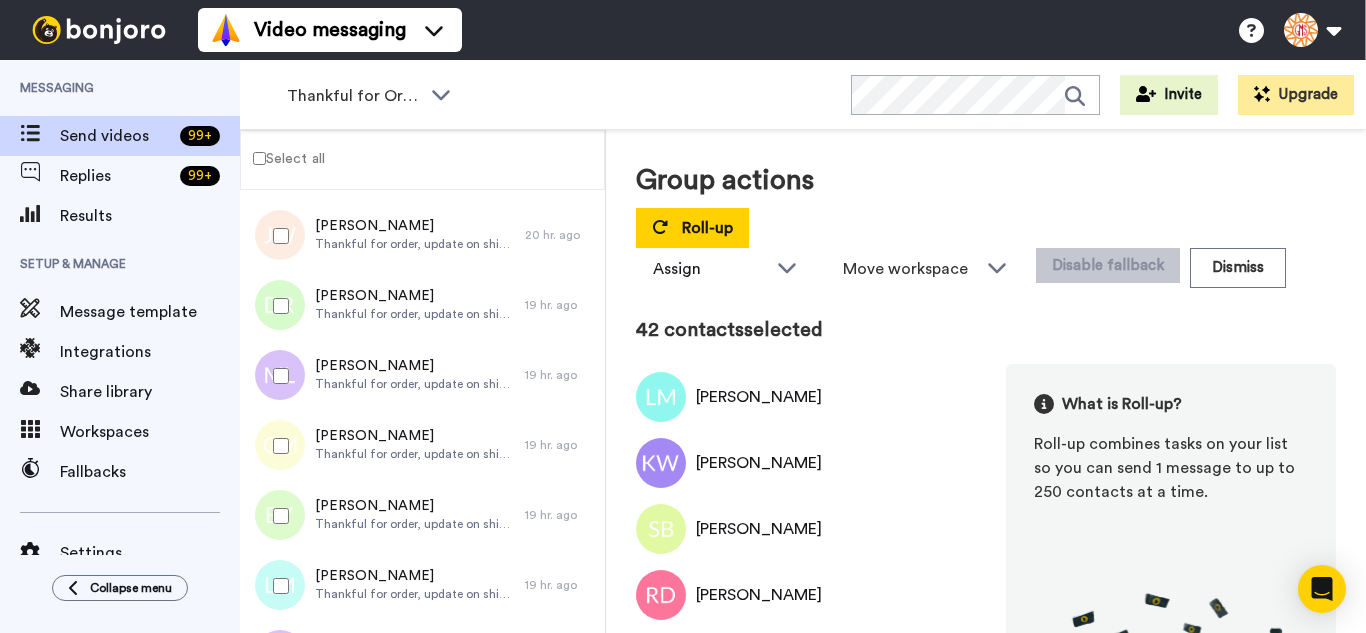 click at bounding box center [277, 586] 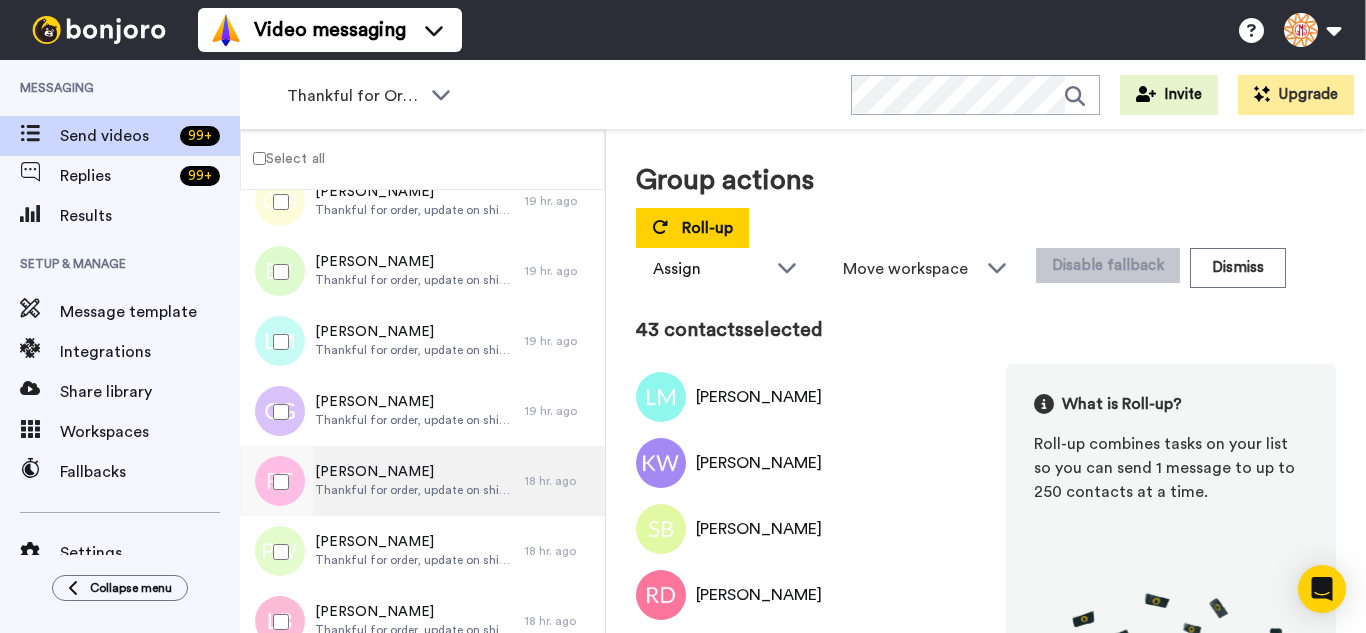 scroll, scrollTop: 2900, scrollLeft: 0, axis: vertical 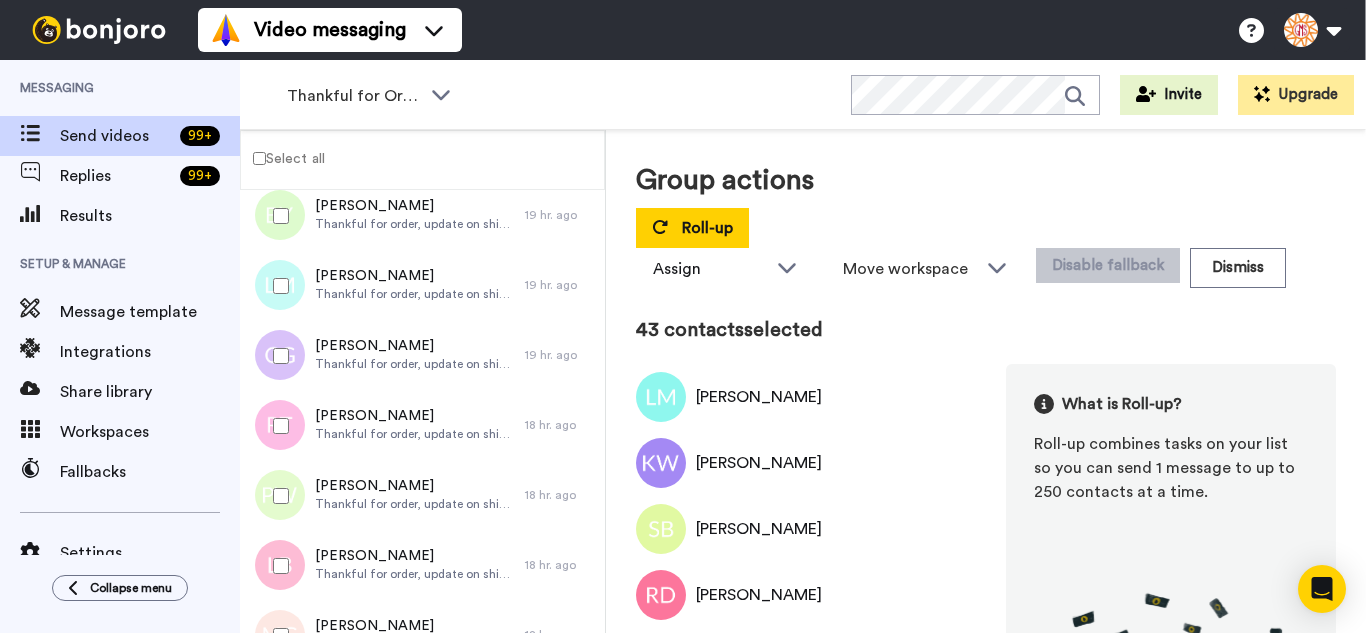 drag, startPoint x: 283, startPoint y: 365, endPoint x: 282, endPoint y: 407, distance: 42.0119 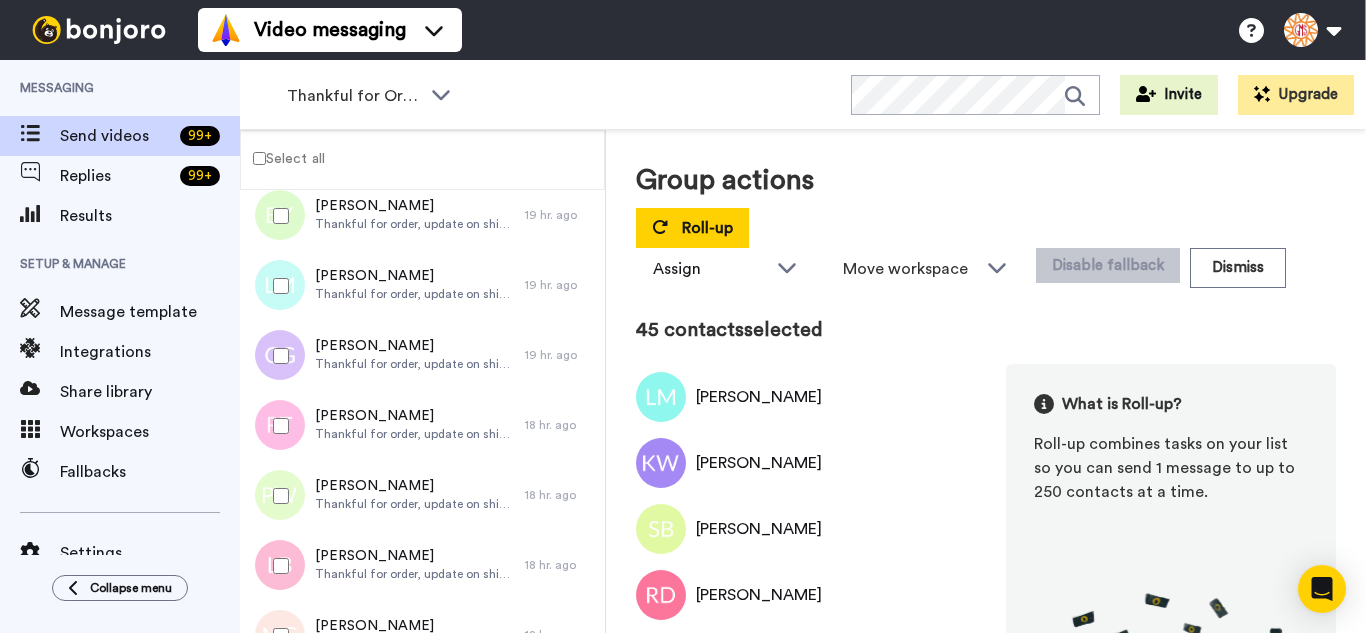 drag, startPoint x: 290, startPoint y: 476, endPoint x: 296, endPoint y: 533, distance: 57.31492 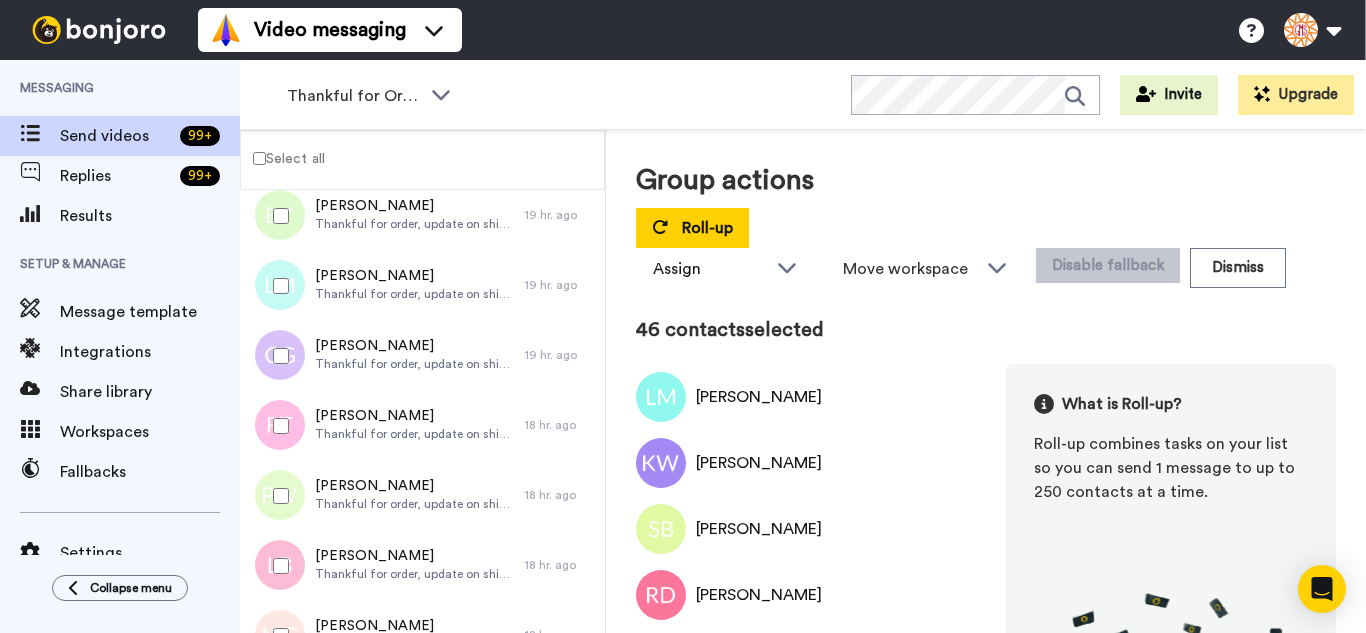 drag, startPoint x: 296, startPoint y: 541, endPoint x: 297, endPoint y: 569, distance: 28.01785 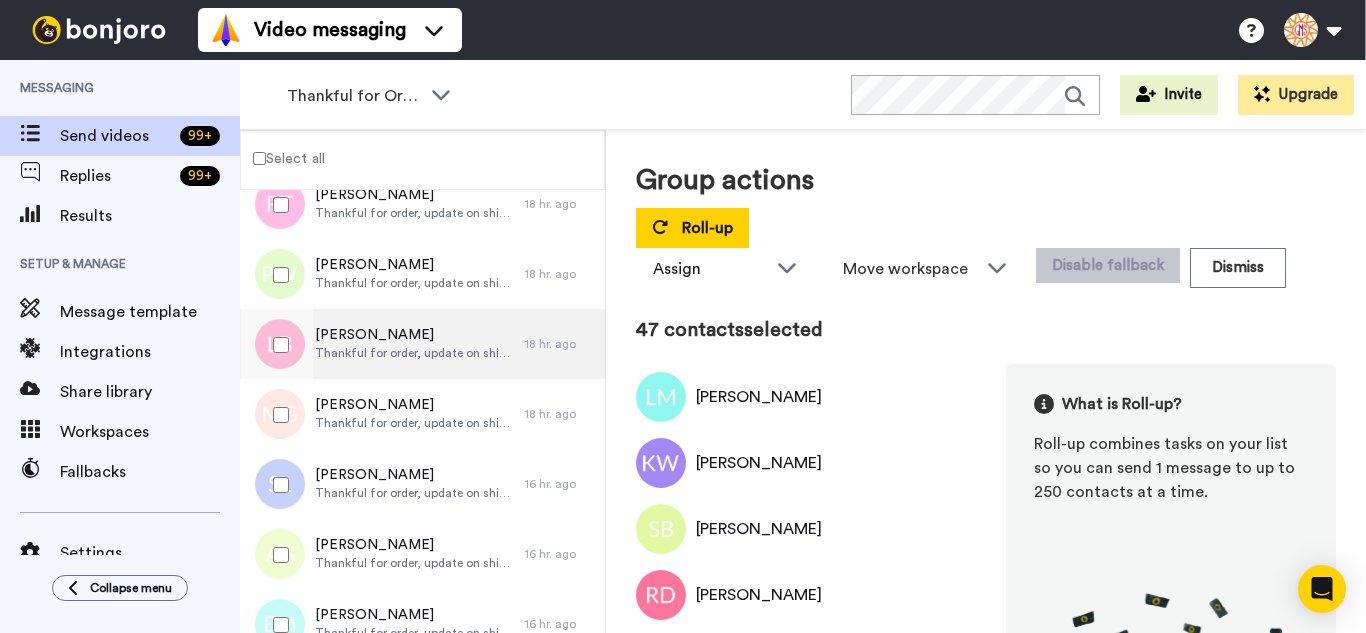 scroll, scrollTop: 3200, scrollLeft: 0, axis: vertical 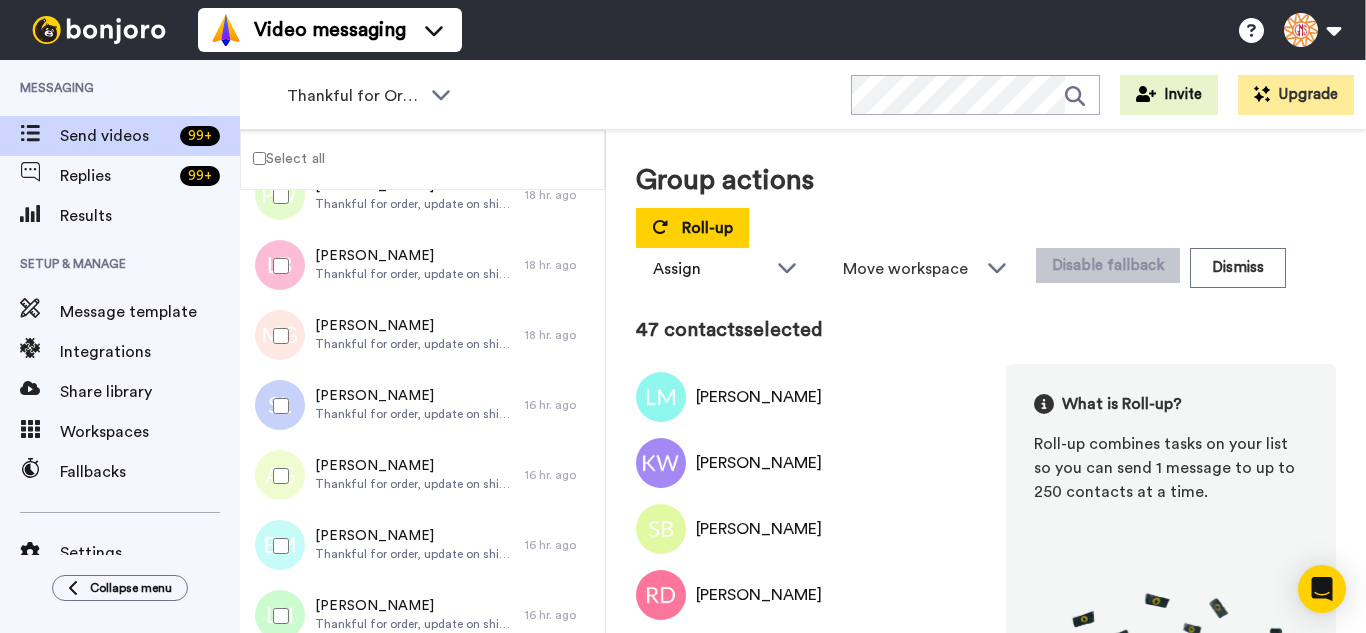 click at bounding box center [277, 336] 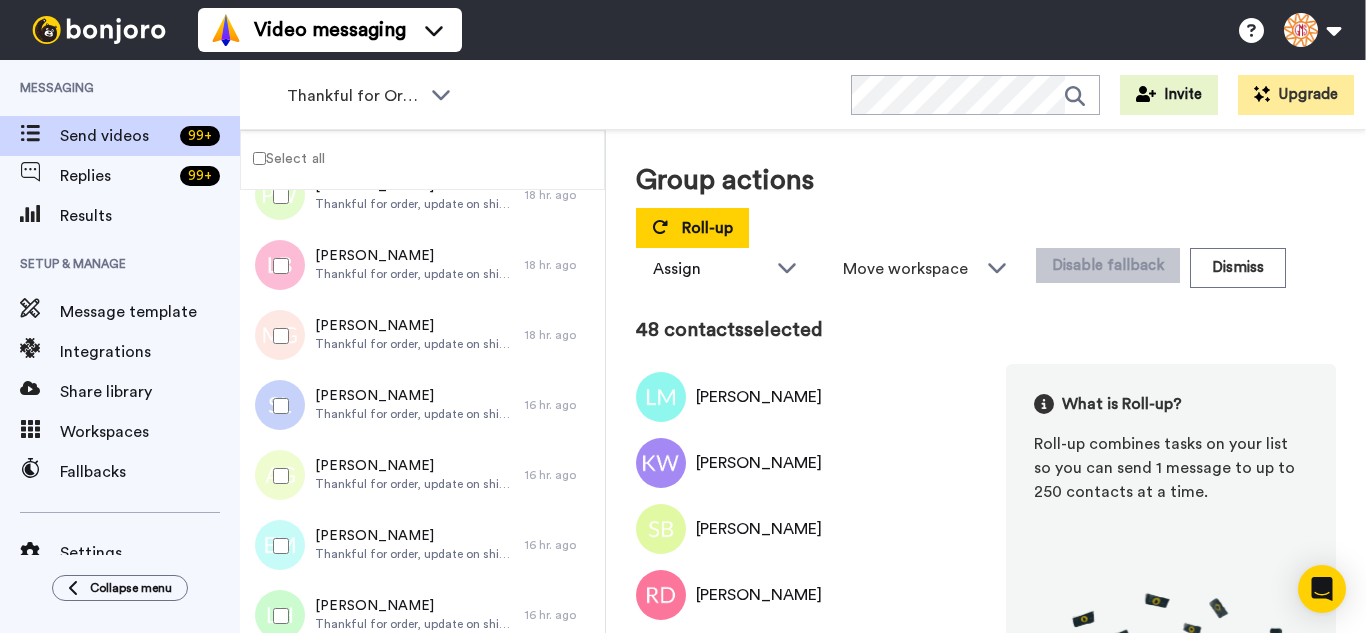 click at bounding box center (277, 476) 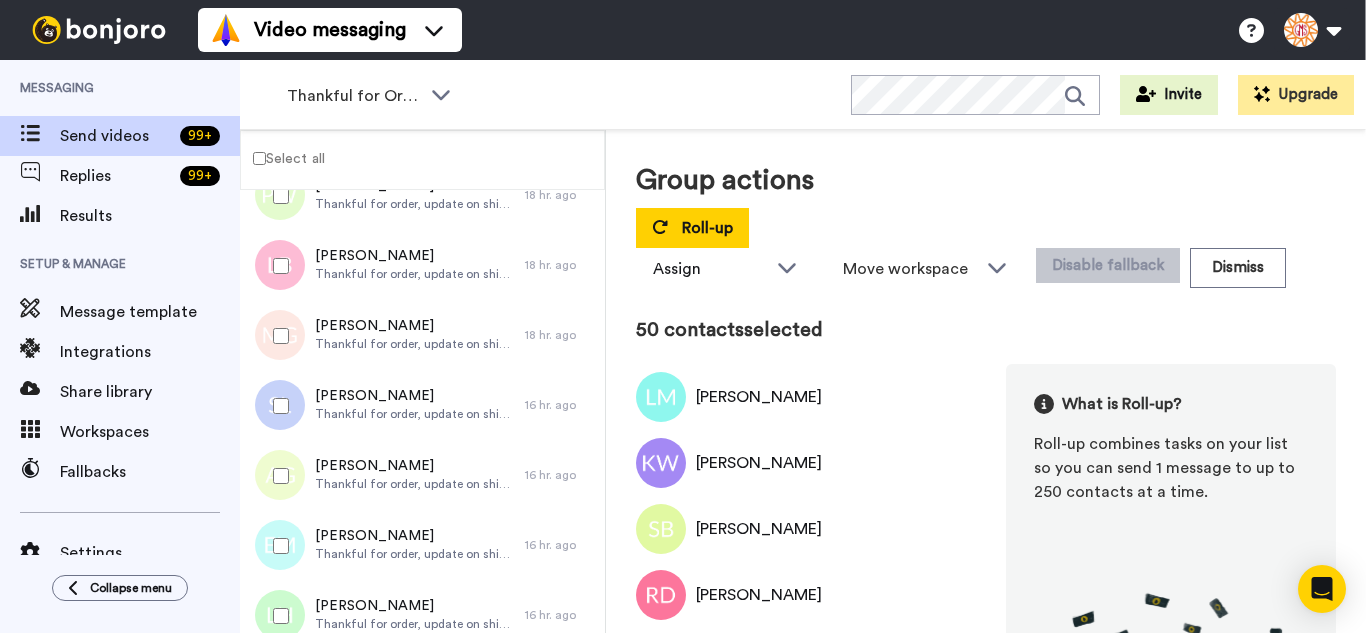 click at bounding box center [277, 546] 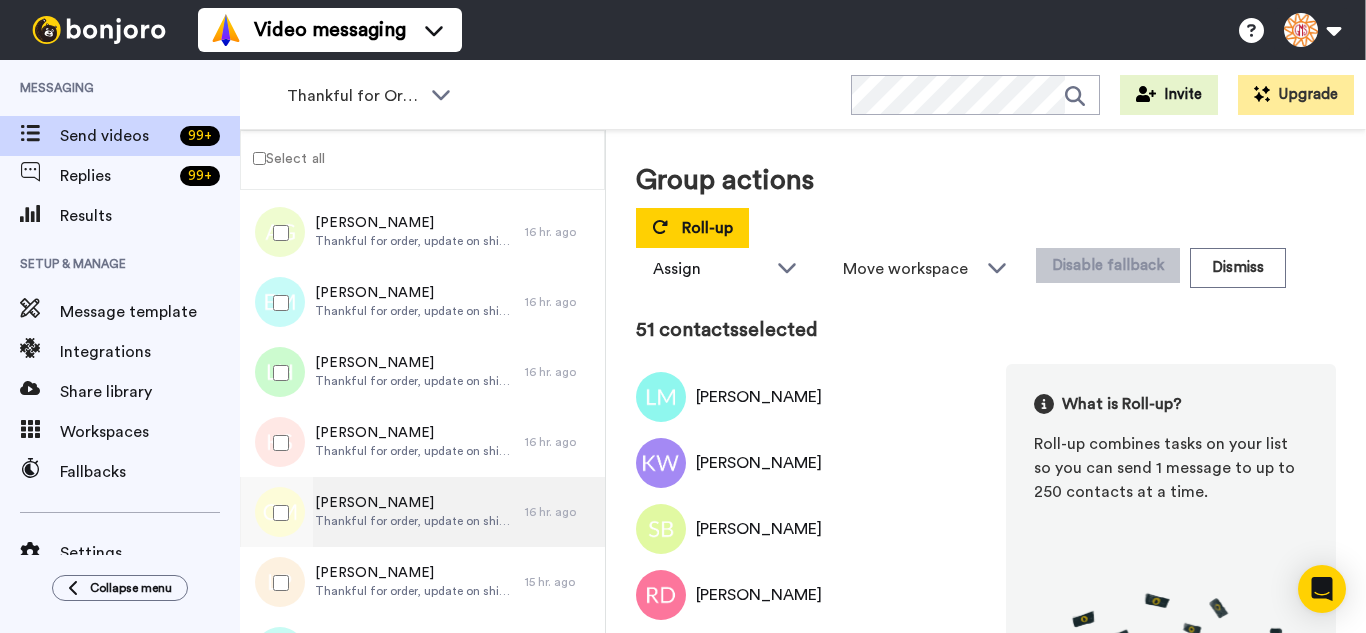 scroll, scrollTop: 3500, scrollLeft: 0, axis: vertical 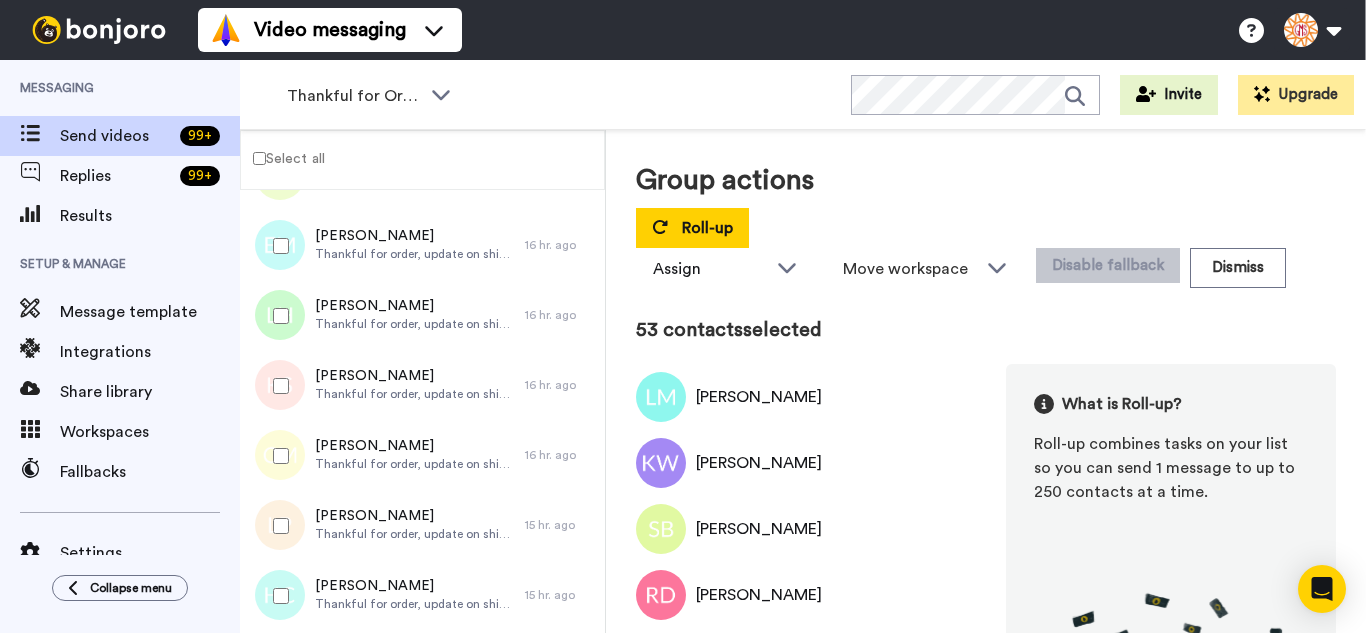 drag, startPoint x: 271, startPoint y: 503, endPoint x: 279, endPoint y: 553, distance: 50.635956 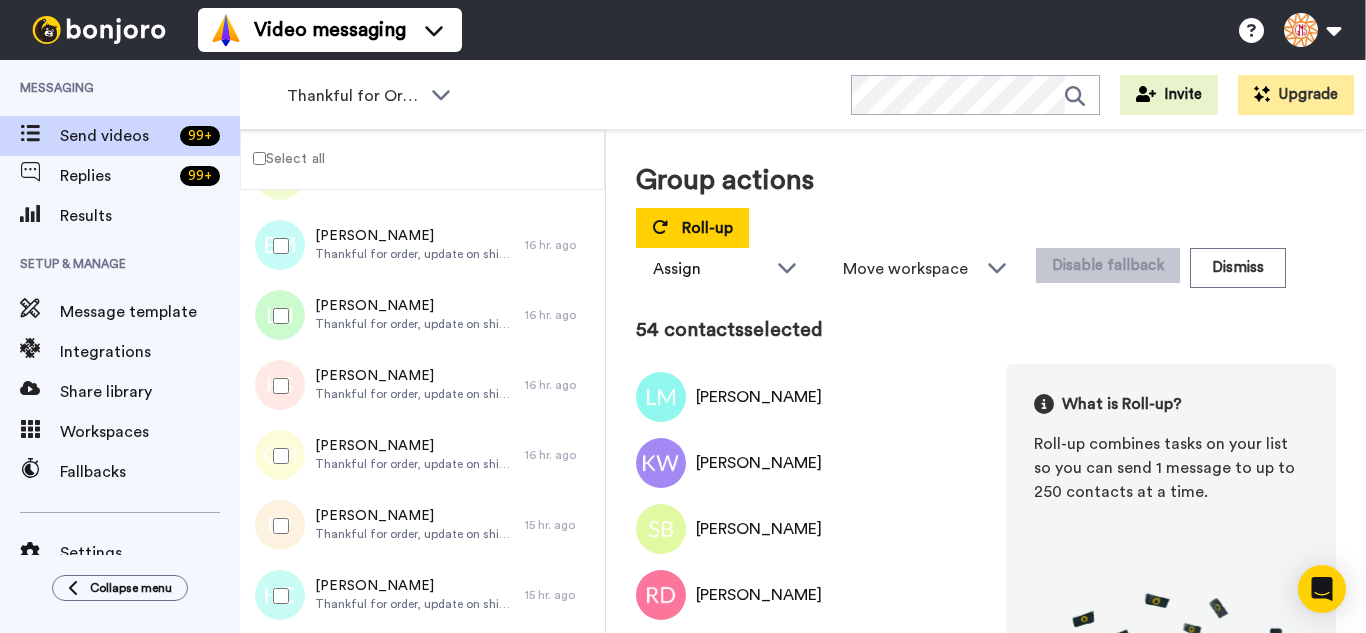 click at bounding box center (277, 596) 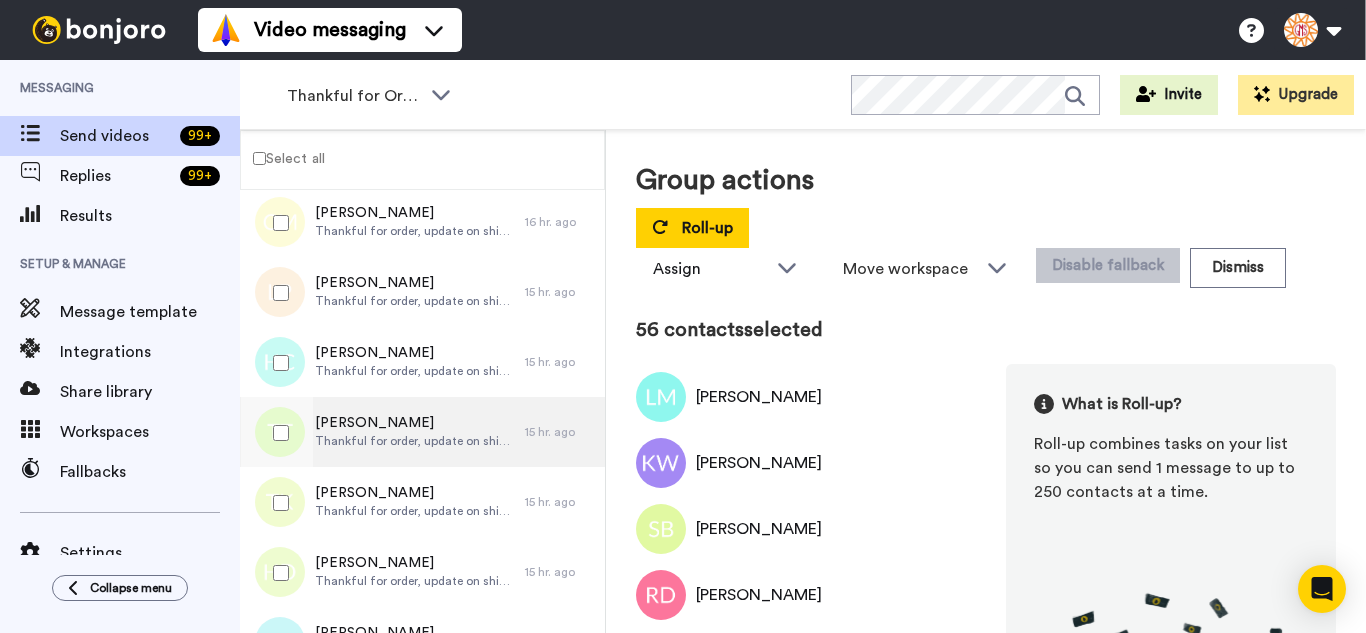 scroll, scrollTop: 3800, scrollLeft: 0, axis: vertical 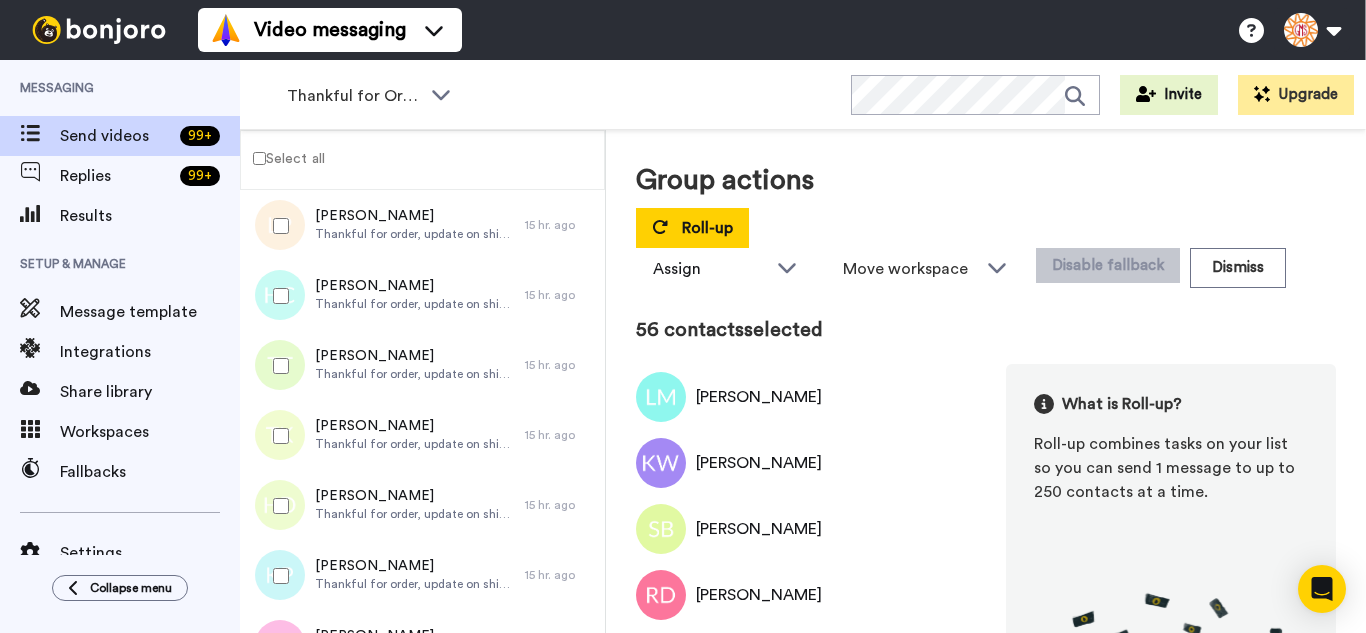 drag, startPoint x: 302, startPoint y: 363, endPoint x: 288, endPoint y: 447, distance: 85.158676 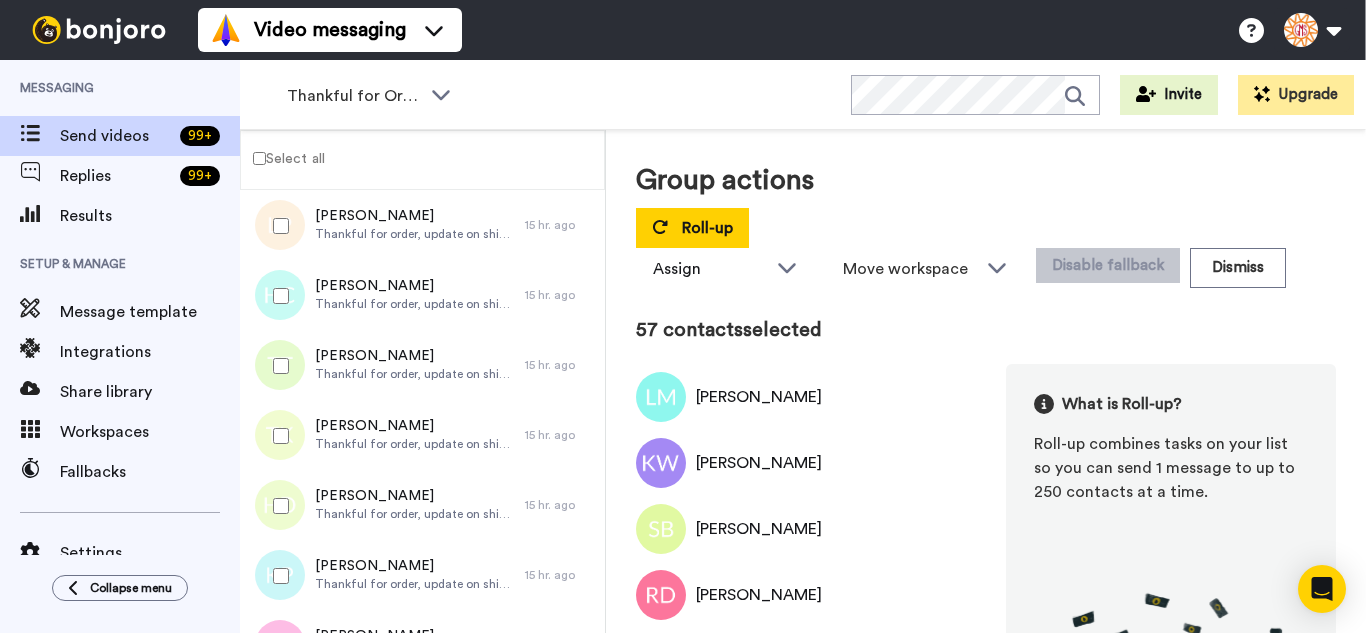 drag, startPoint x: 283, startPoint y: 455, endPoint x: 277, endPoint y: 474, distance: 19.924858 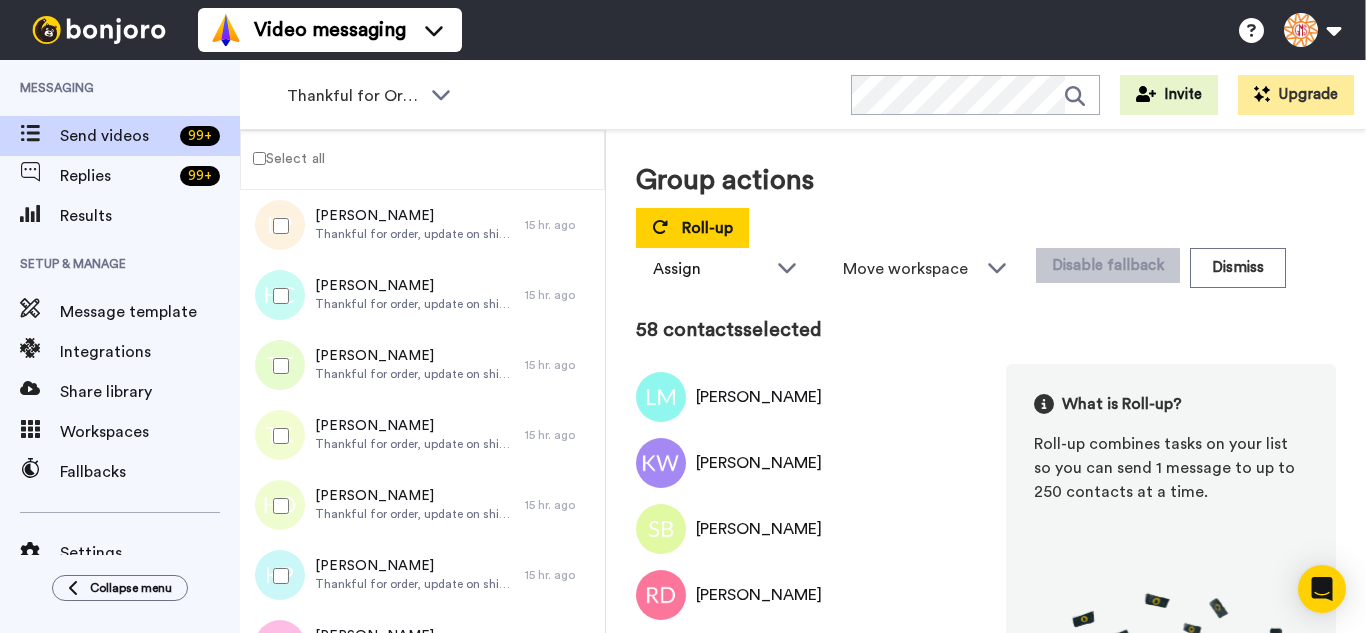click at bounding box center (277, 506) 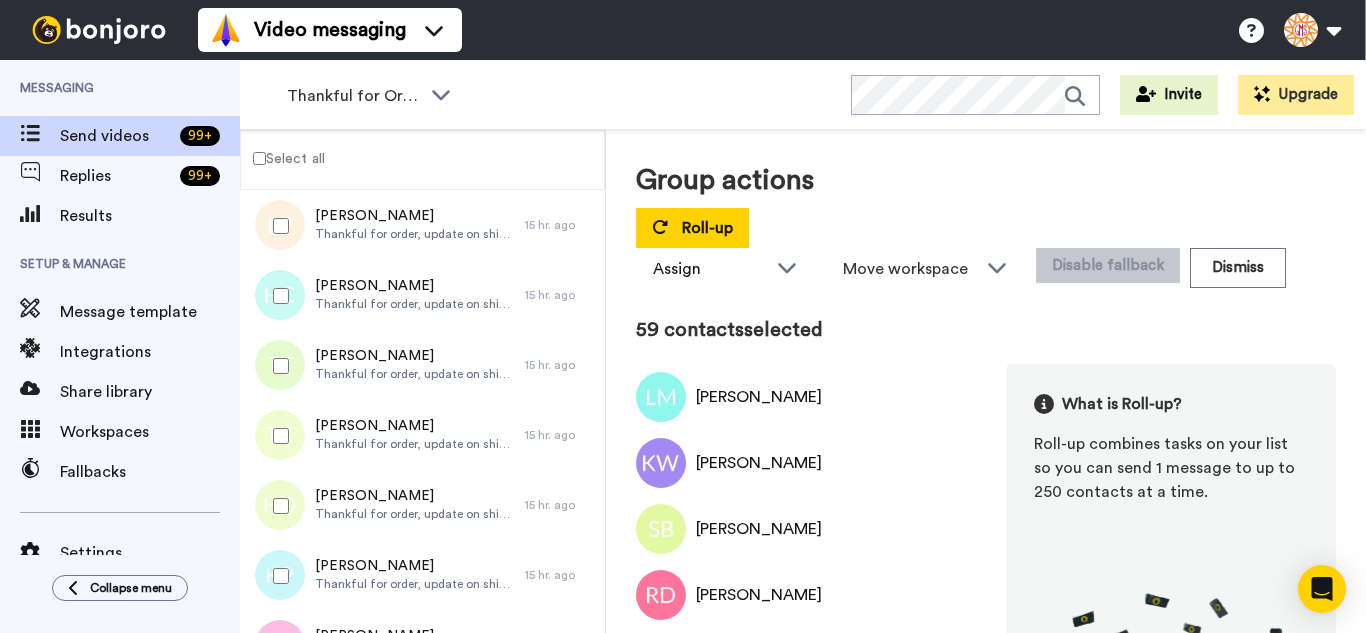click at bounding box center [277, 576] 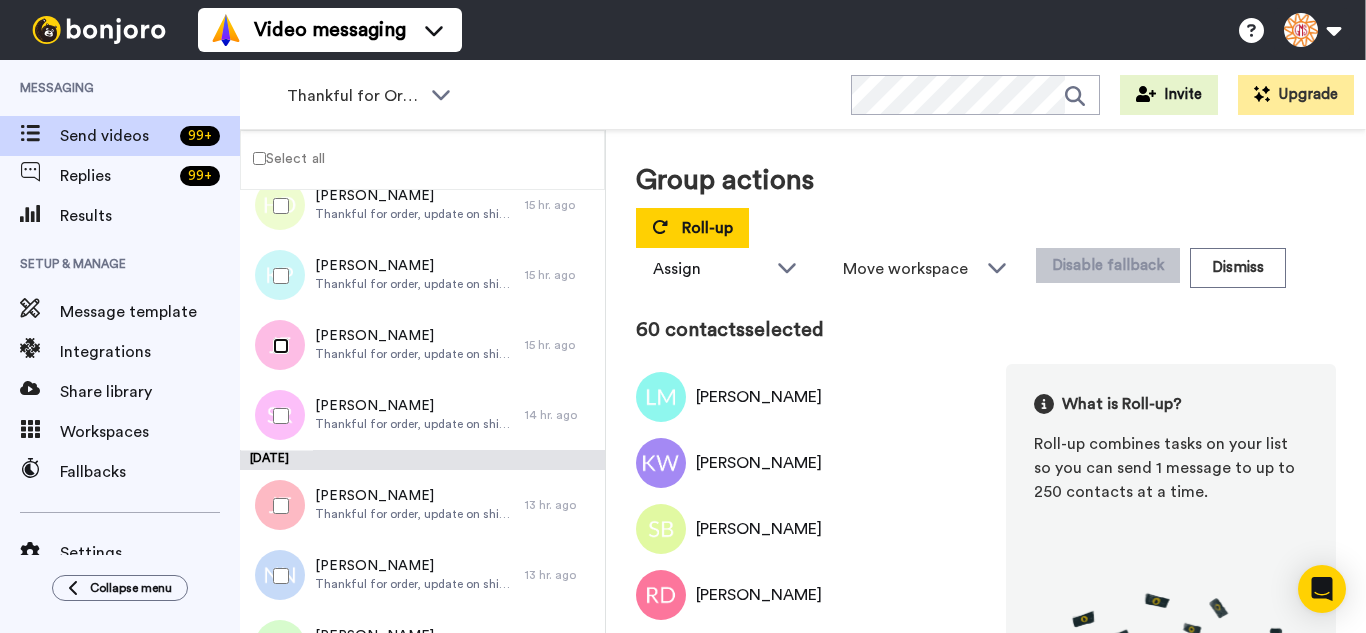 click at bounding box center [277, 346] 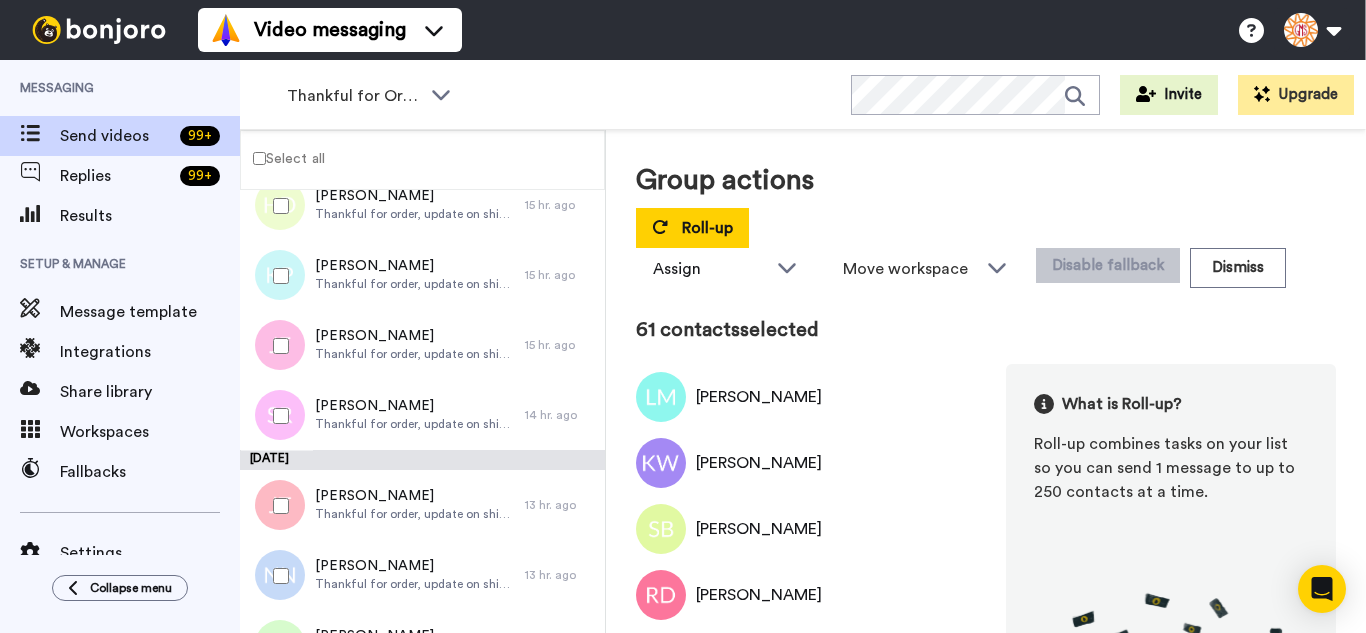 click at bounding box center [277, 416] 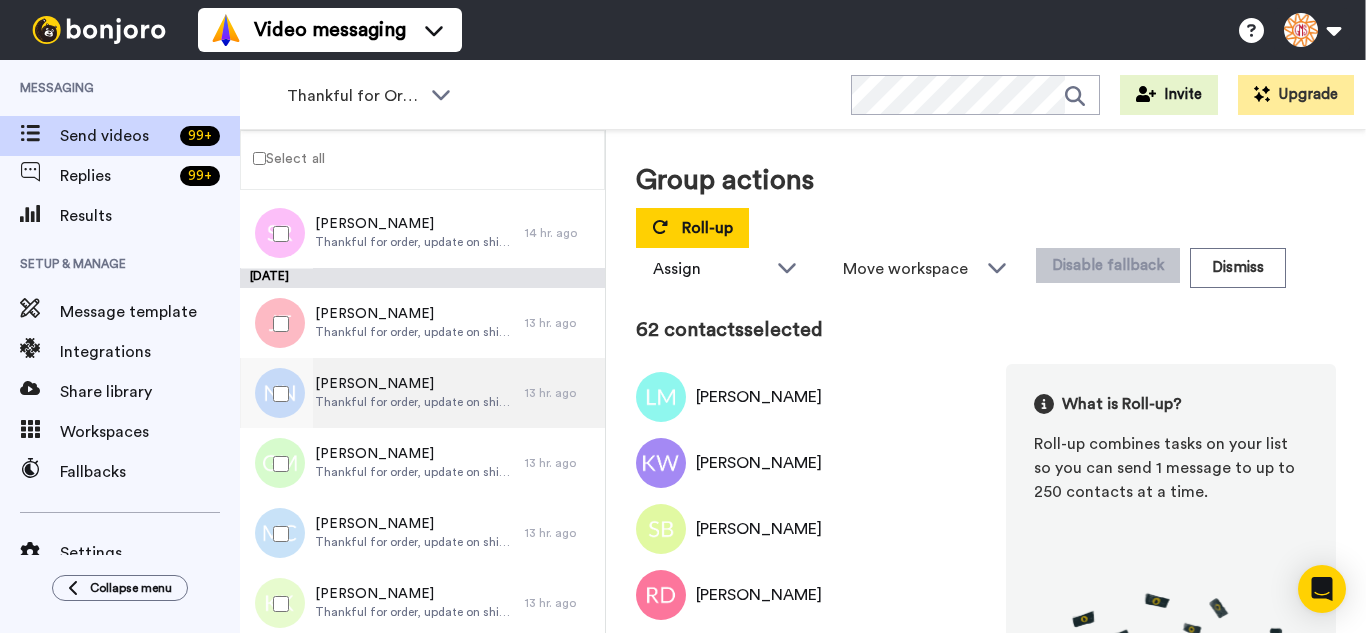 scroll, scrollTop: 4300, scrollLeft: 0, axis: vertical 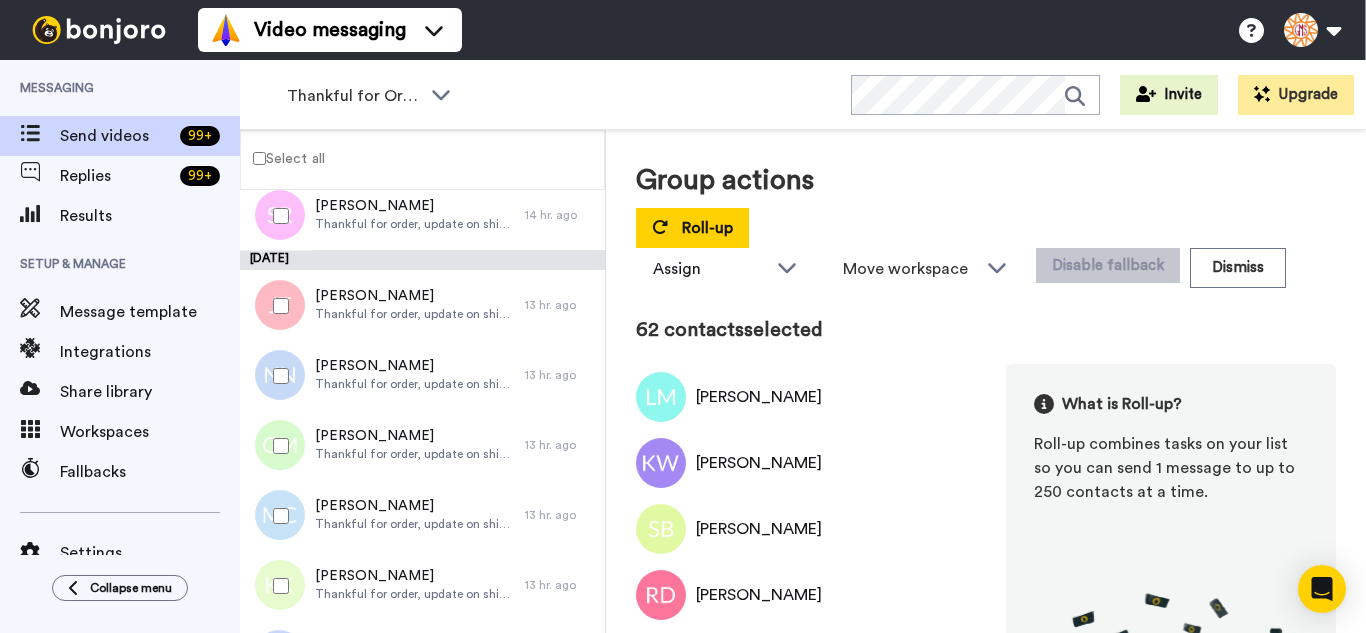 click at bounding box center [277, 306] 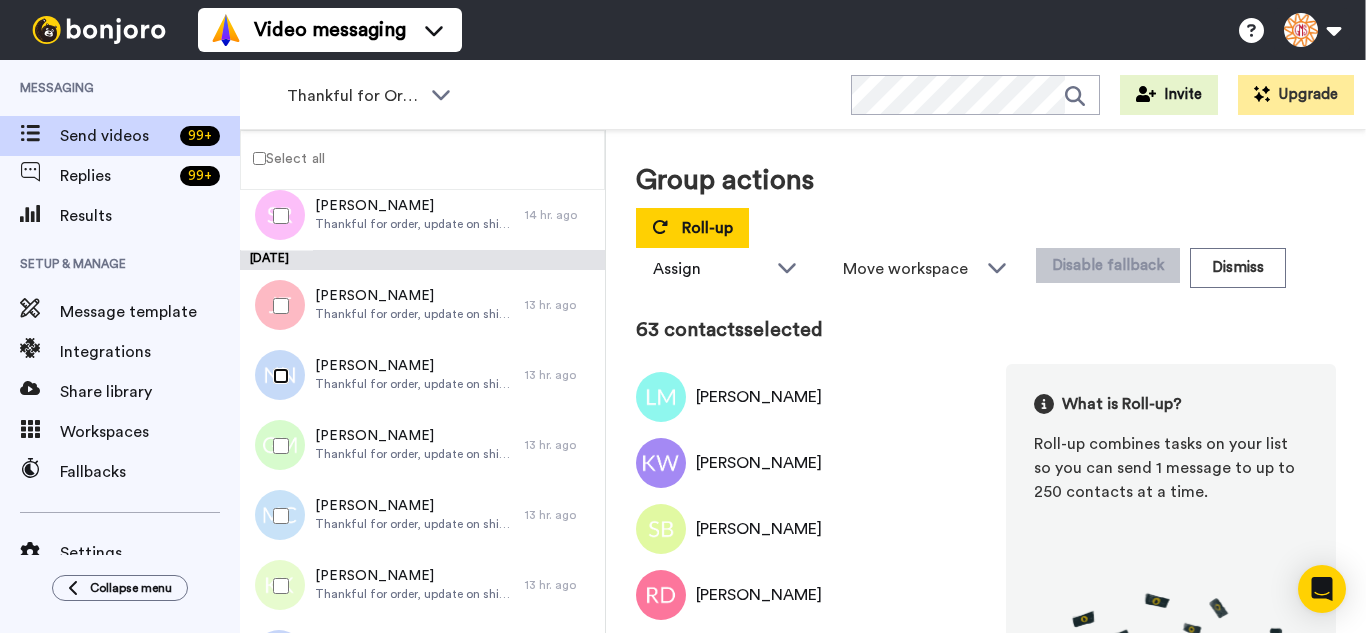 drag, startPoint x: 289, startPoint y: 299, endPoint x: 282, endPoint y: 385, distance: 86.28442 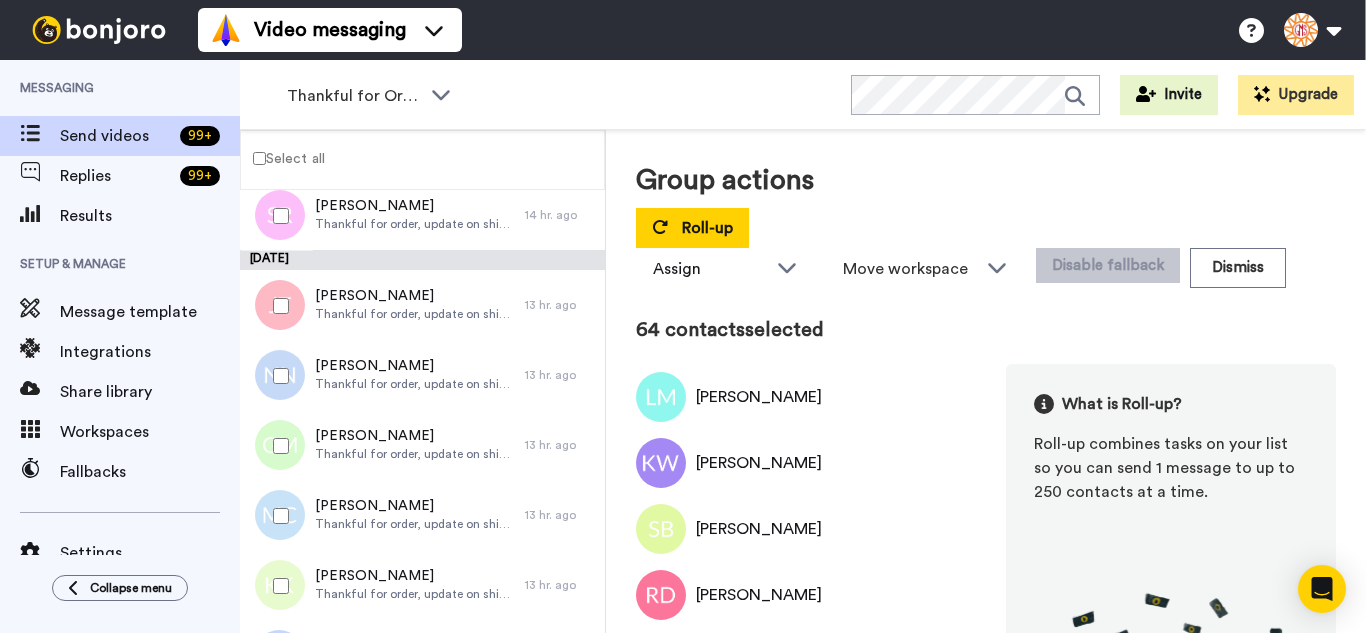 drag, startPoint x: 271, startPoint y: 437, endPoint x: 270, endPoint y: 456, distance: 19.026299 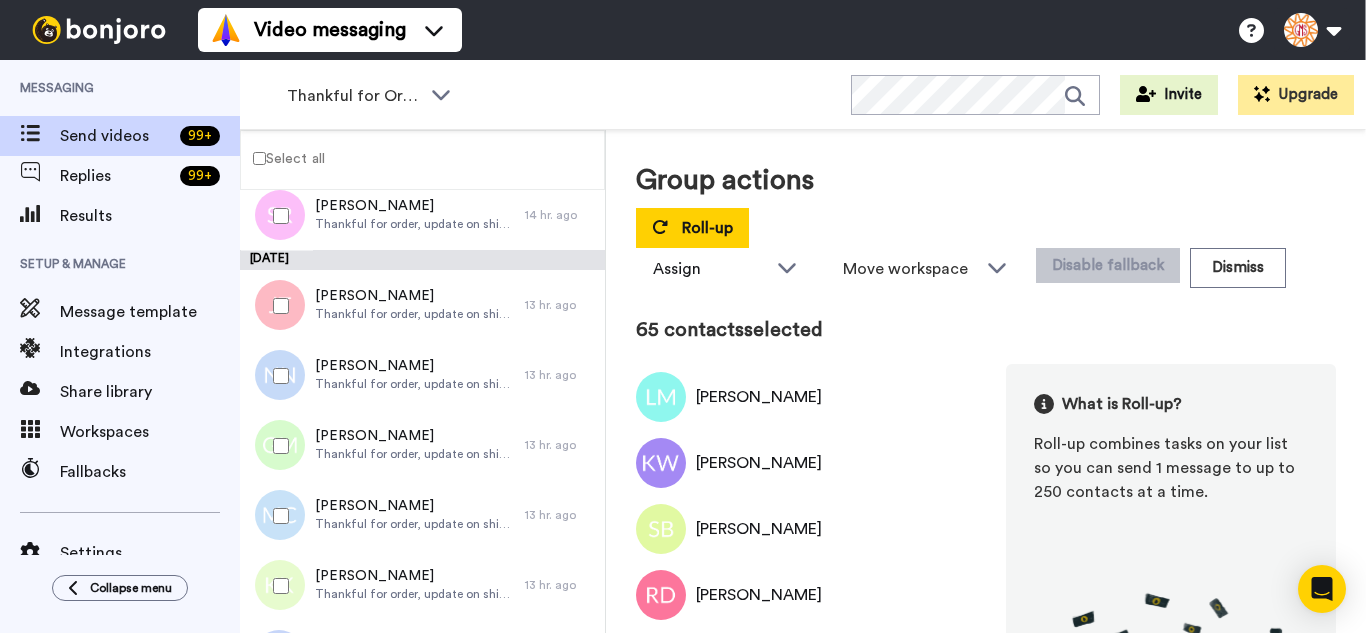 click at bounding box center (277, 516) 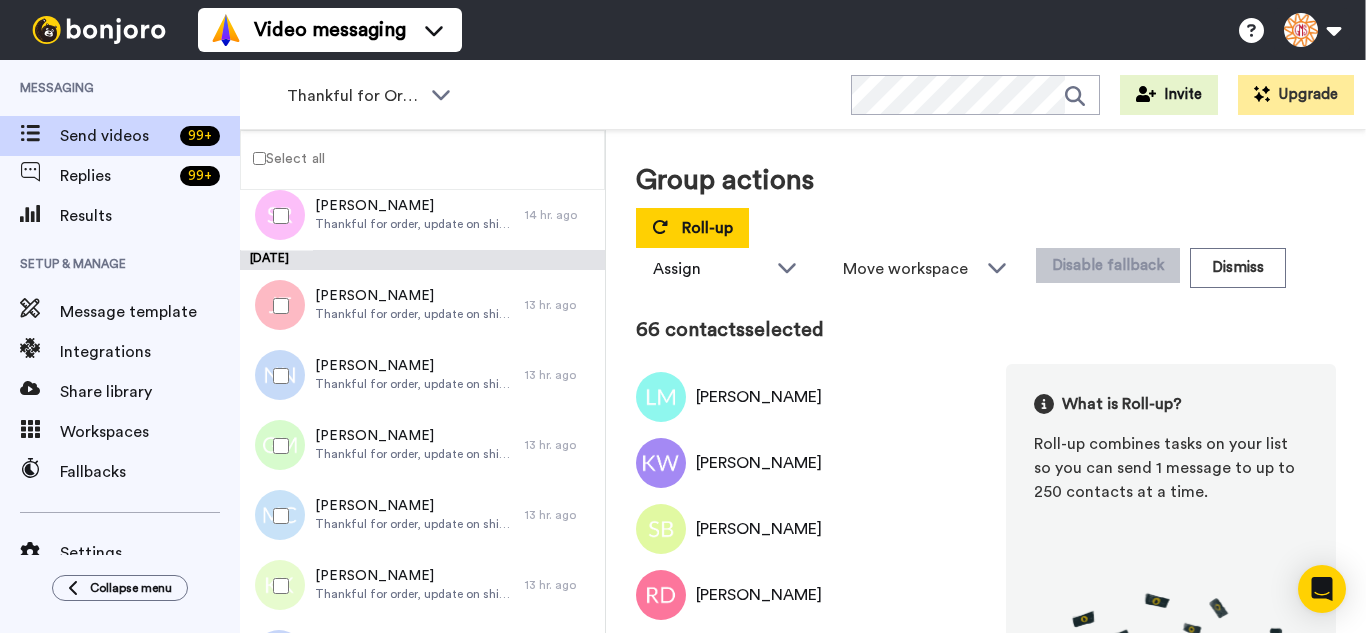 click at bounding box center [277, 586] 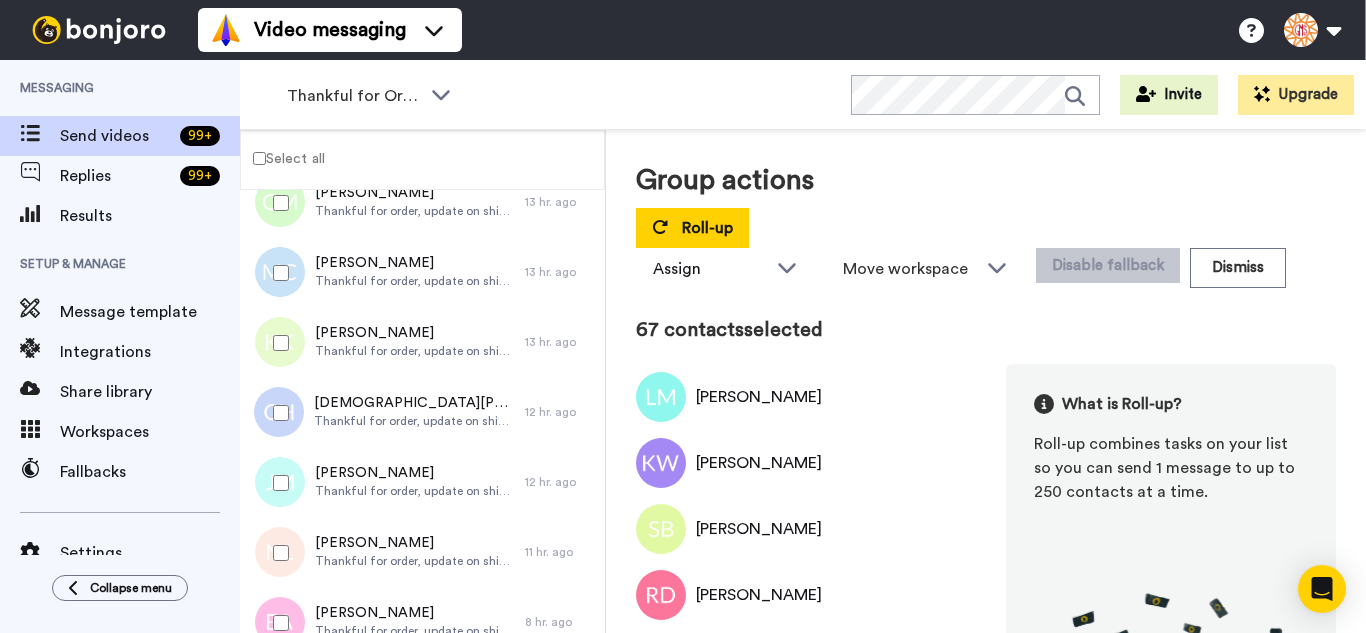 scroll, scrollTop: 4600, scrollLeft: 0, axis: vertical 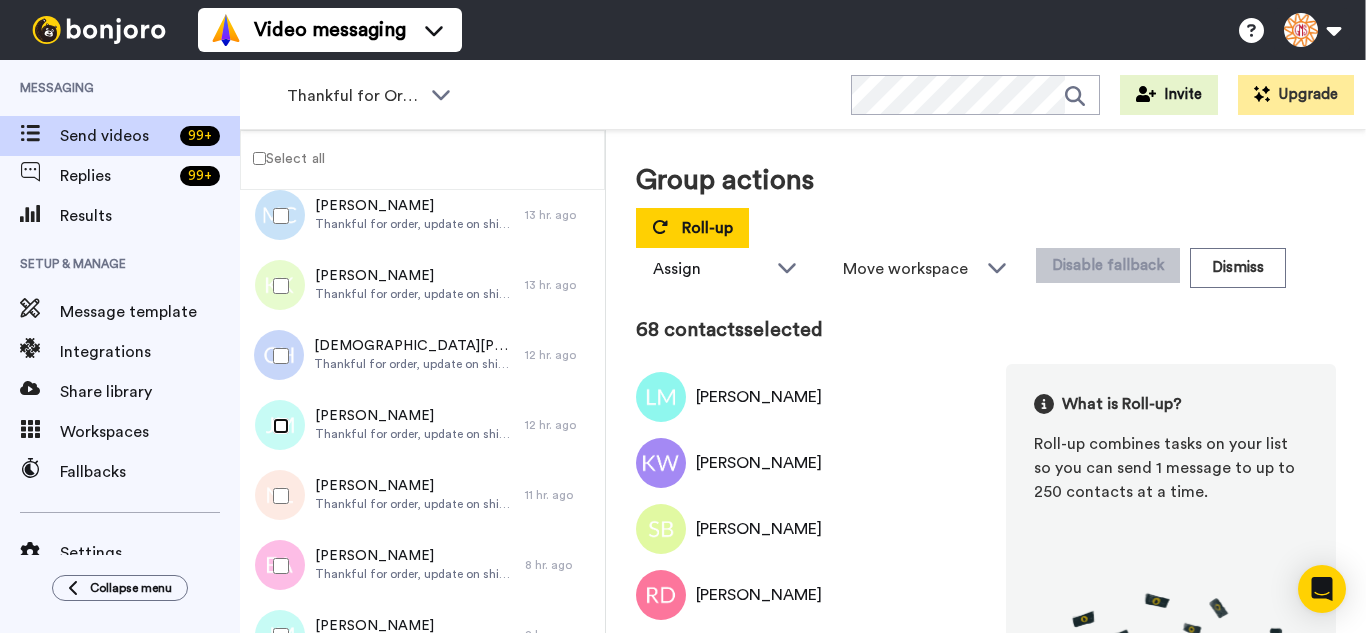 click at bounding box center [277, 426] 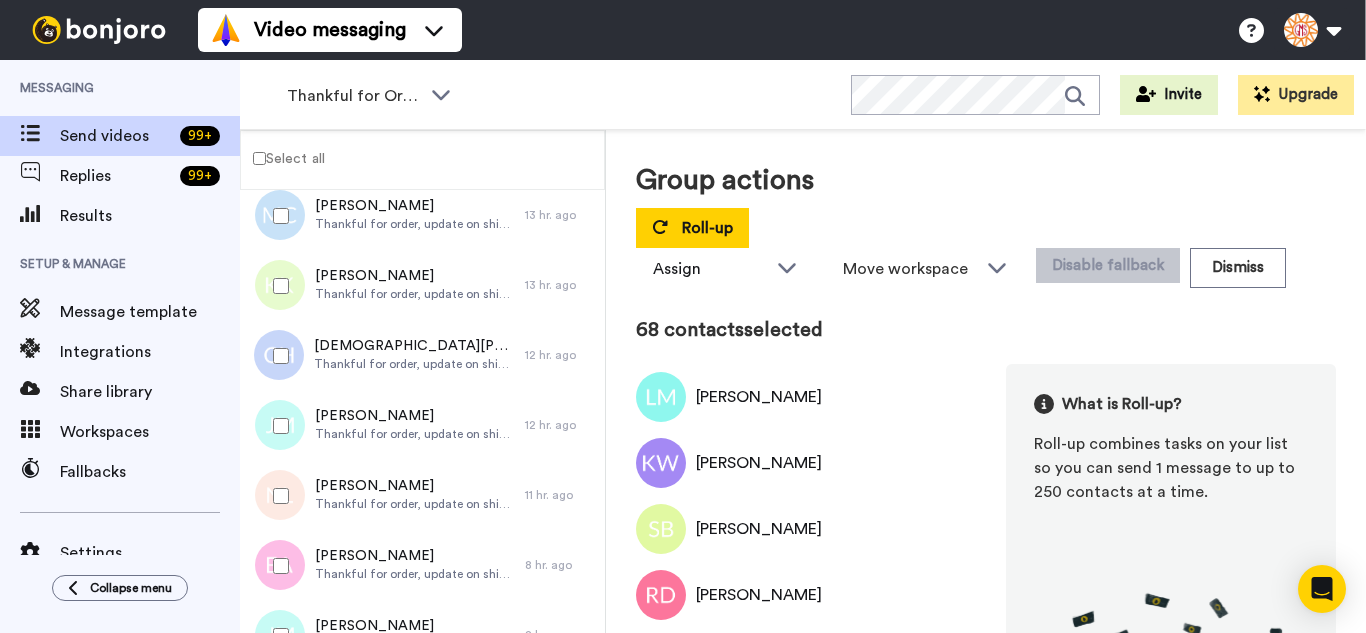 click at bounding box center (277, 496) 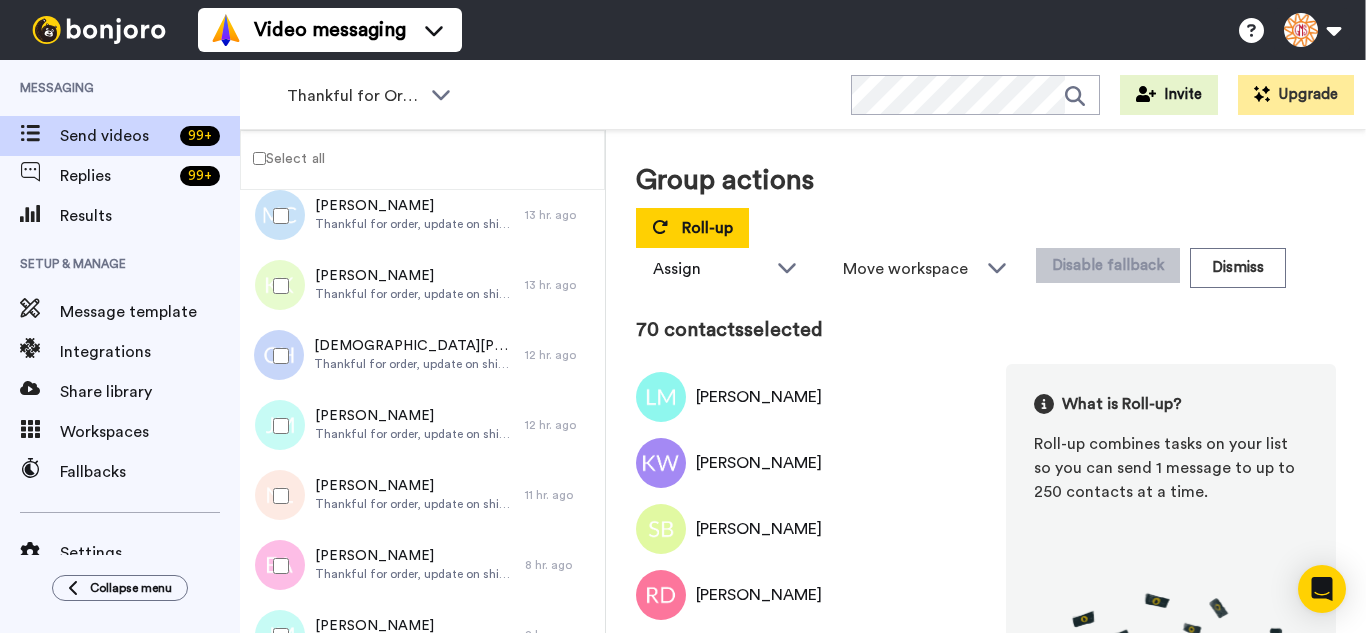 click at bounding box center (277, 566) 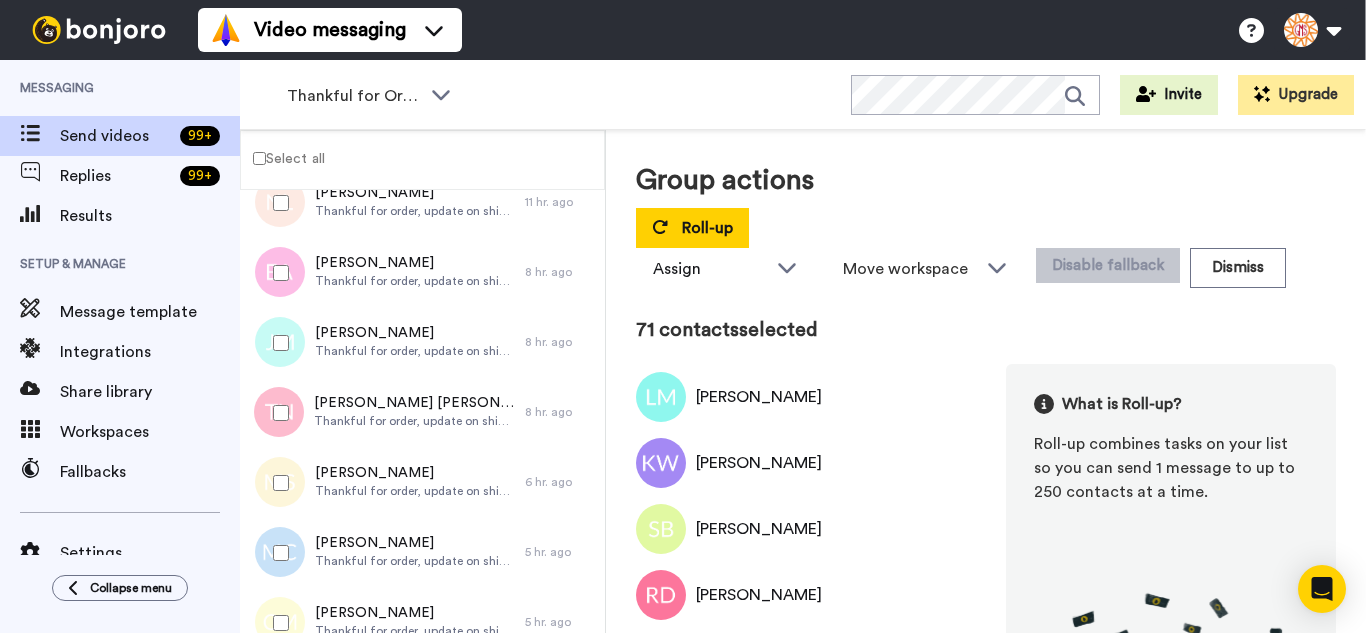 scroll, scrollTop: 4900, scrollLeft: 0, axis: vertical 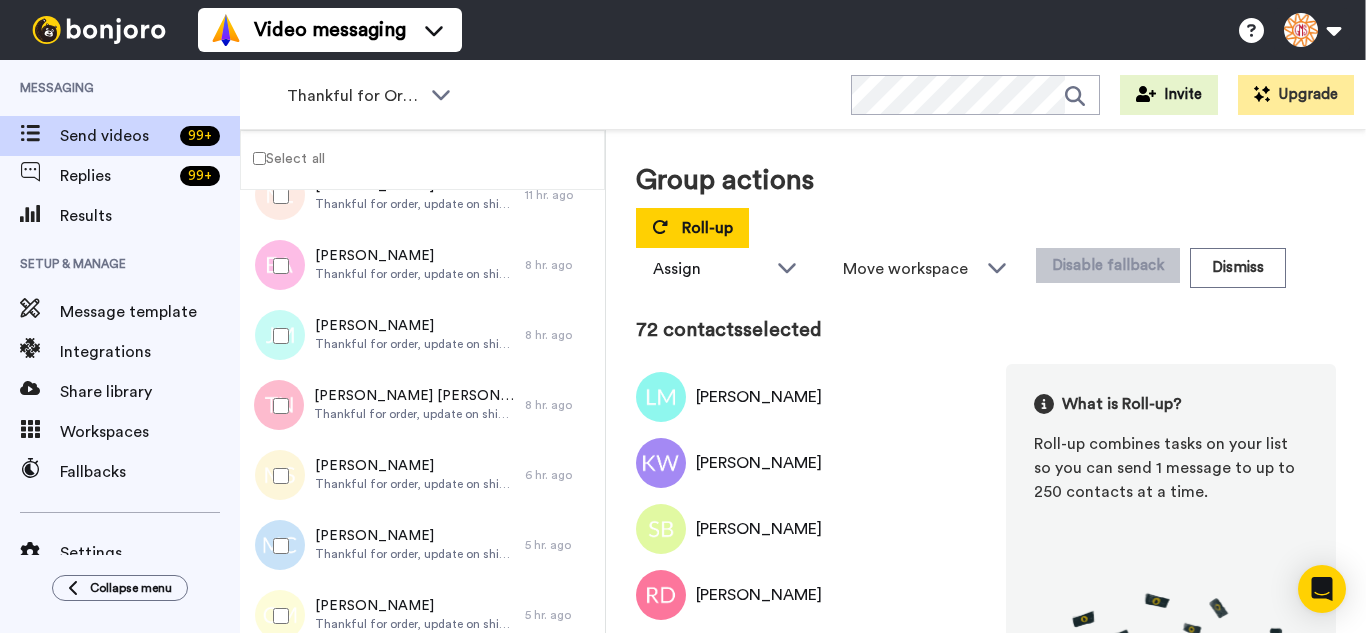 click at bounding box center [277, 406] 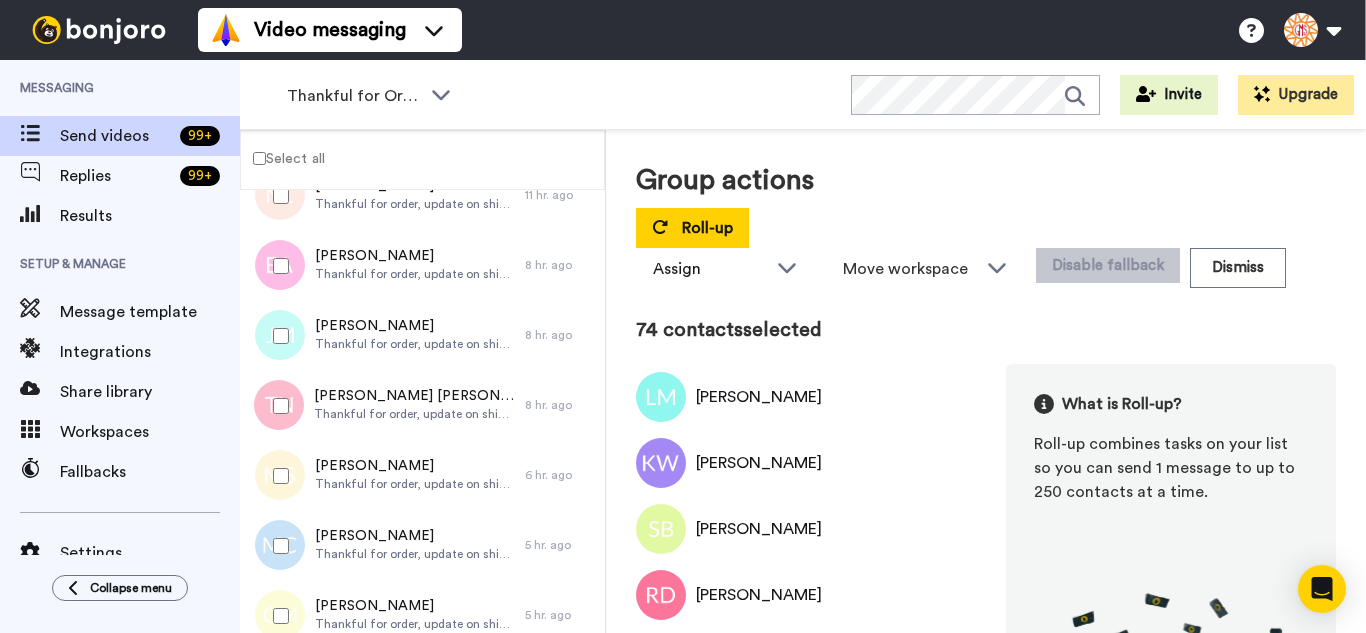 click at bounding box center (277, 546) 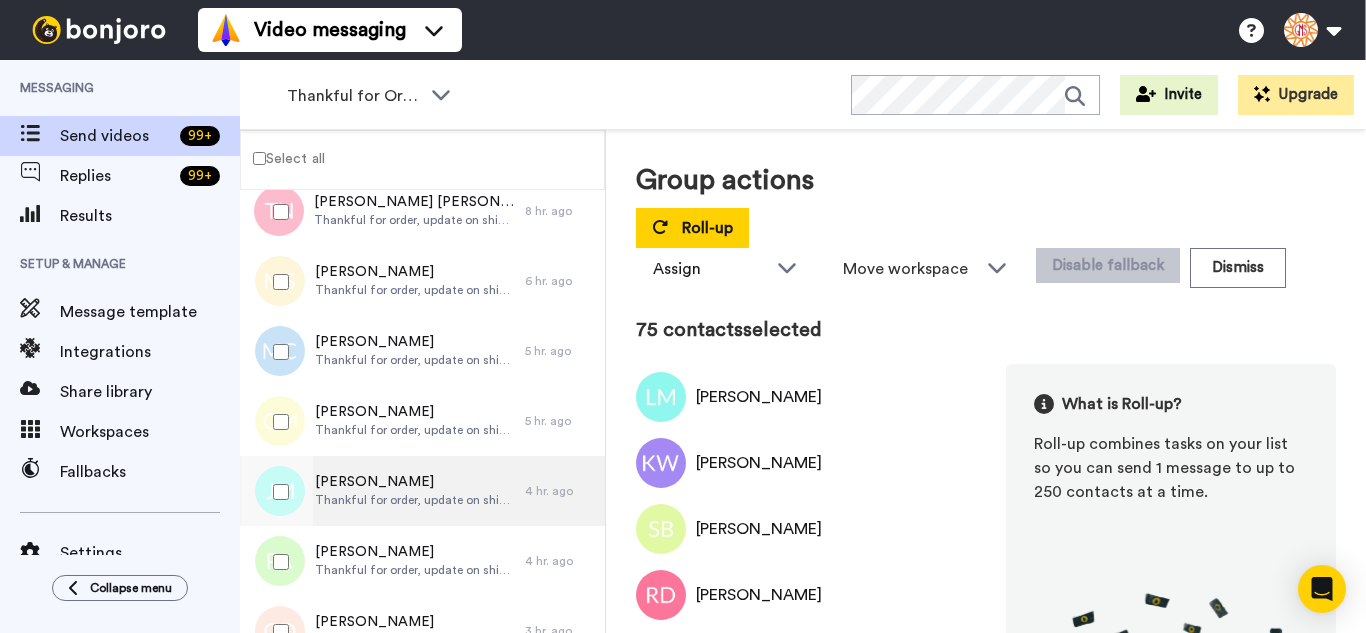 scroll, scrollTop: 5200, scrollLeft: 0, axis: vertical 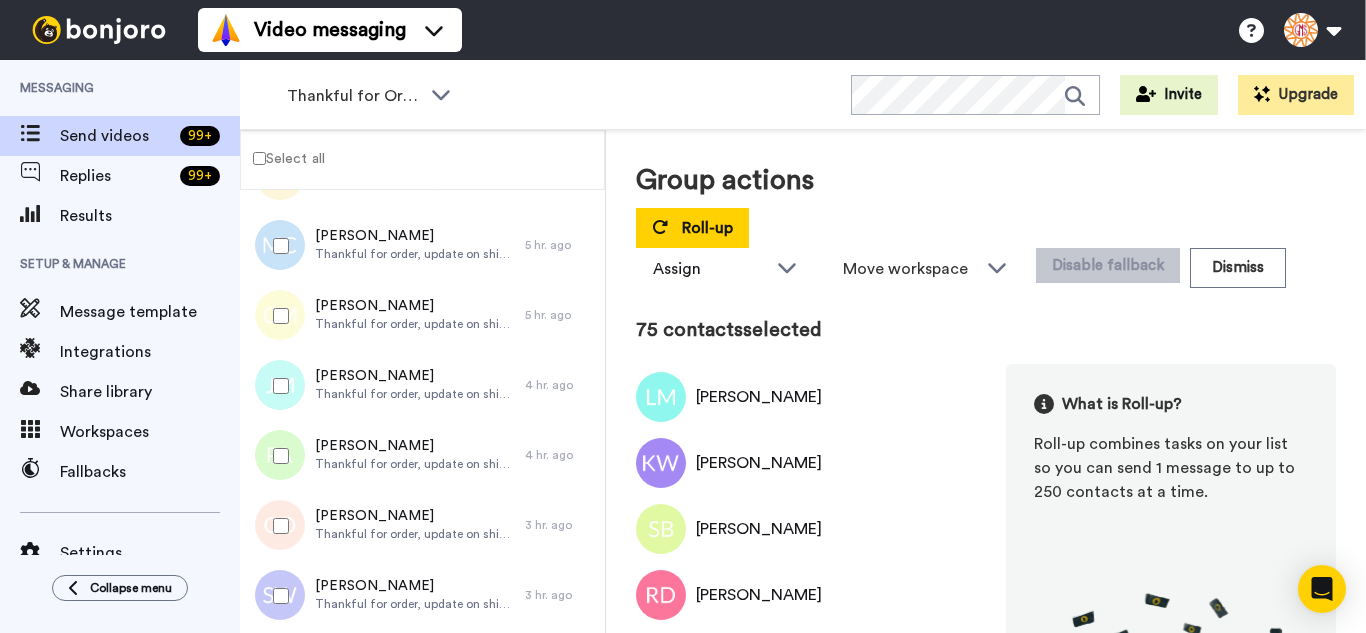 click at bounding box center (277, 316) 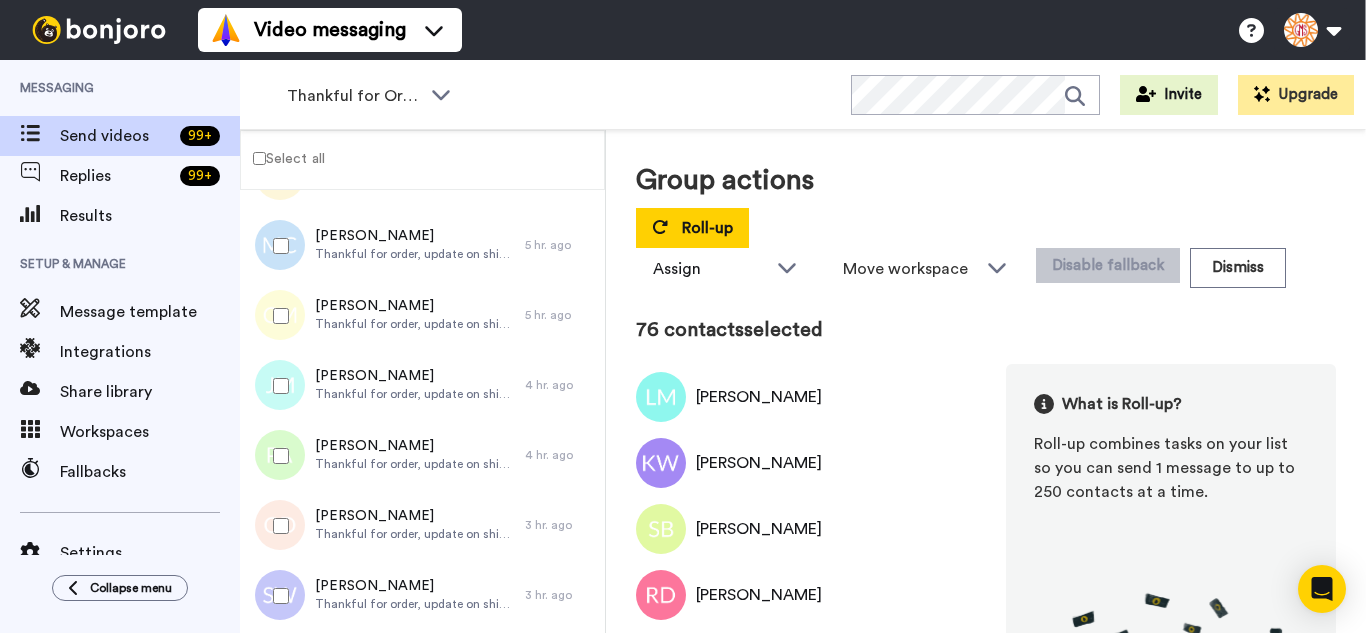 click at bounding box center [277, 386] 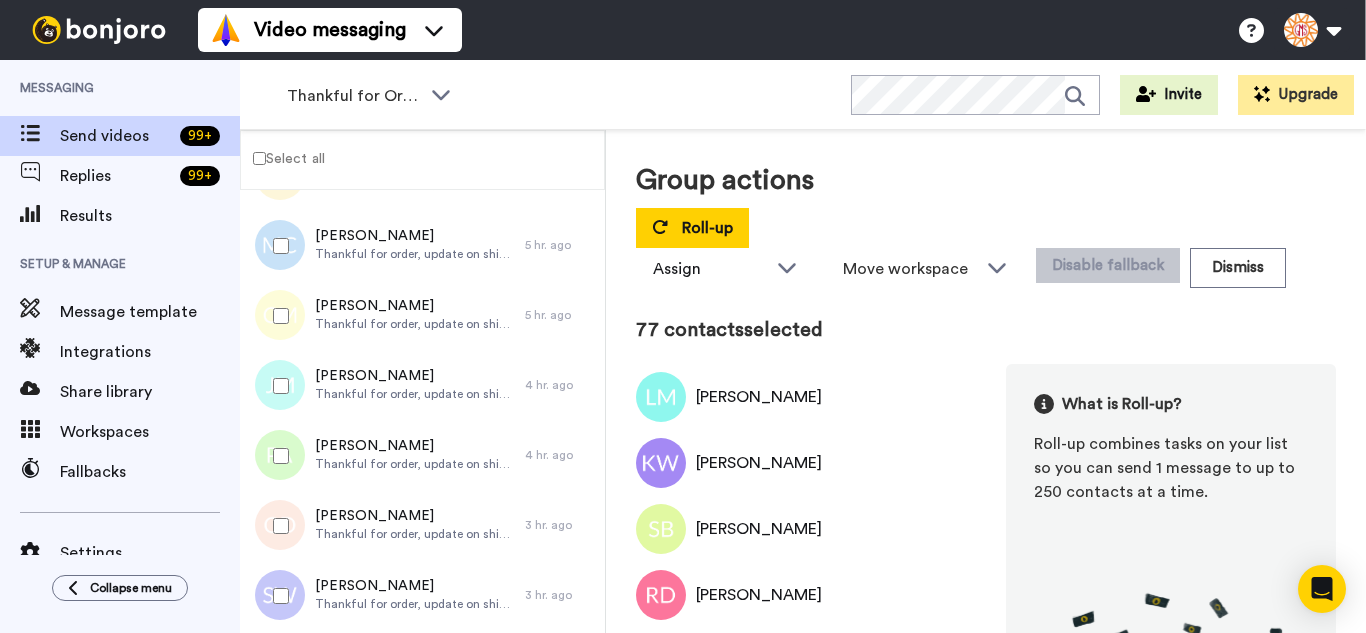click at bounding box center (277, 456) 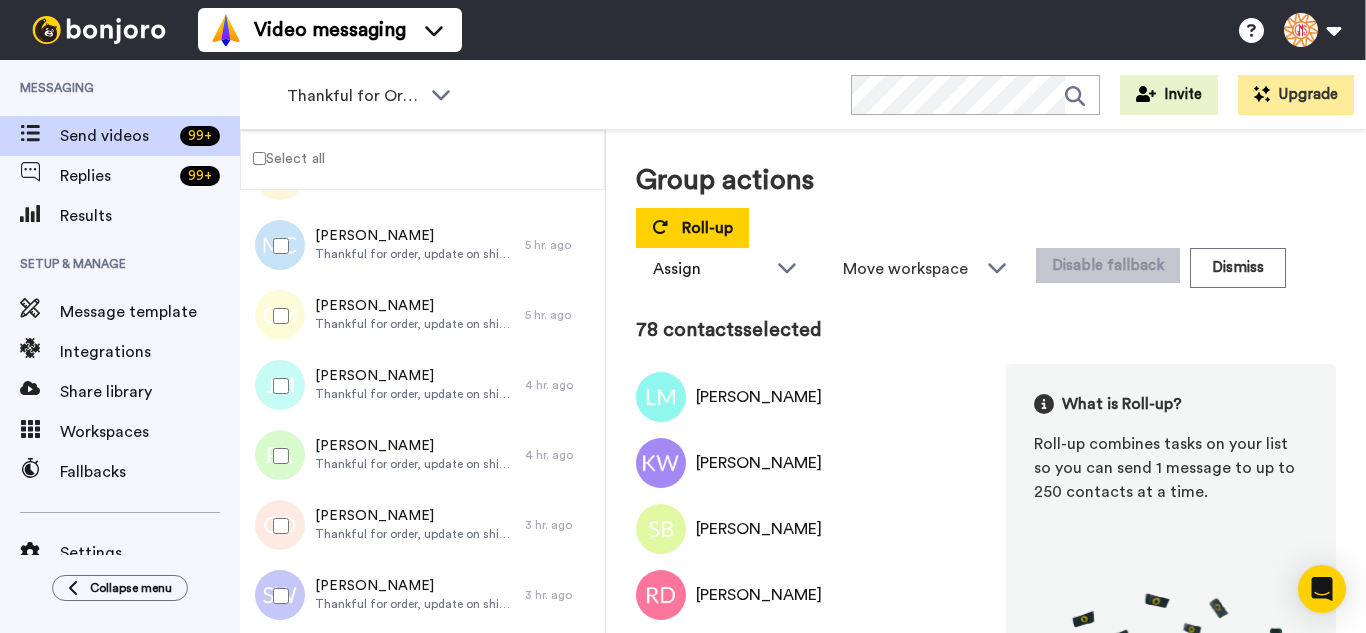 click at bounding box center (277, 526) 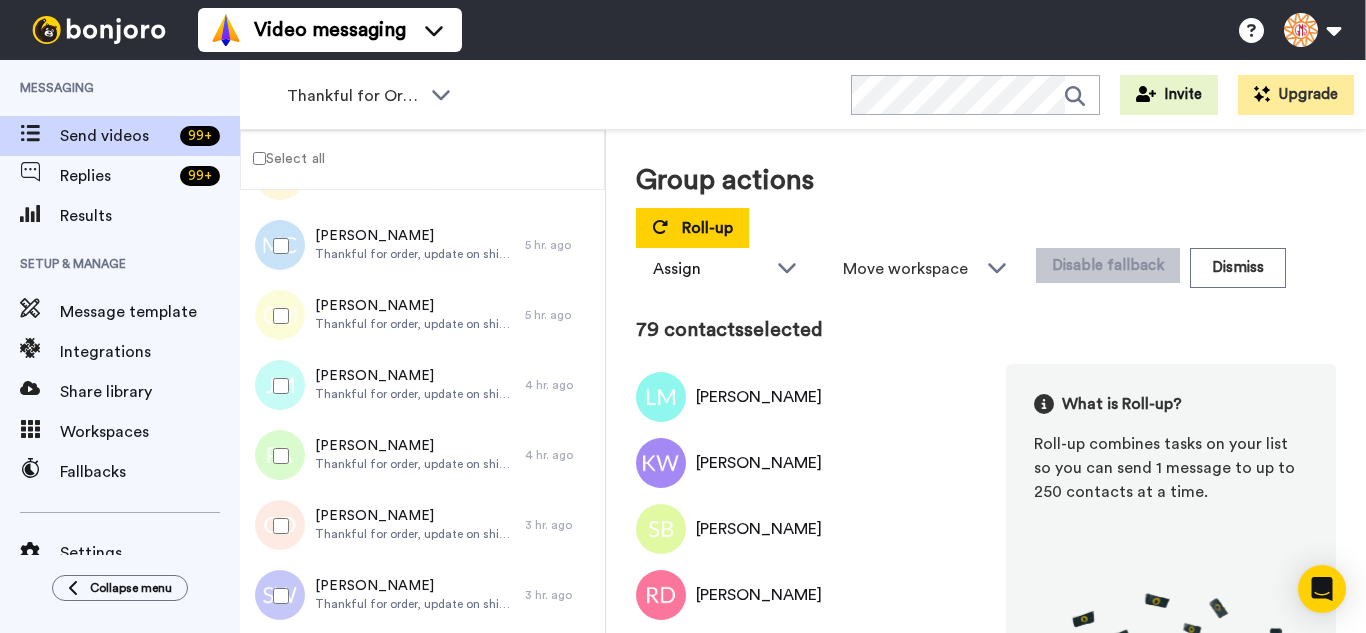 click at bounding box center (277, 596) 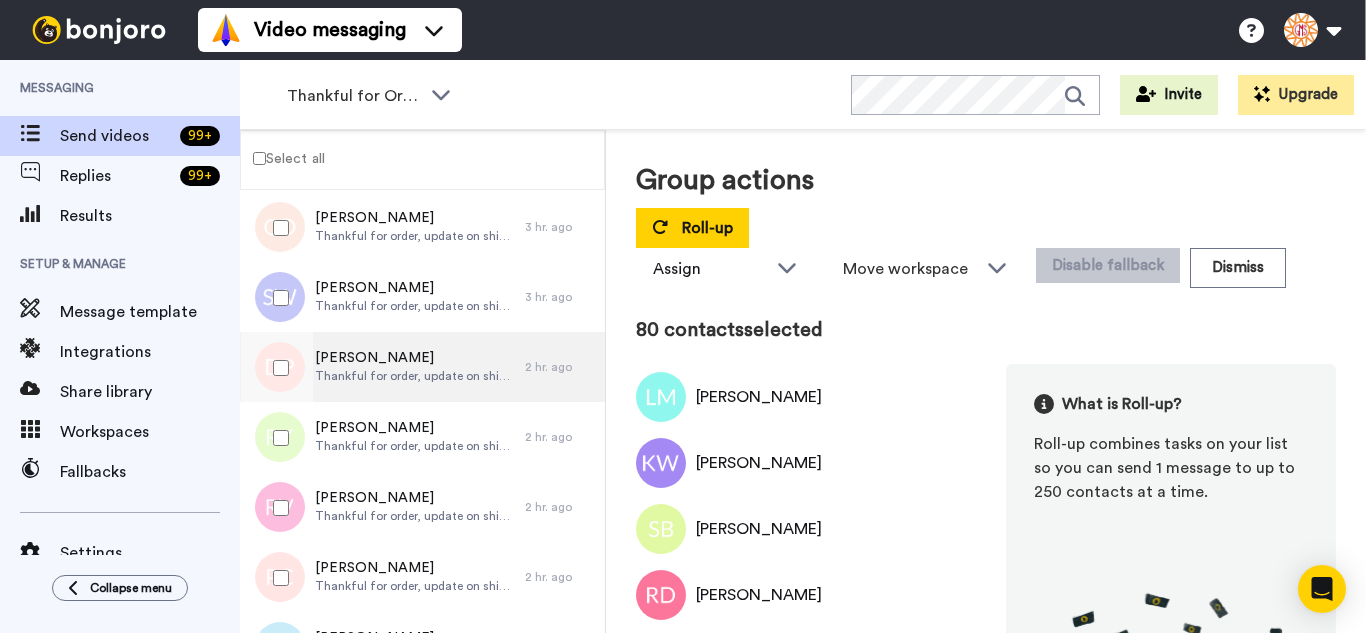 scroll, scrollTop: 5500, scrollLeft: 0, axis: vertical 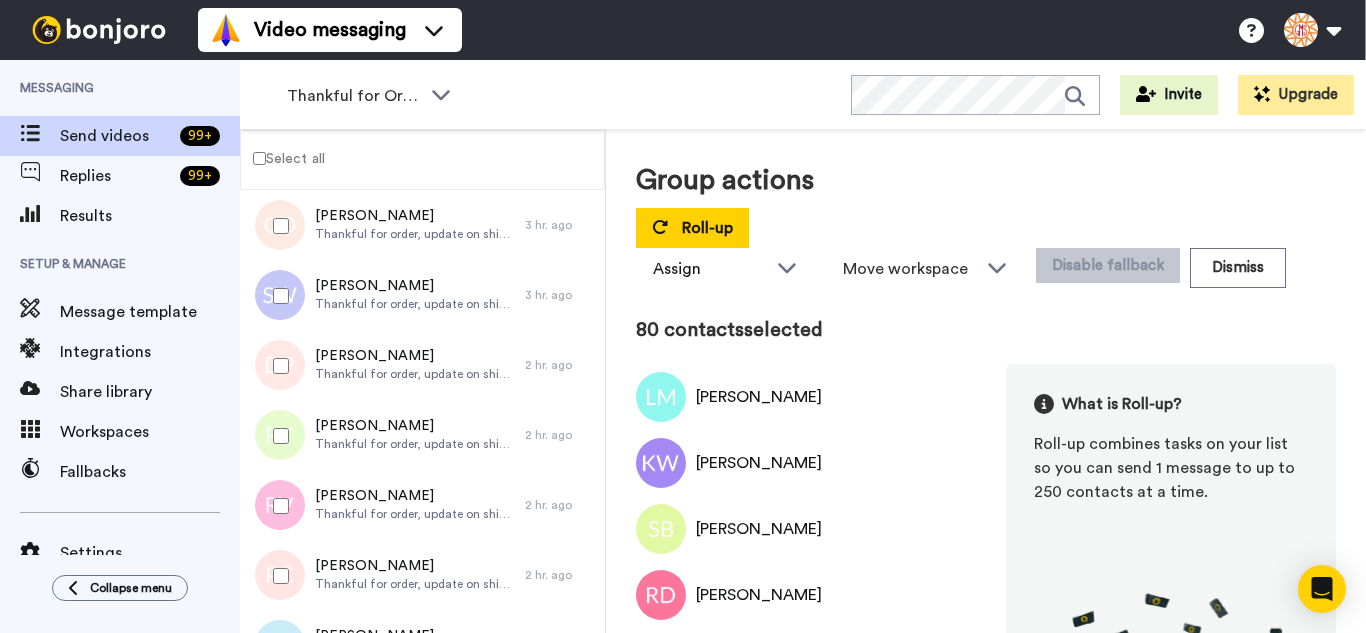 click at bounding box center [277, 366] 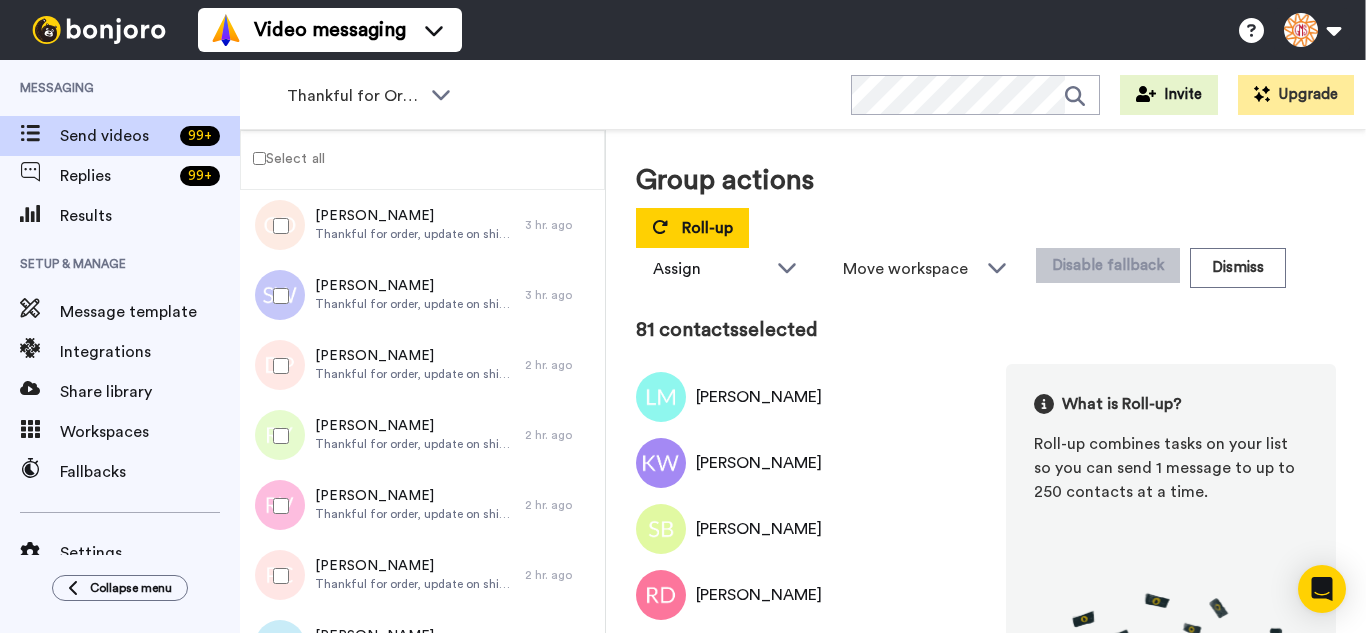 click at bounding box center [277, 436] 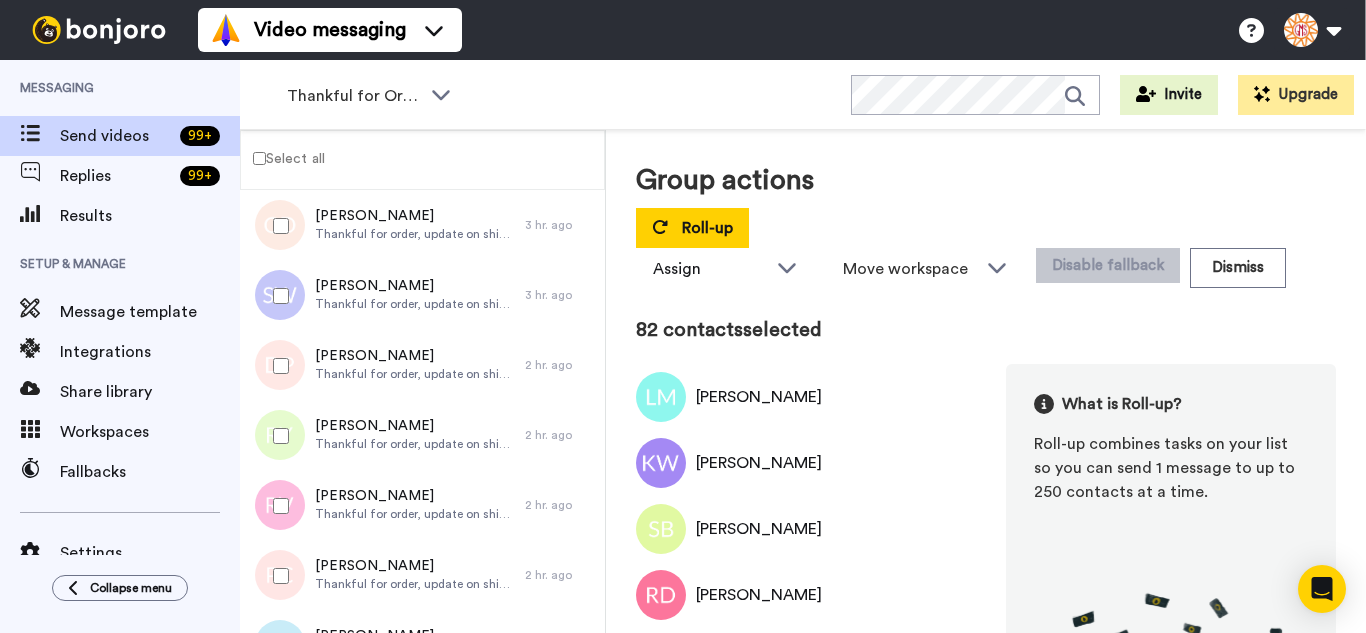 click at bounding box center (277, 506) 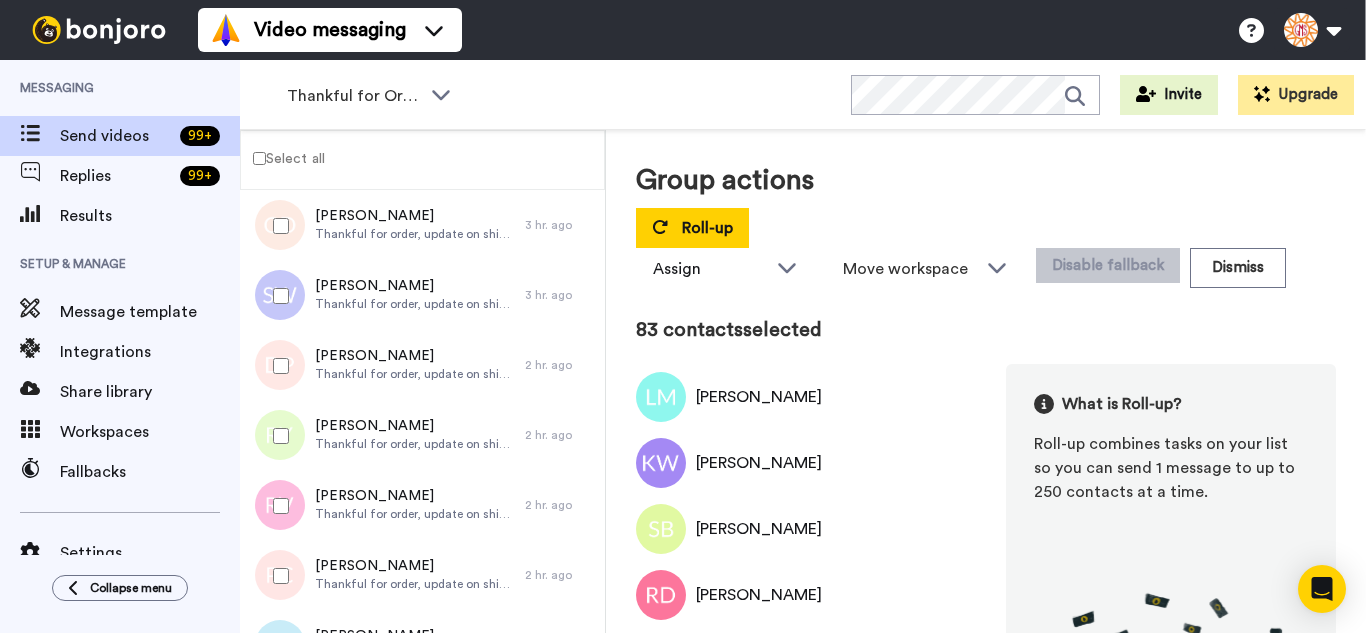 click at bounding box center (277, 576) 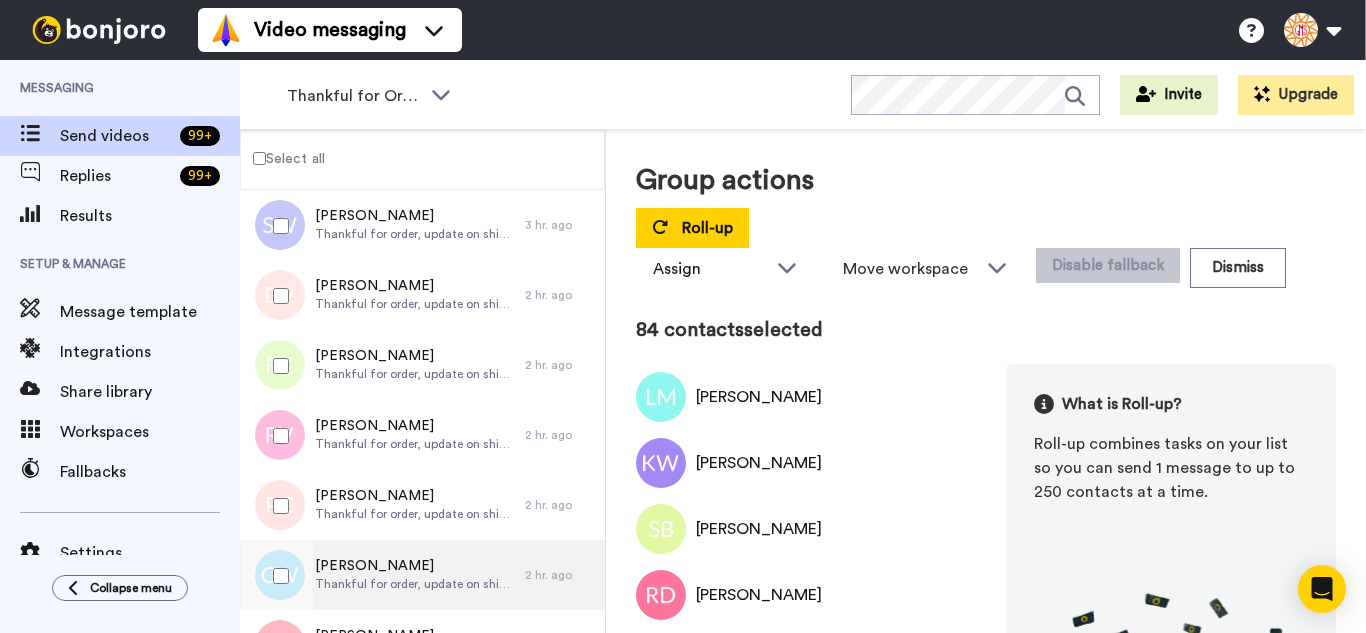 scroll, scrollTop: 5800, scrollLeft: 0, axis: vertical 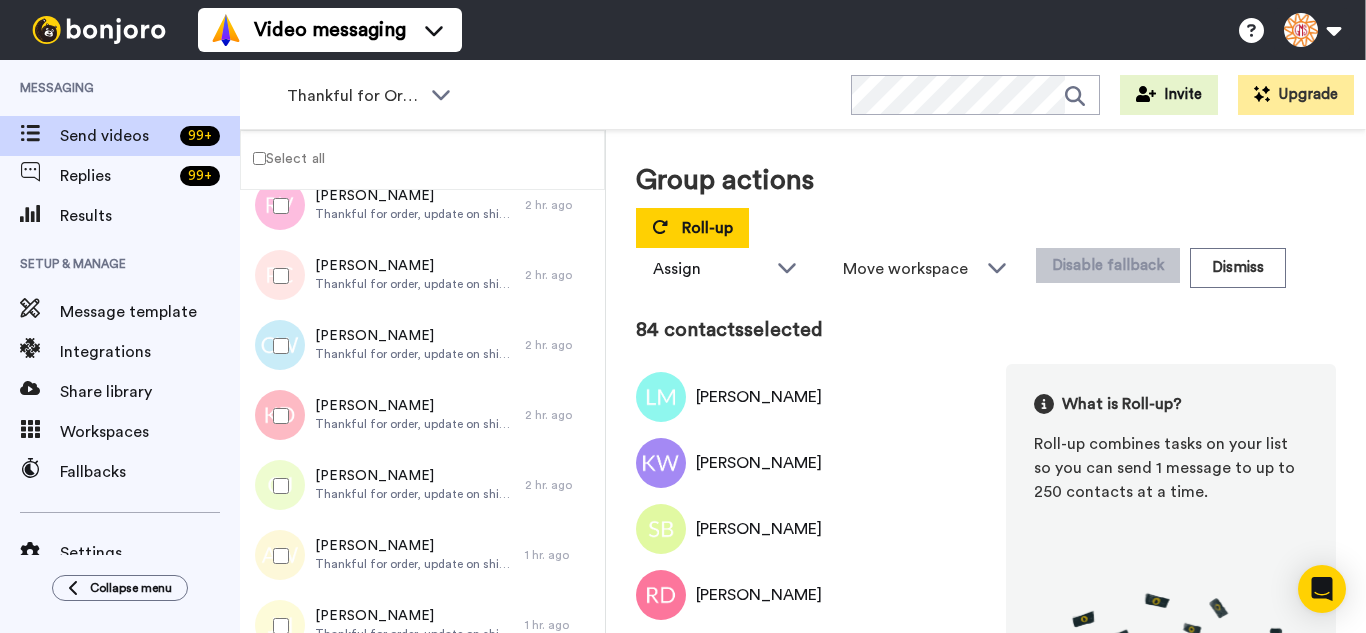 click at bounding box center (277, 346) 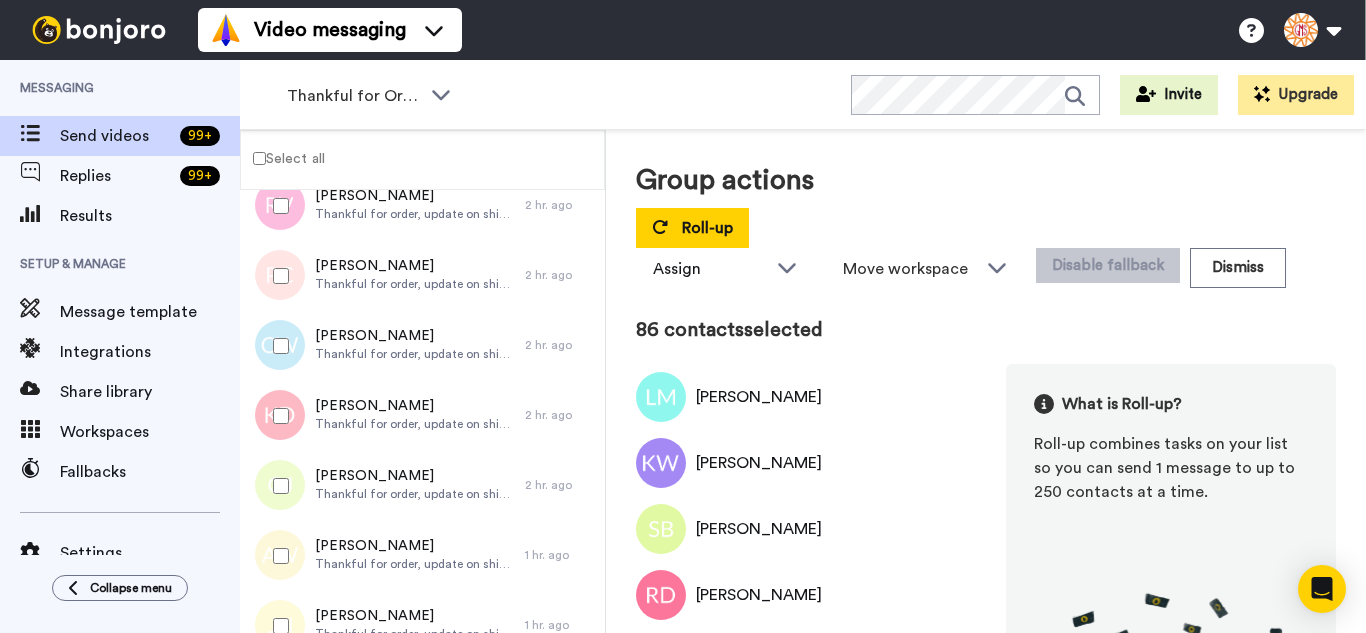 drag, startPoint x: 283, startPoint y: 466, endPoint x: 294, endPoint y: 522, distance: 57.070133 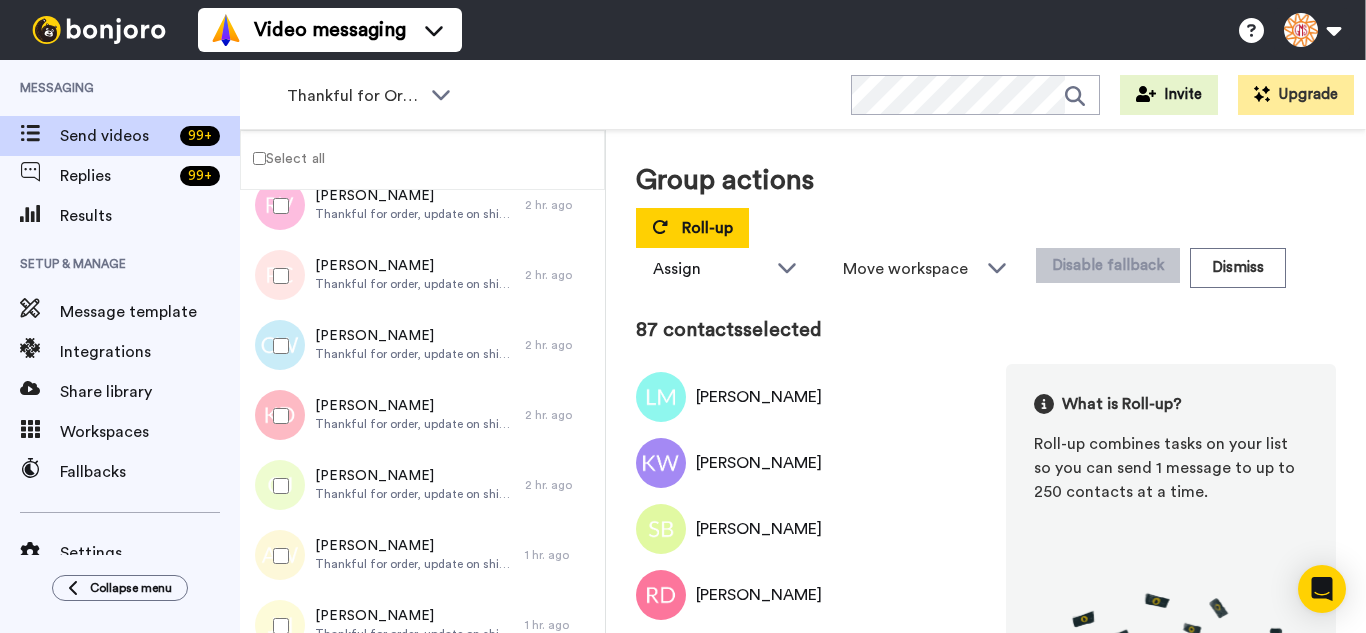 drag, startPoint x: 294, startPoint y: 528, endPoint x: 294, endPoint y: 549, distance: 21 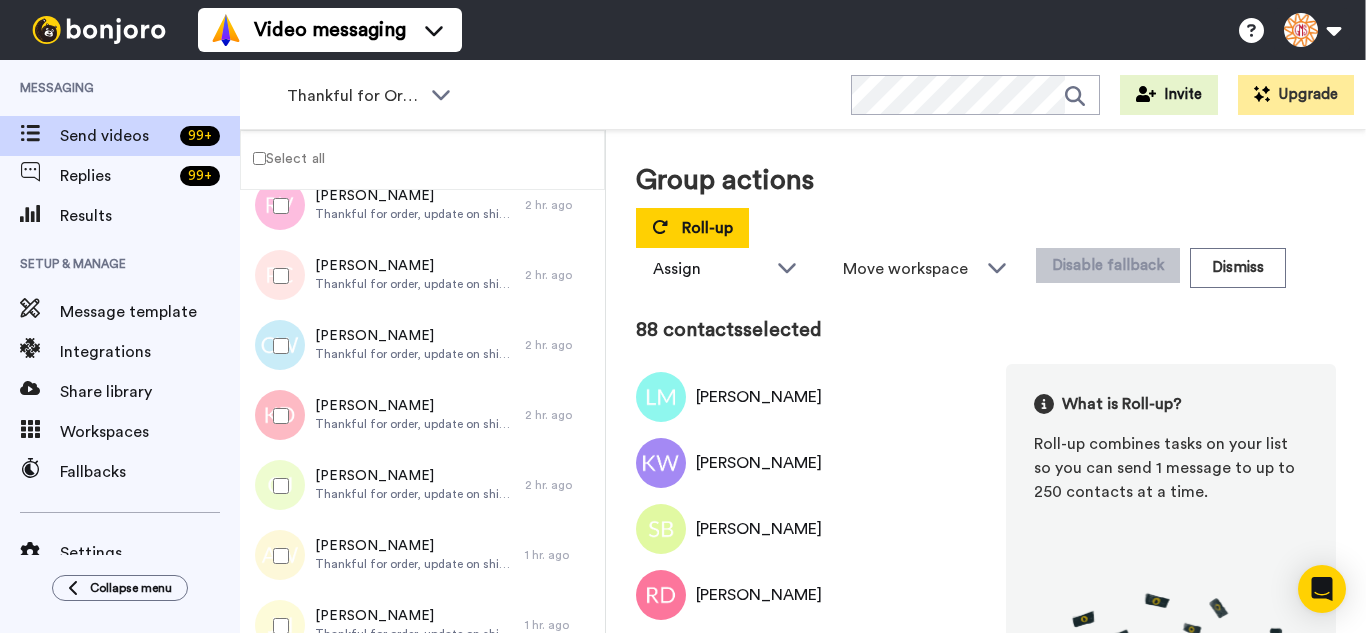 click at bounding box center (277, 626) 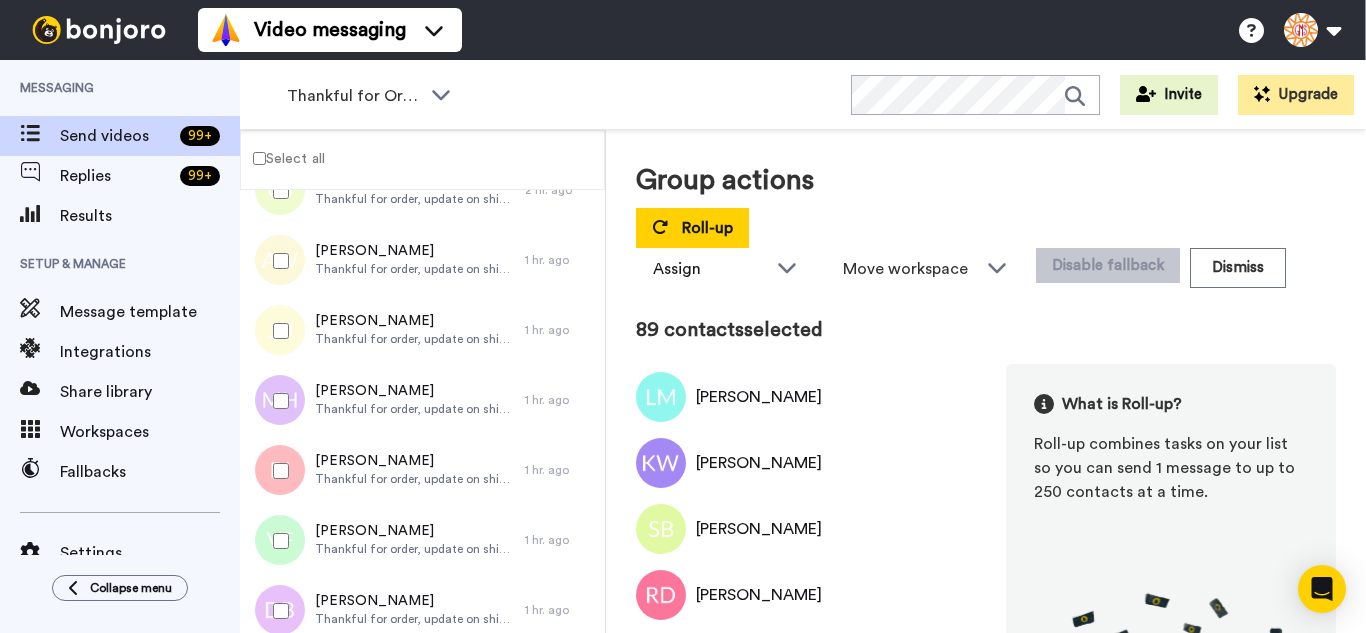 scroll, scrollTop: 6100, scrollLeft: 0, axis: vertical 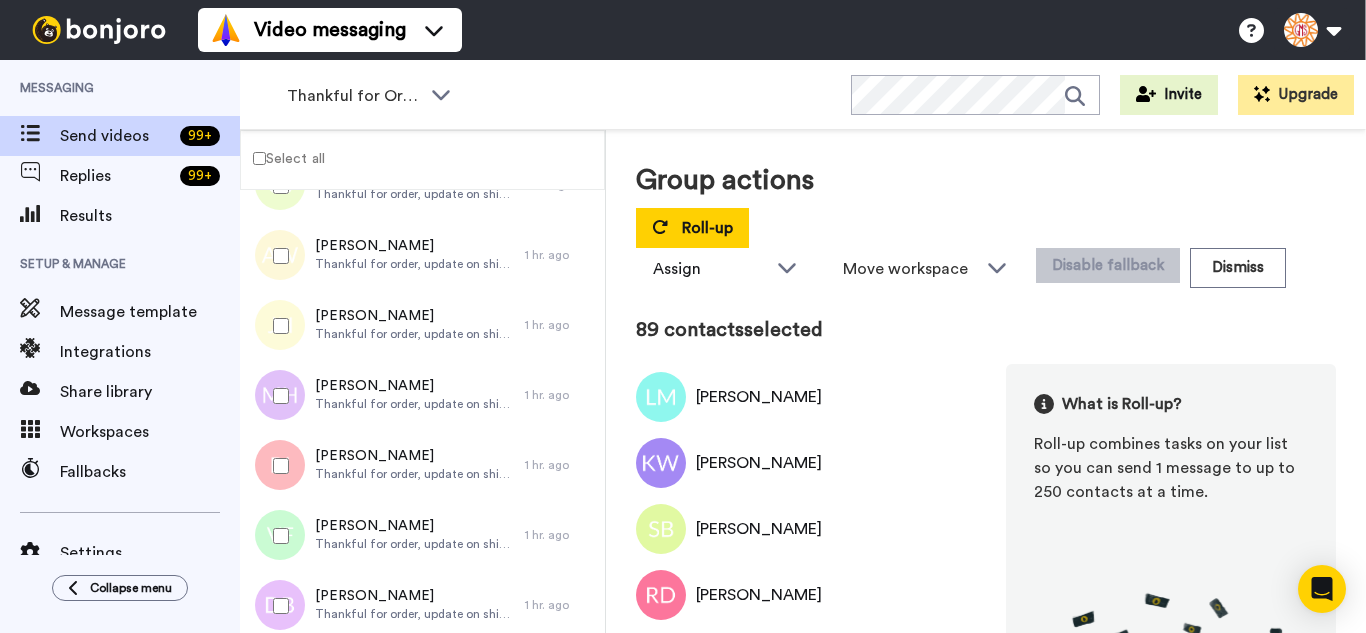 click at bounding box center [277, 396] 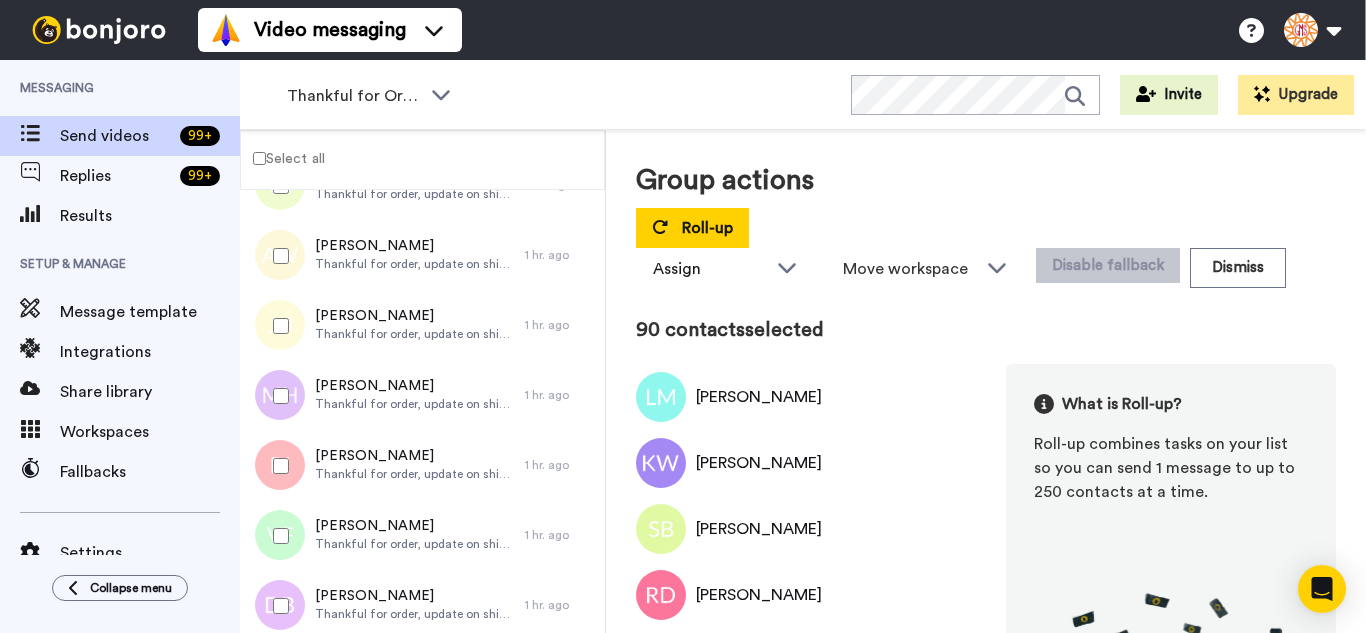 drag, startPoint x: 287, startPoint y: 489, endPoint x: 292, endPoint y: 508, distance: 19.646883 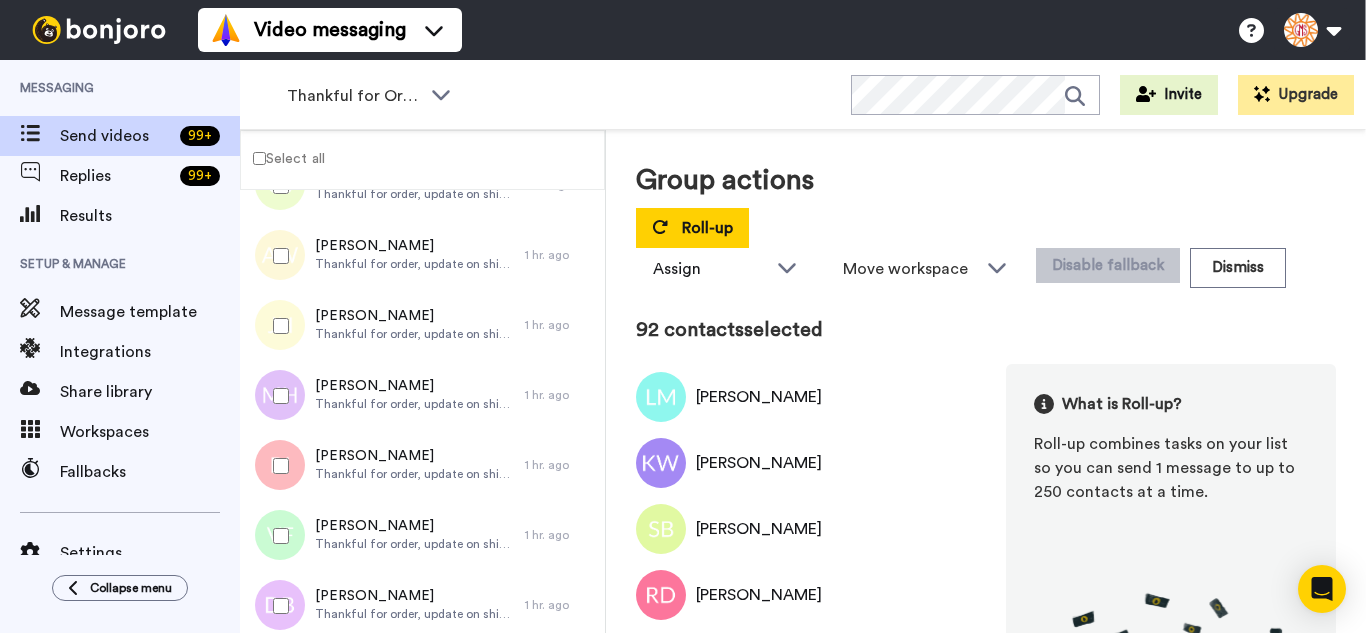 click at bounding box center (277, 536) 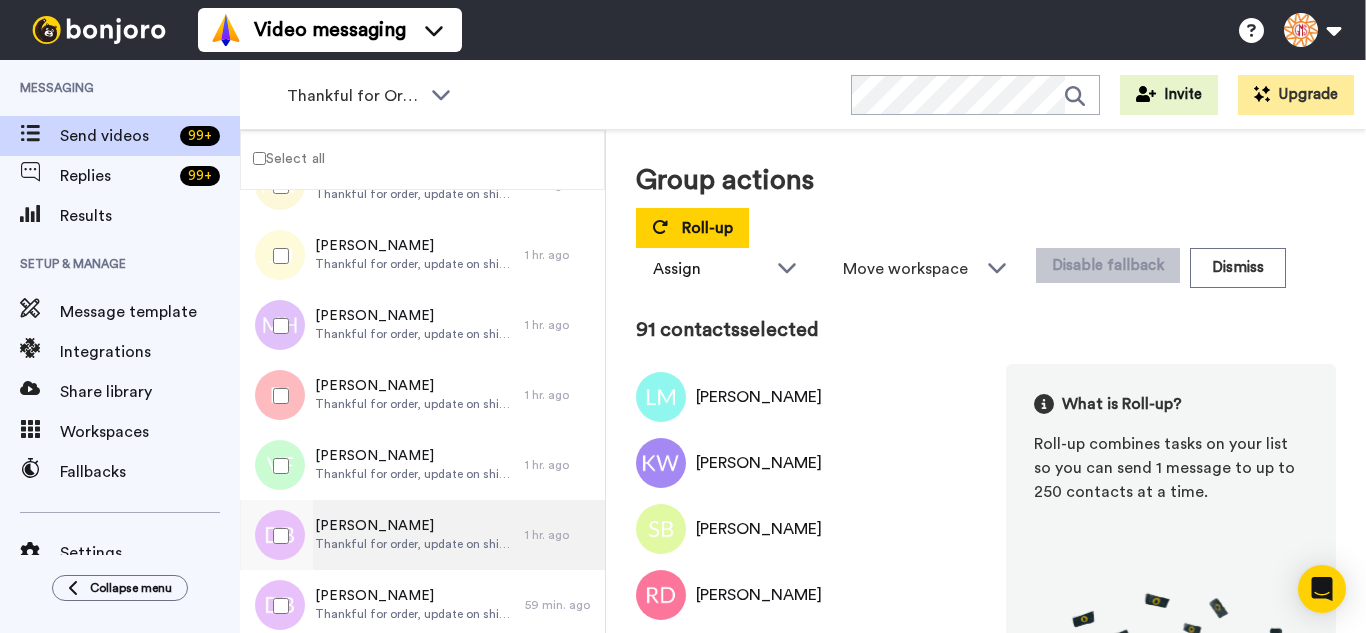 scroll, scrollTop: 6300, scrollLeft: 0, axis: vertical 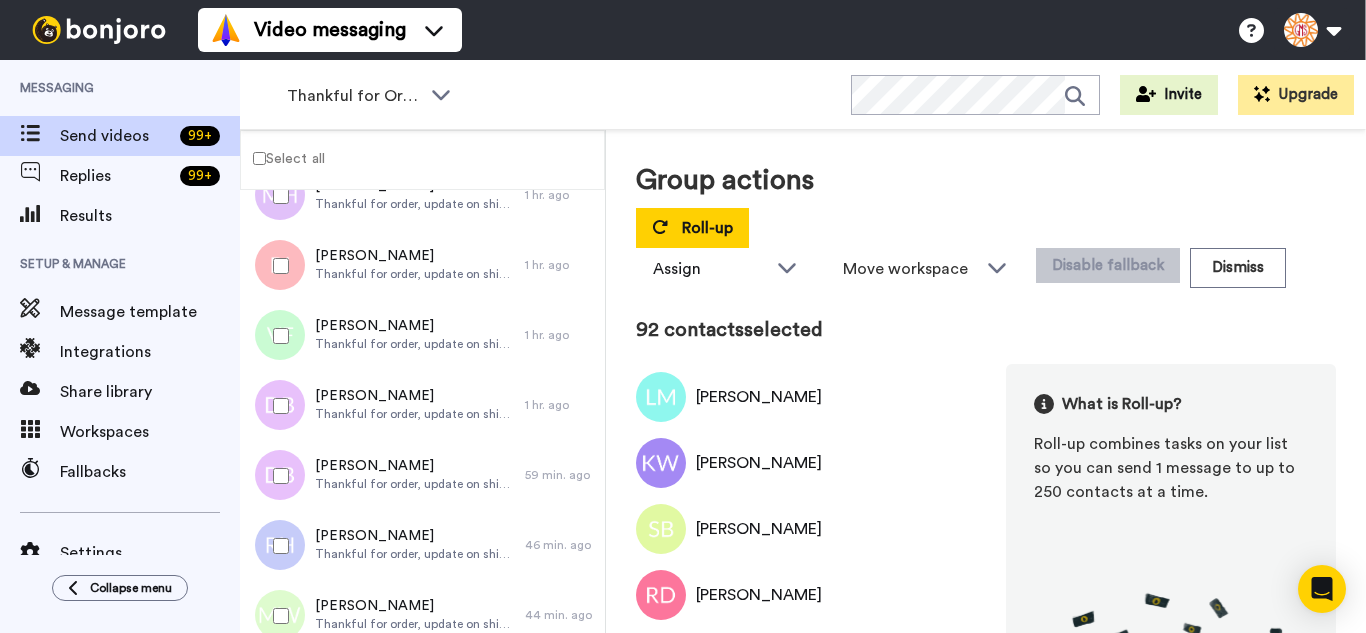 click at bounding box center [277, 406] 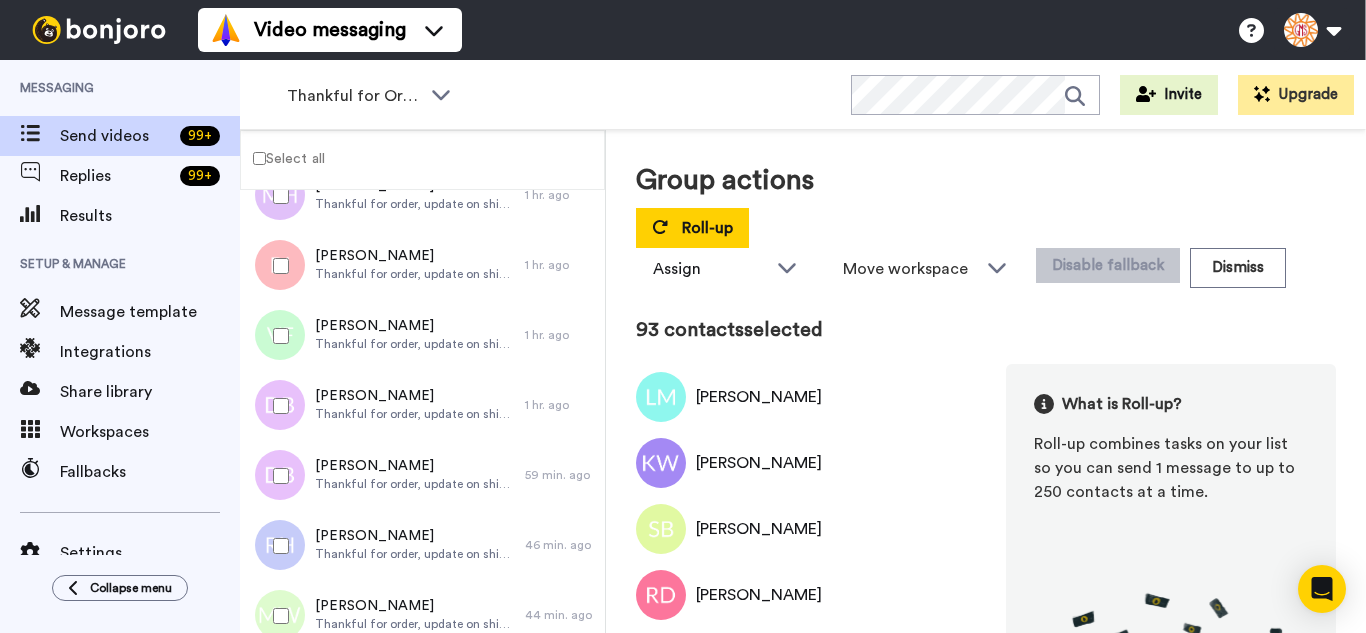 drag, startPoint x: 287, startPoint y: 485, endPoint x: 290, endPoint y: 523, distance: 38.118237 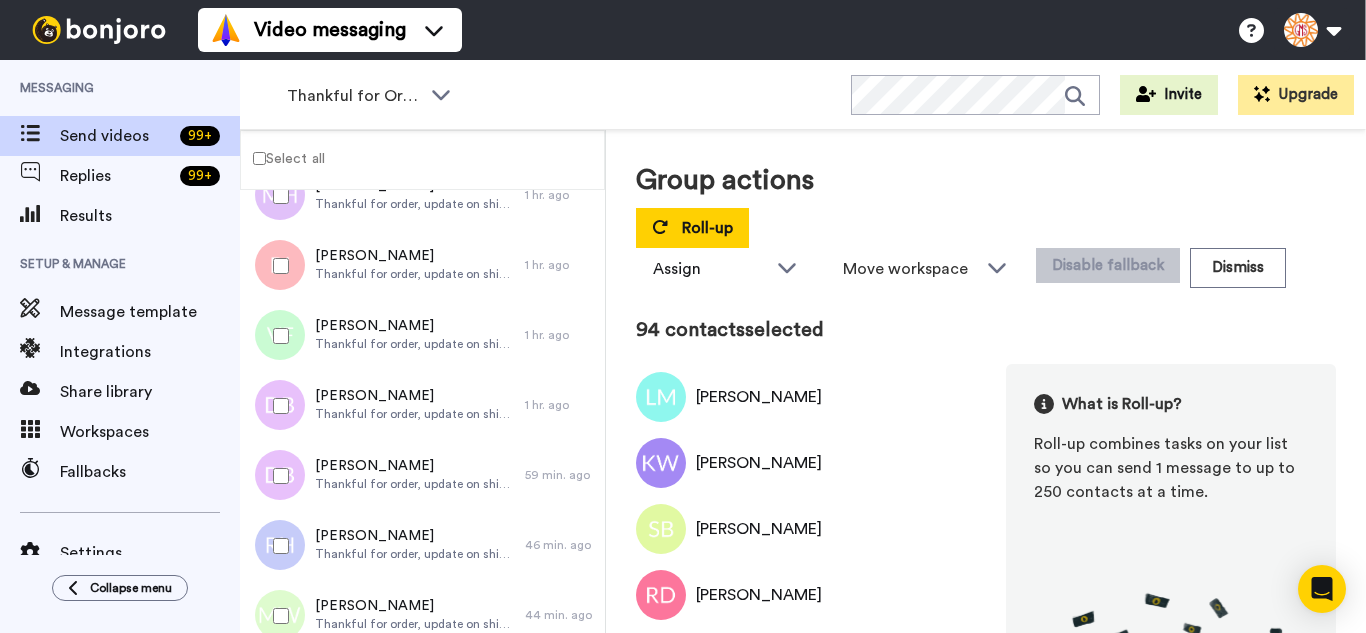 drag, startPoint x: 290, startPoint y: 542, endPoint x: 293, endPoint y: 579, distance: 37.12142 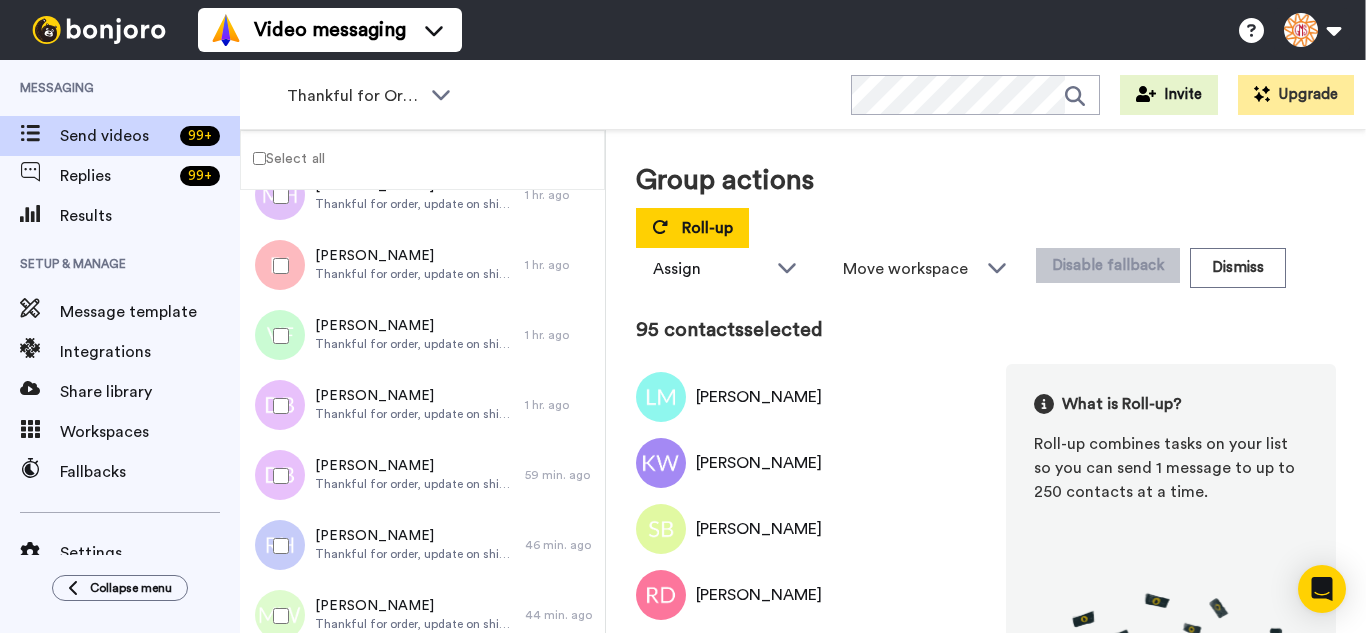 click at bounding box center [277, 616] 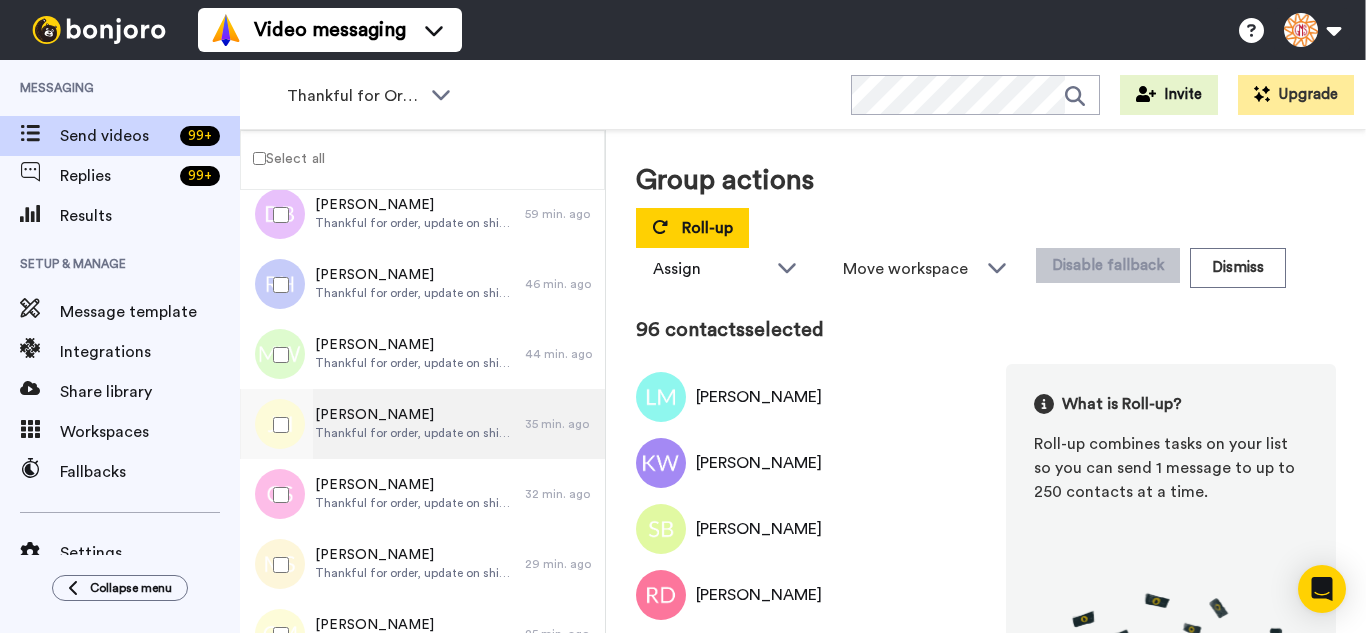 scroll, scrollTop: 6598, scrollLeft: 0, axis: vertical 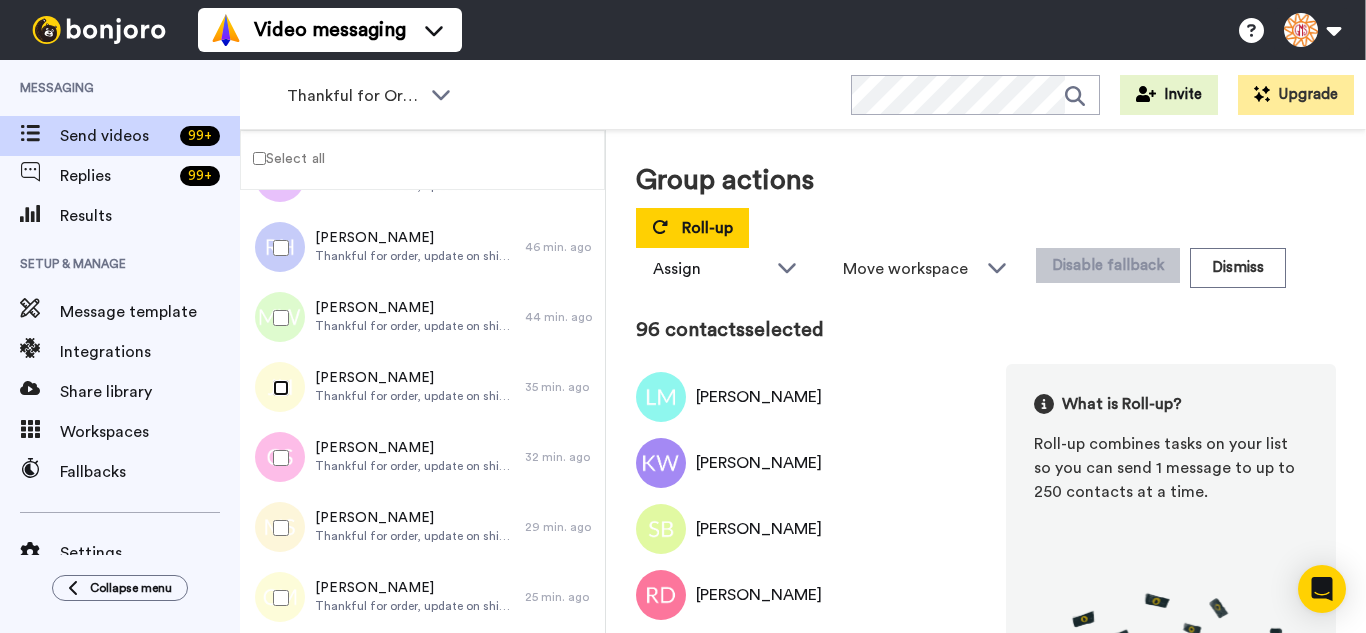 click at bounding box center (277, 388) 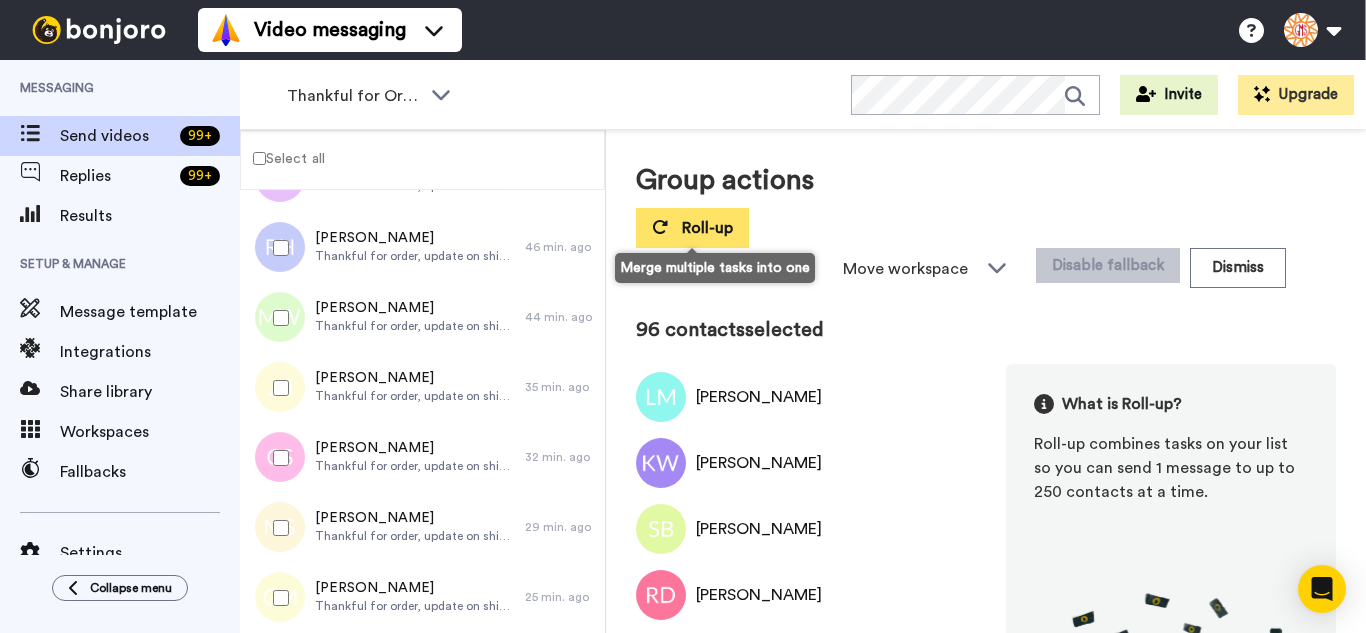 click on "Roll-up" at bounding box center [692, 228] 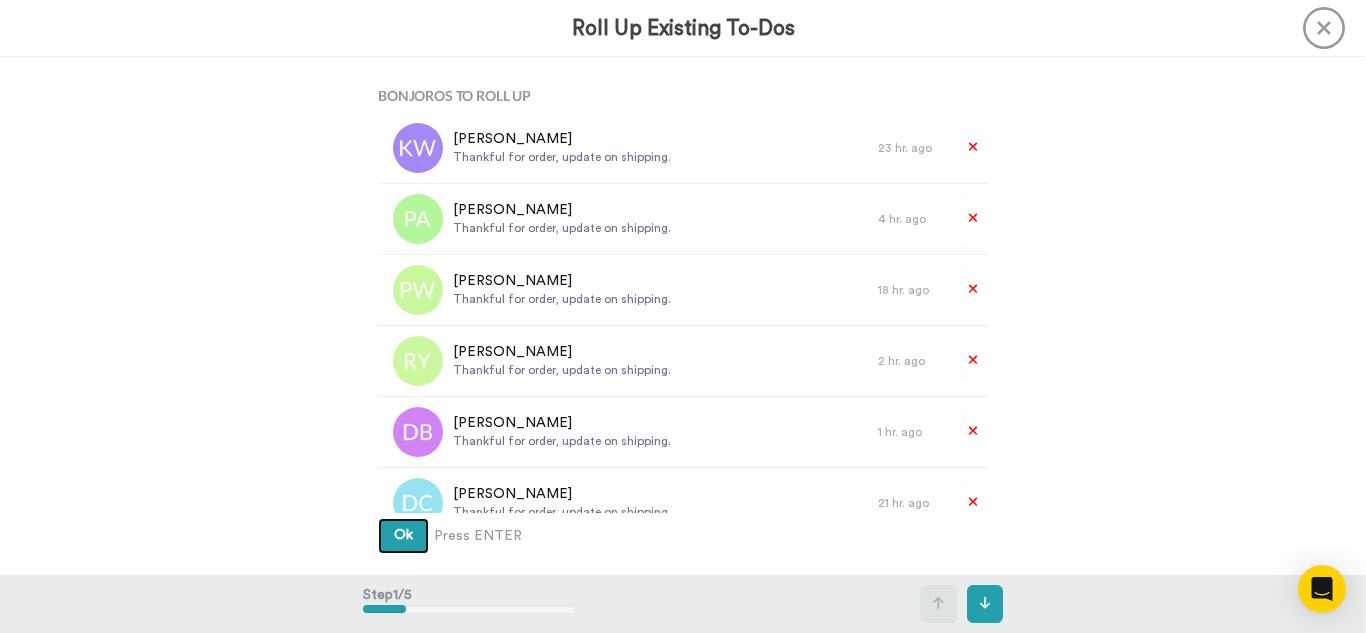 type 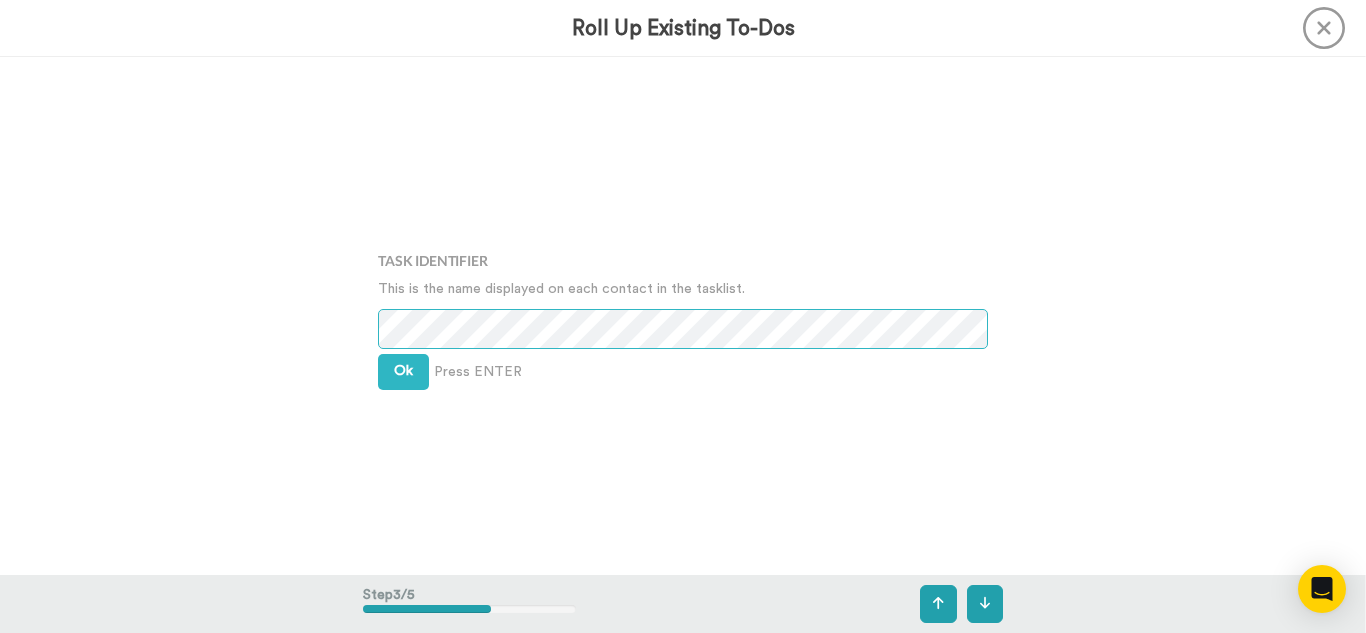 scroll, scrollTop: 1036, scrollLeft: 0, axis: vertical 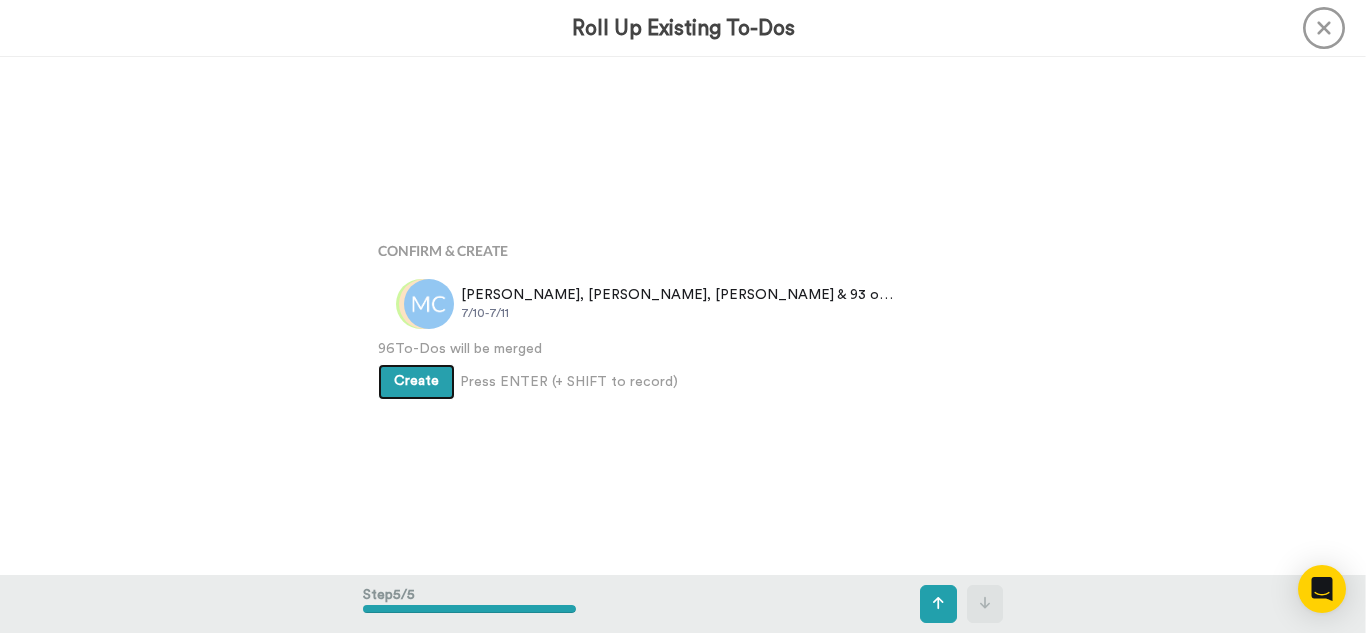 type 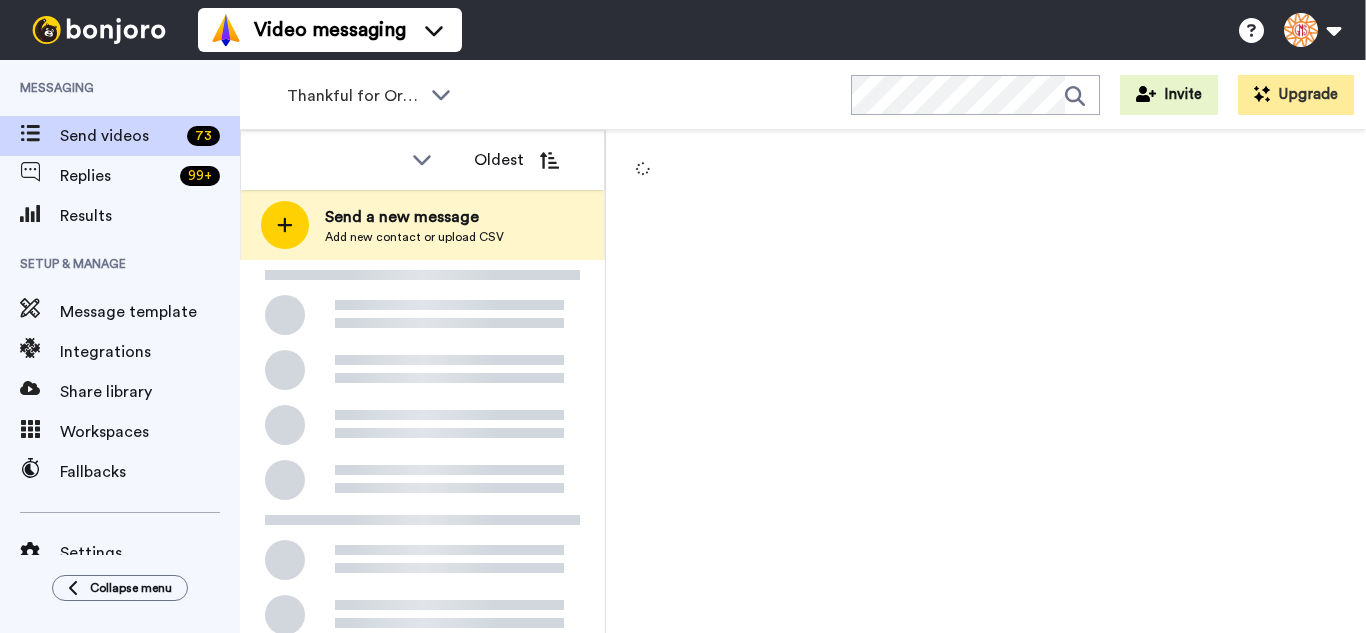 scroll, scrollTop: 0, scrollLeft: 0, axis: both 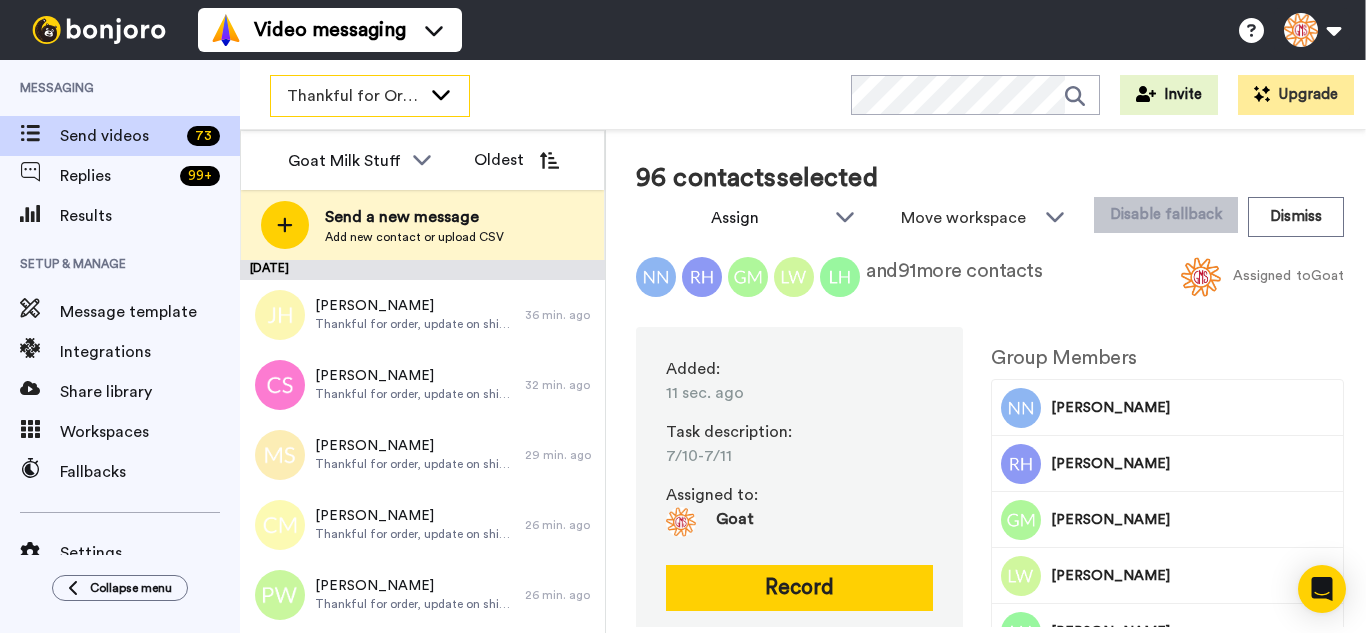 click on "Thankful for Orders" at bounding box center [354, 96] 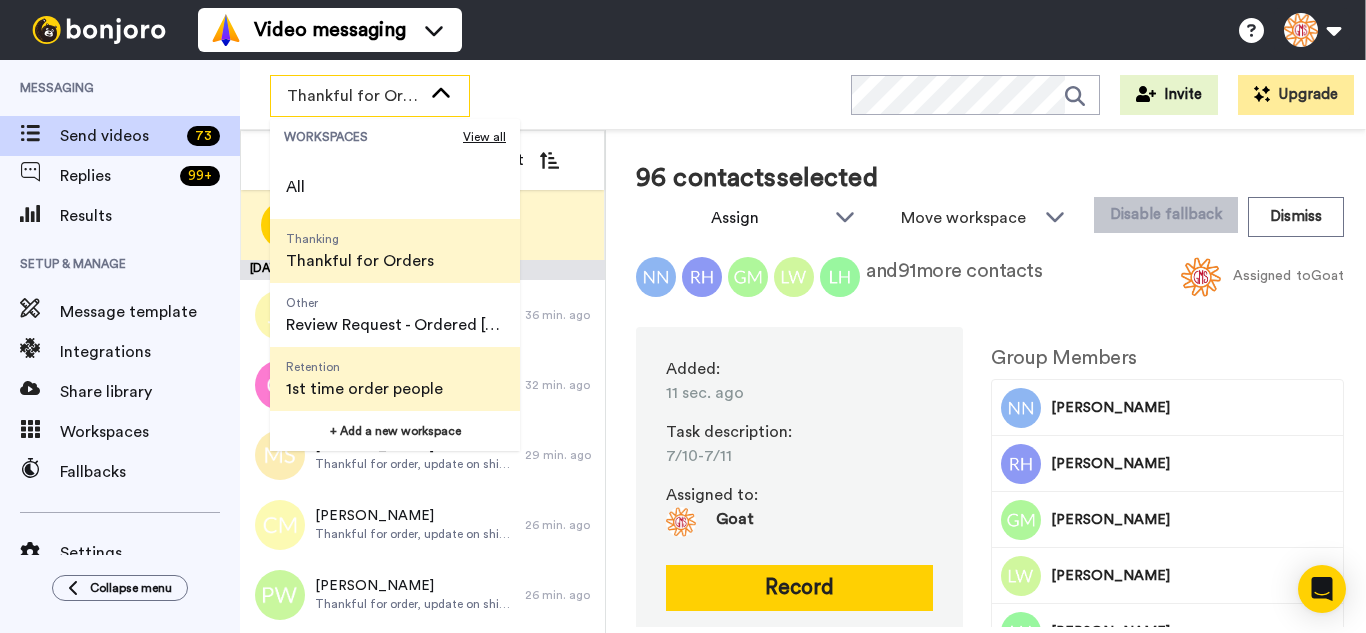 click on "Retention" at bounding box center (364, 367) 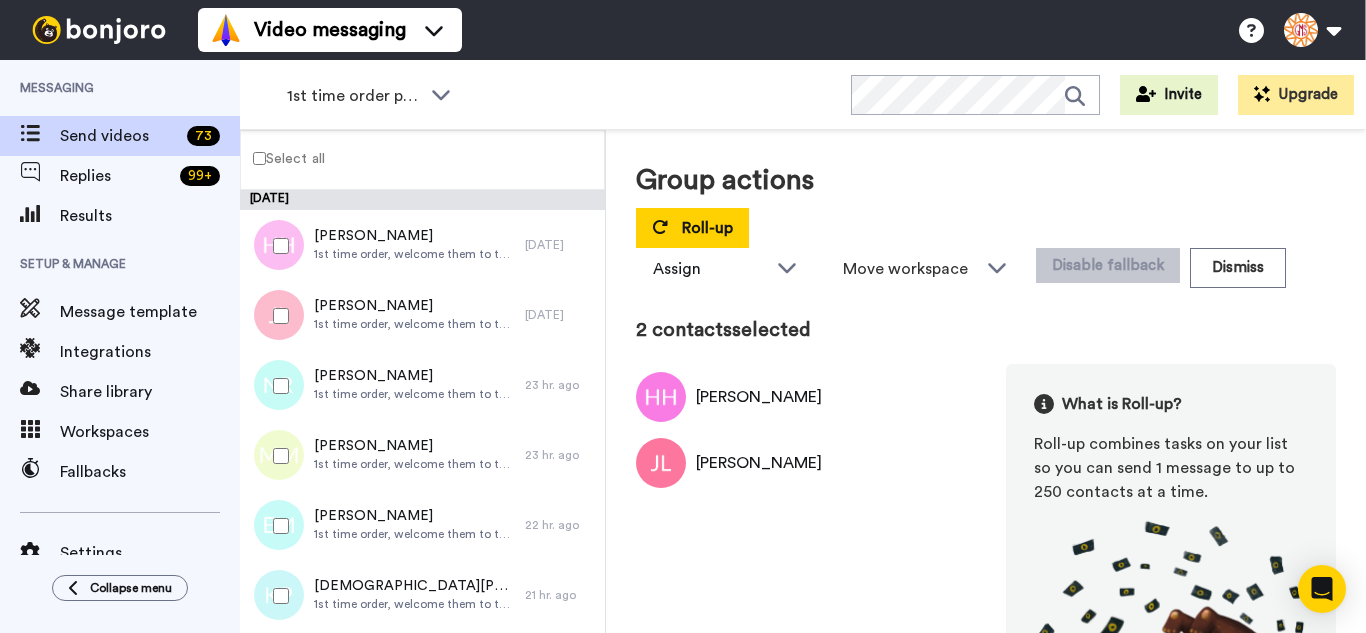 click at bounding box center [277, 386] 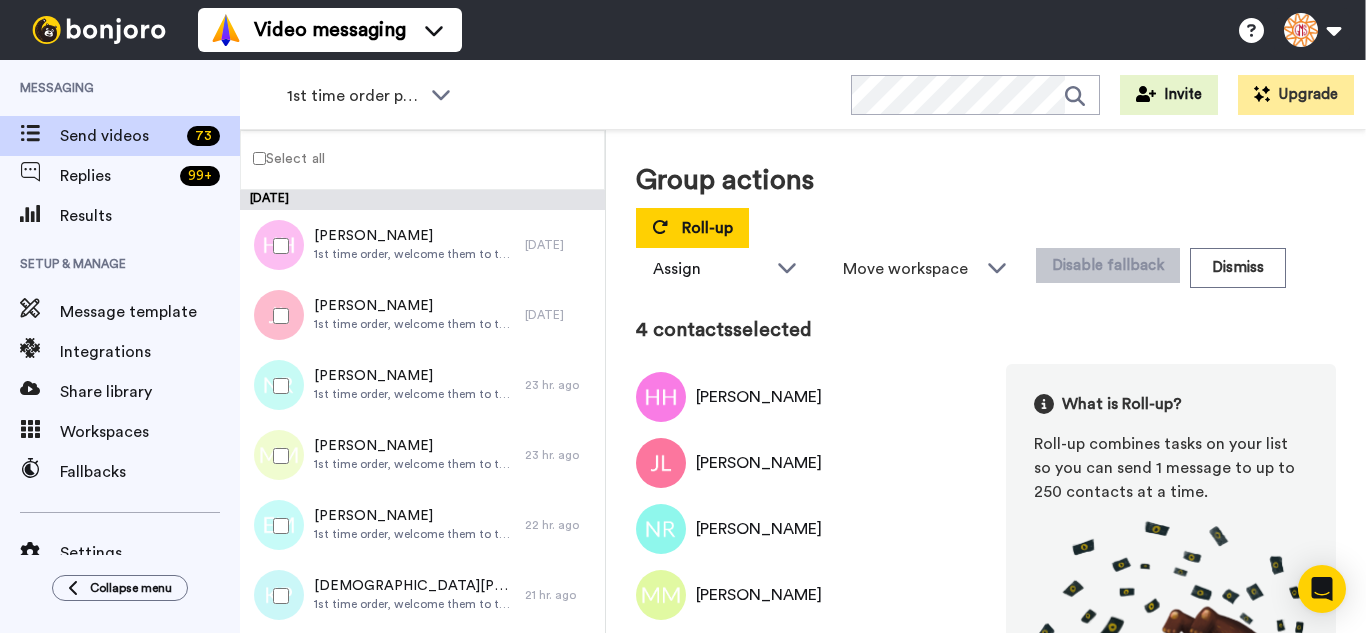 click at bounding box center (277, 526) 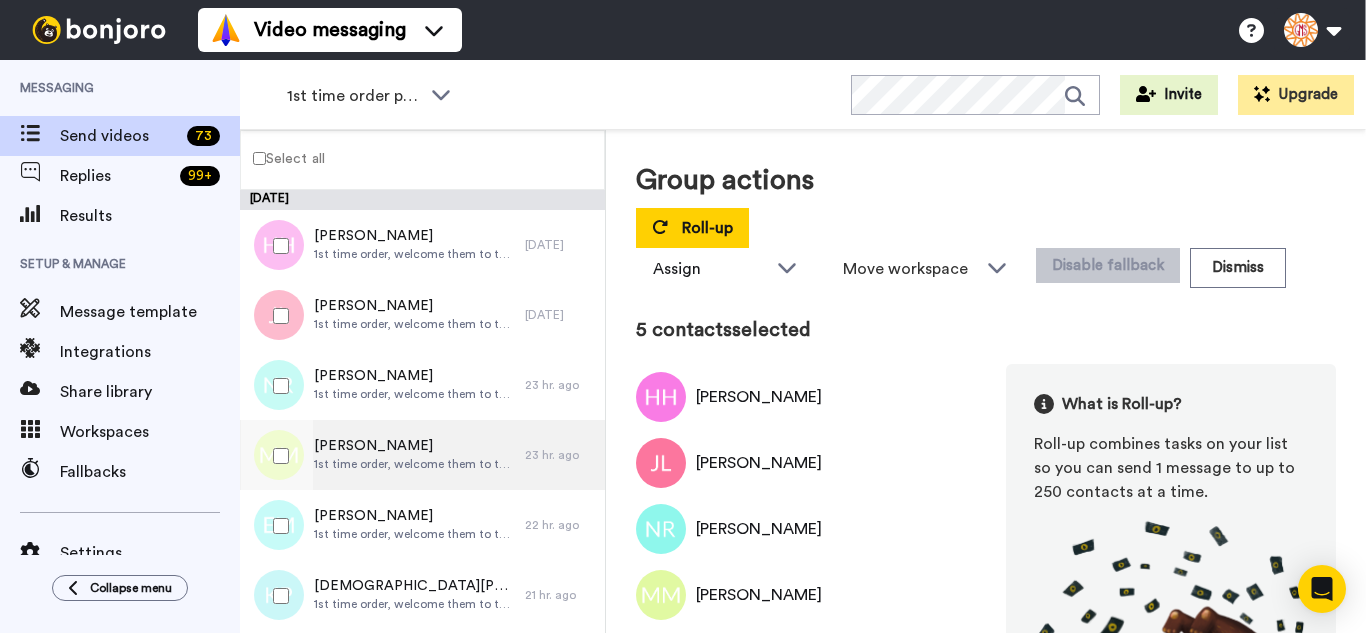 drag, startPoint x: 298, startPoint y: 587, endPoint x: 352, endPoint y: 455, distance: 142.61838 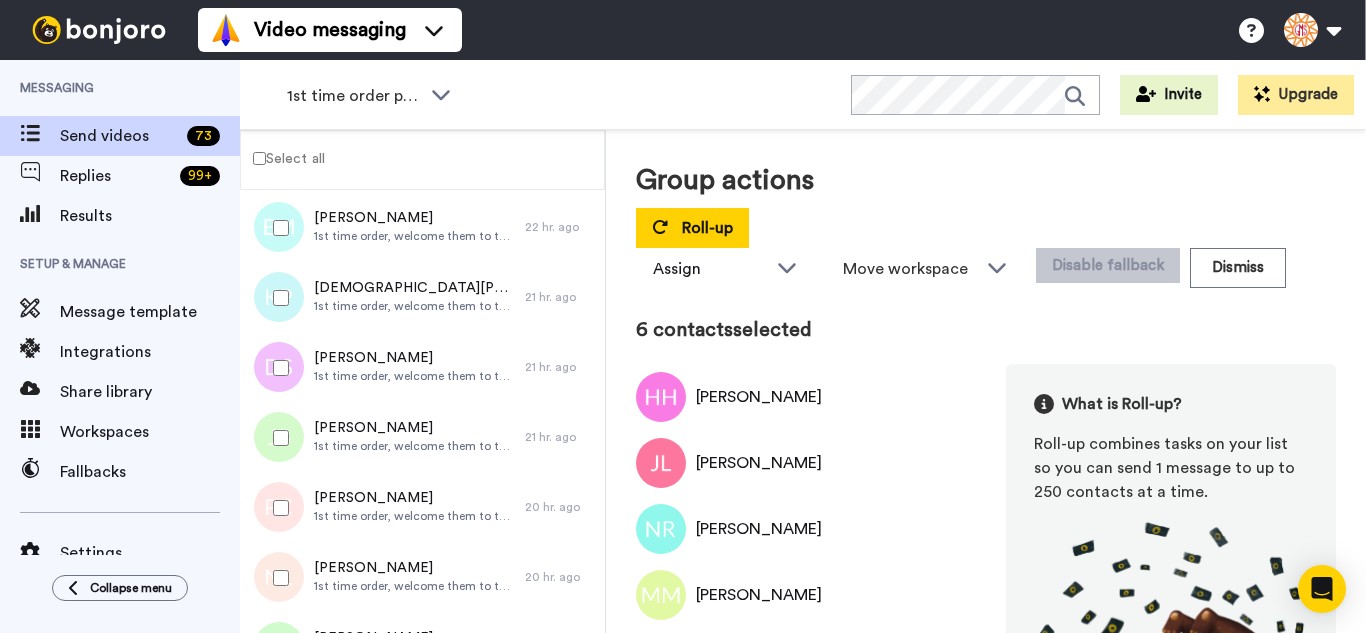 scroll, scrollTop: 300, scrollLeft: 0, axis: vertical 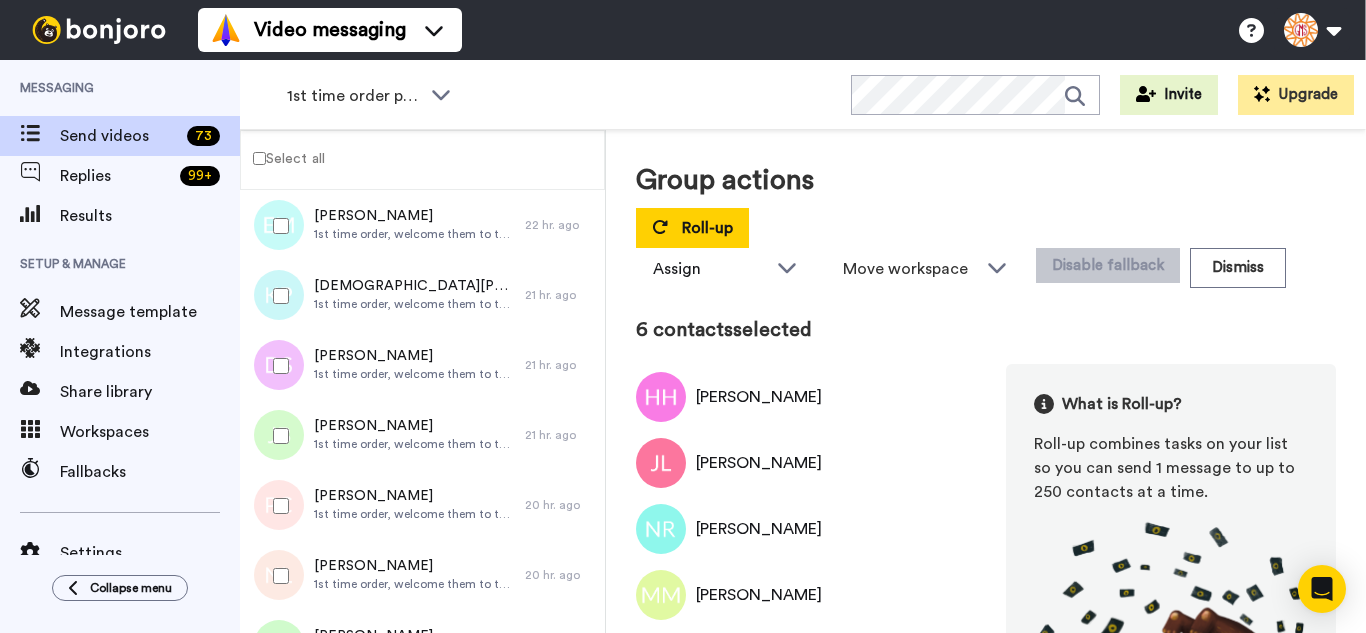 click at bounding box center [277, 366] 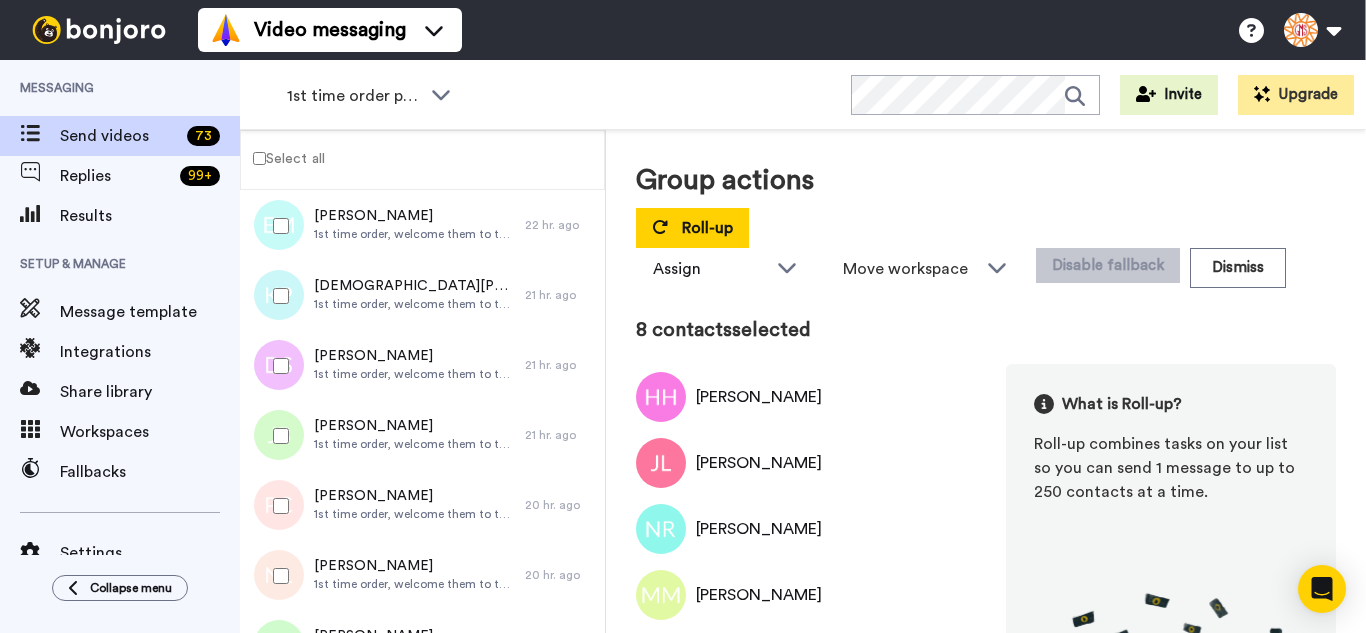 drag, startPoint x: 292, startPoint y: 501, endPoint x: 290, endPoint y: 550, distance: 49.0408 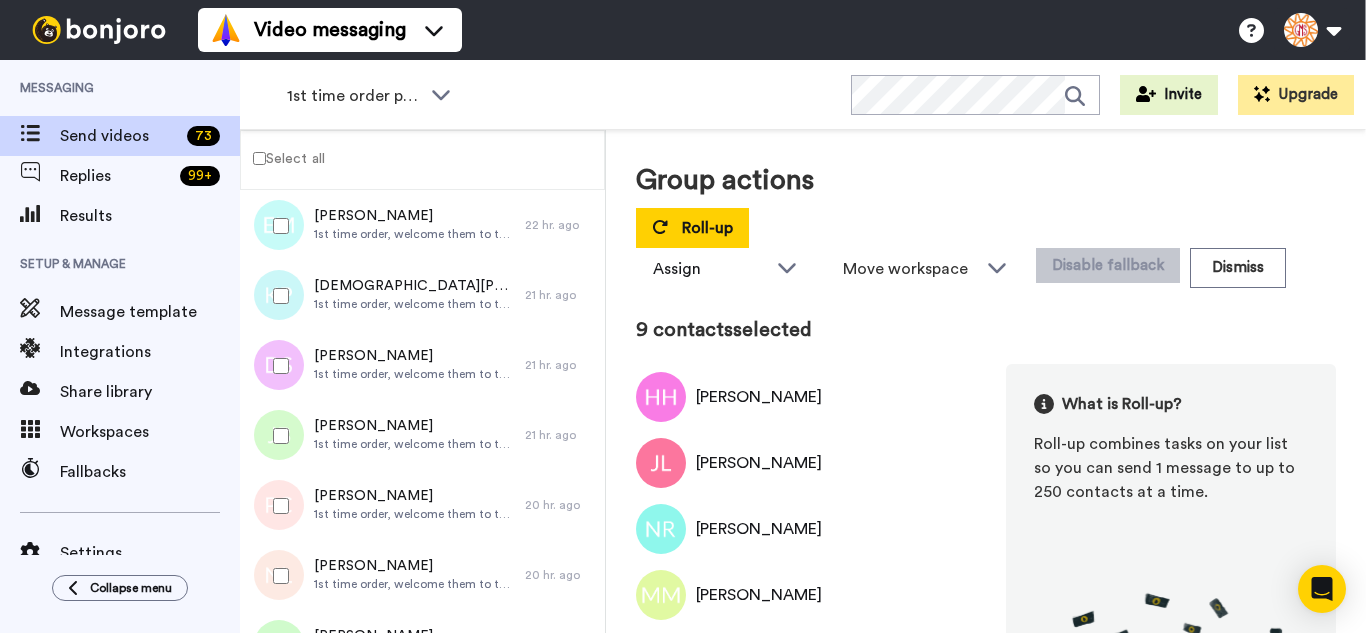 click at bounding box center [277, 576] 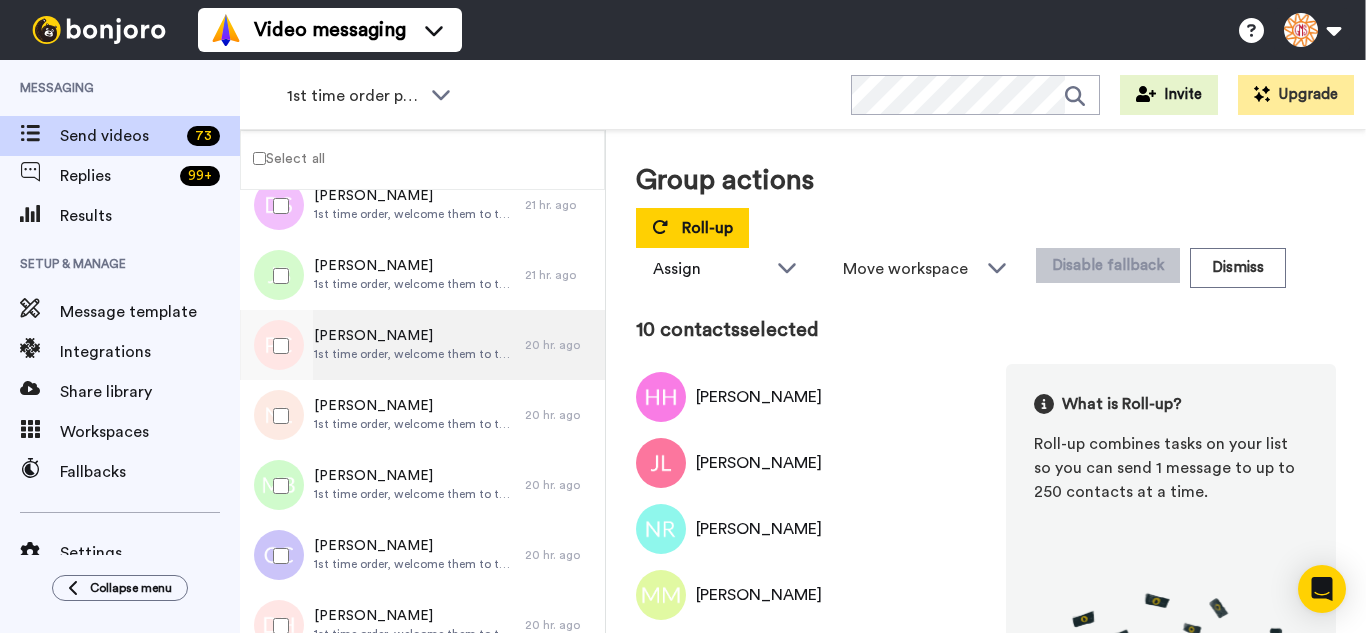 scroll, scrollTop: 600, scrollLeft: 0, axis: vertical 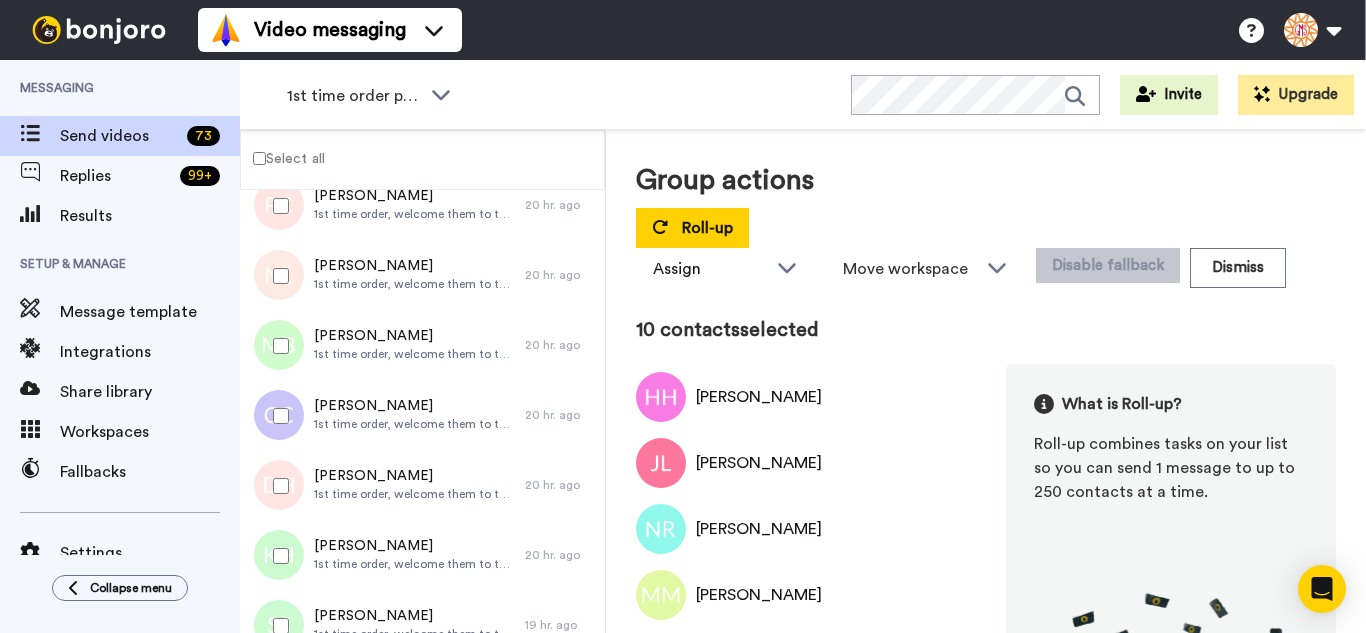 drag, startPoint x: 302, startPoint y: 369, endPoint x: 299, endPoint y: 388, distance: 19.235384 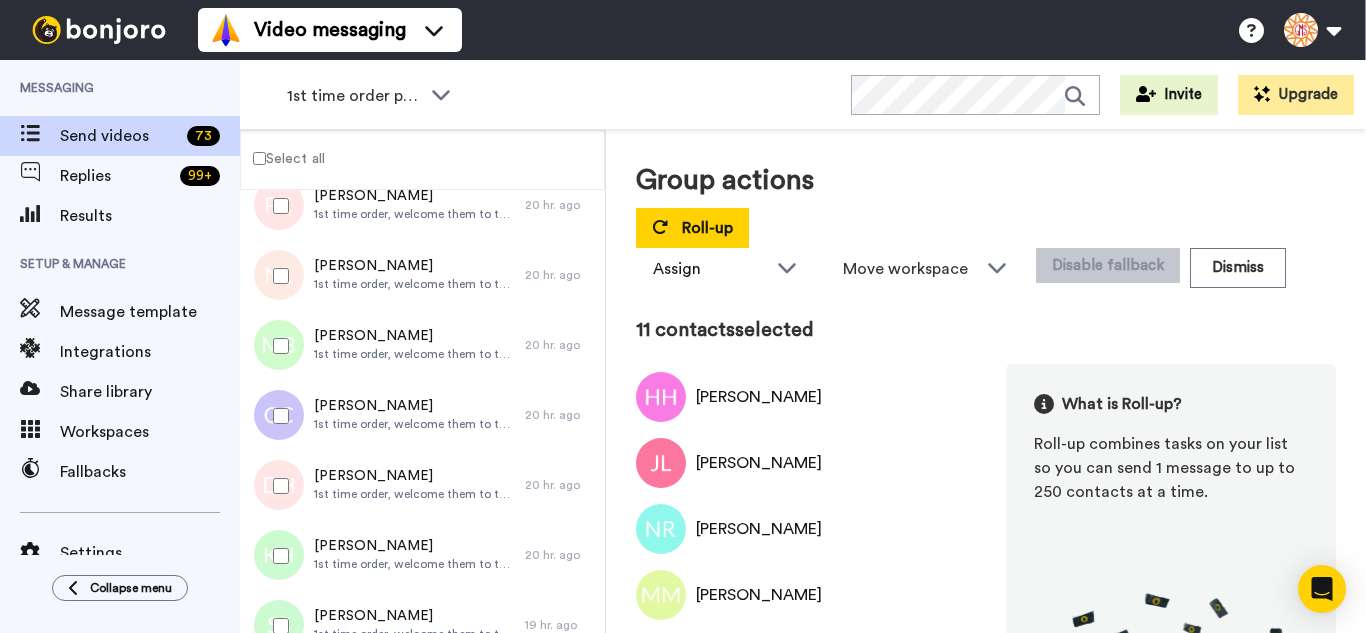 click at bounding box center [277, 416] 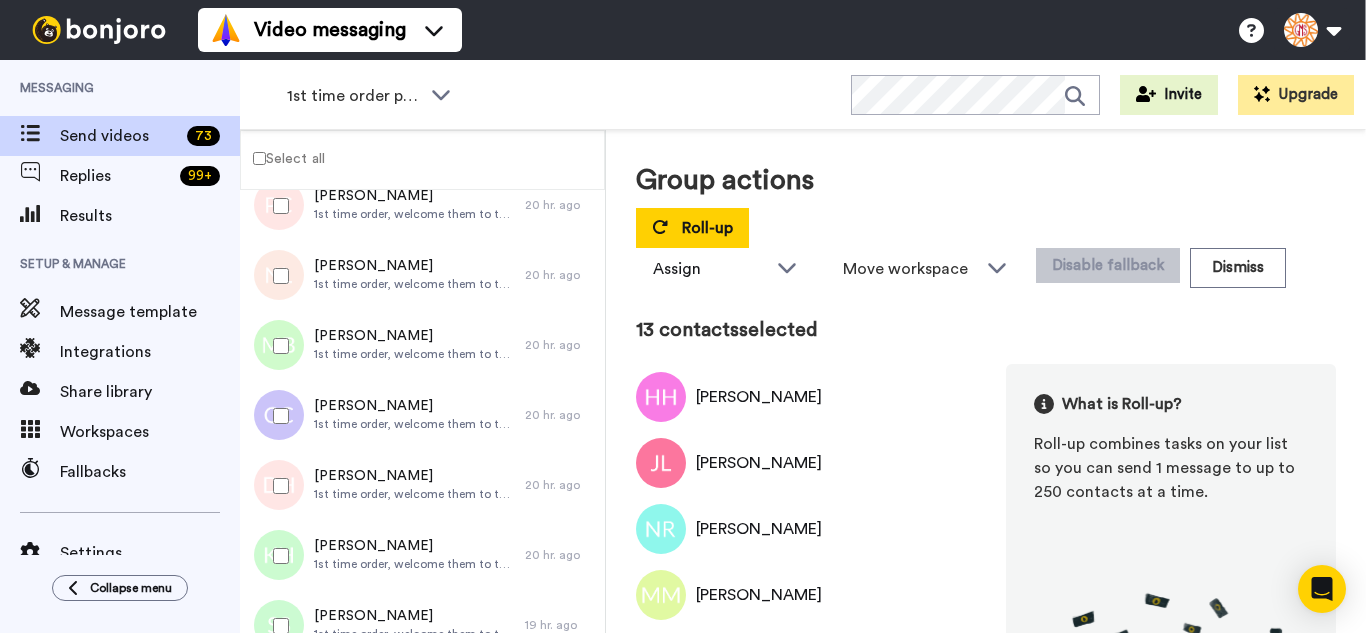 drag, startPoint x: 292, startPoint y: 552, endPoint x: 298, endPoint y: 589, distance: 37.48333 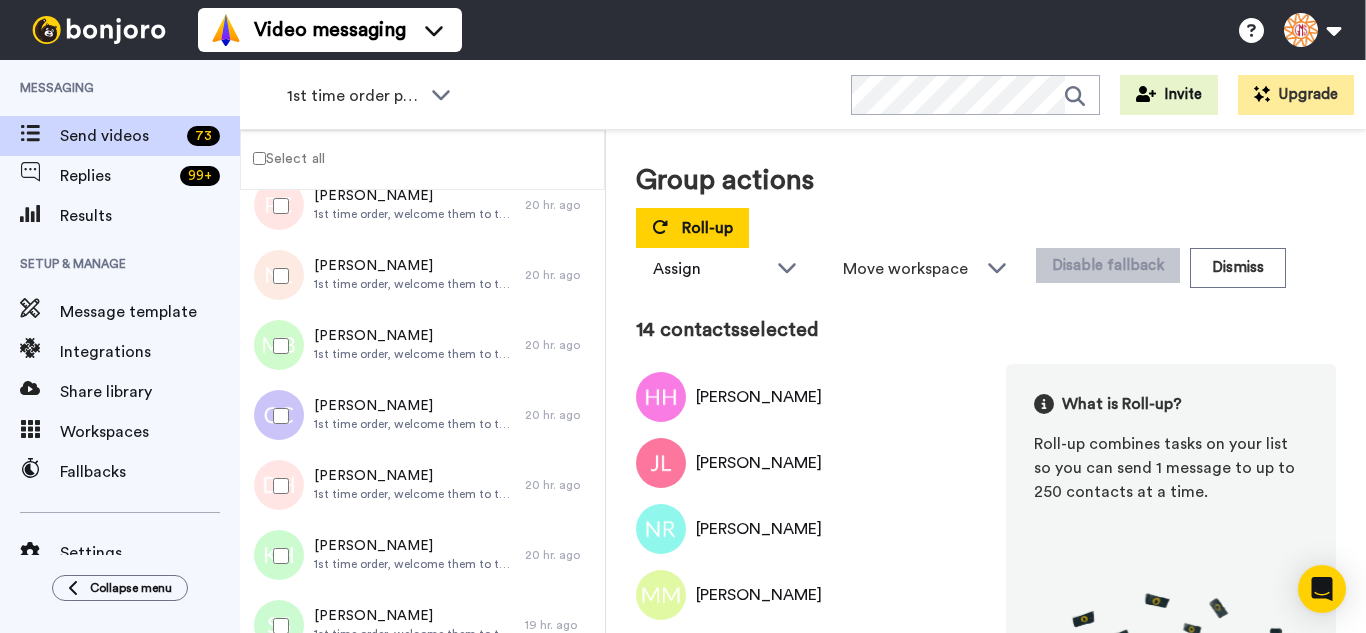 click at bounding box center (277, 626) 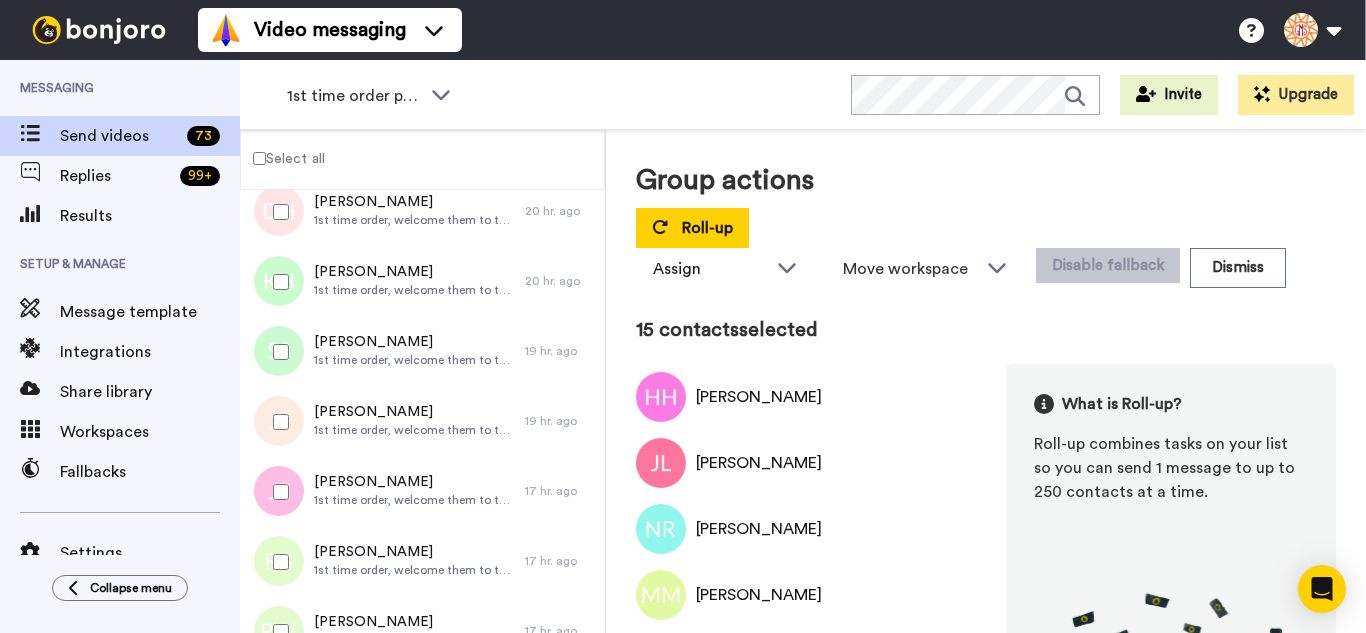 scroll, scrollTop: 900, scrollLeft: 0, axis: vertical 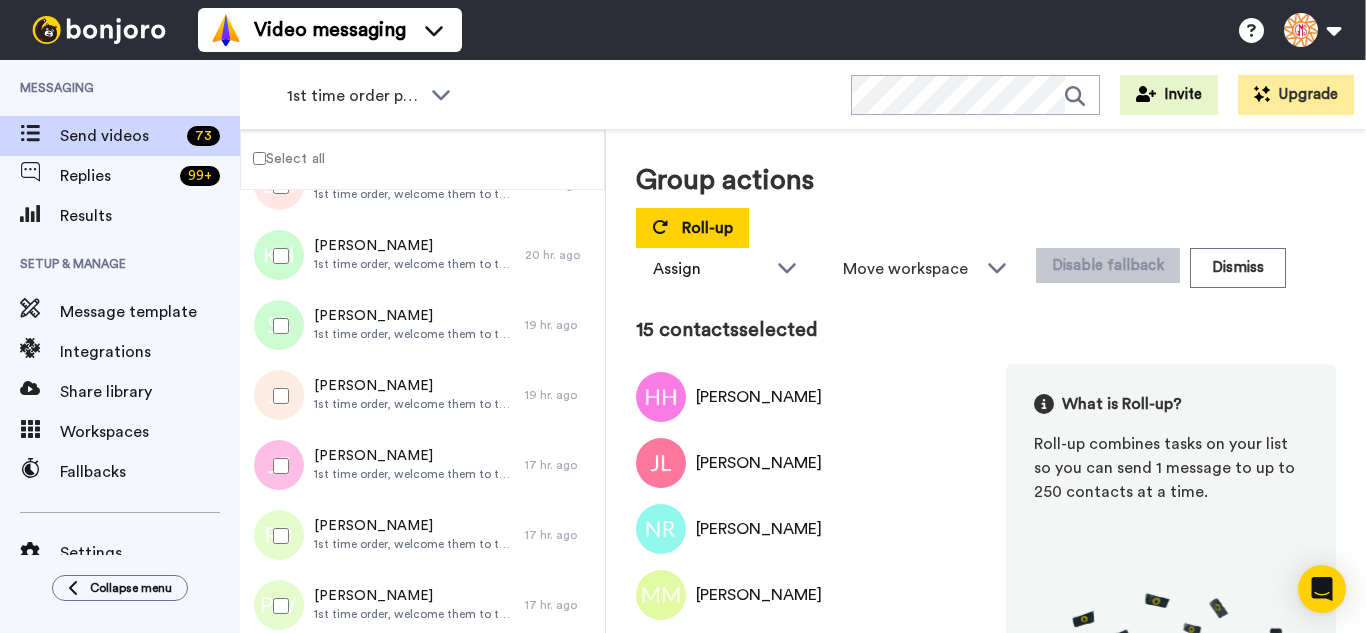 click at bounding box center (277, 396) 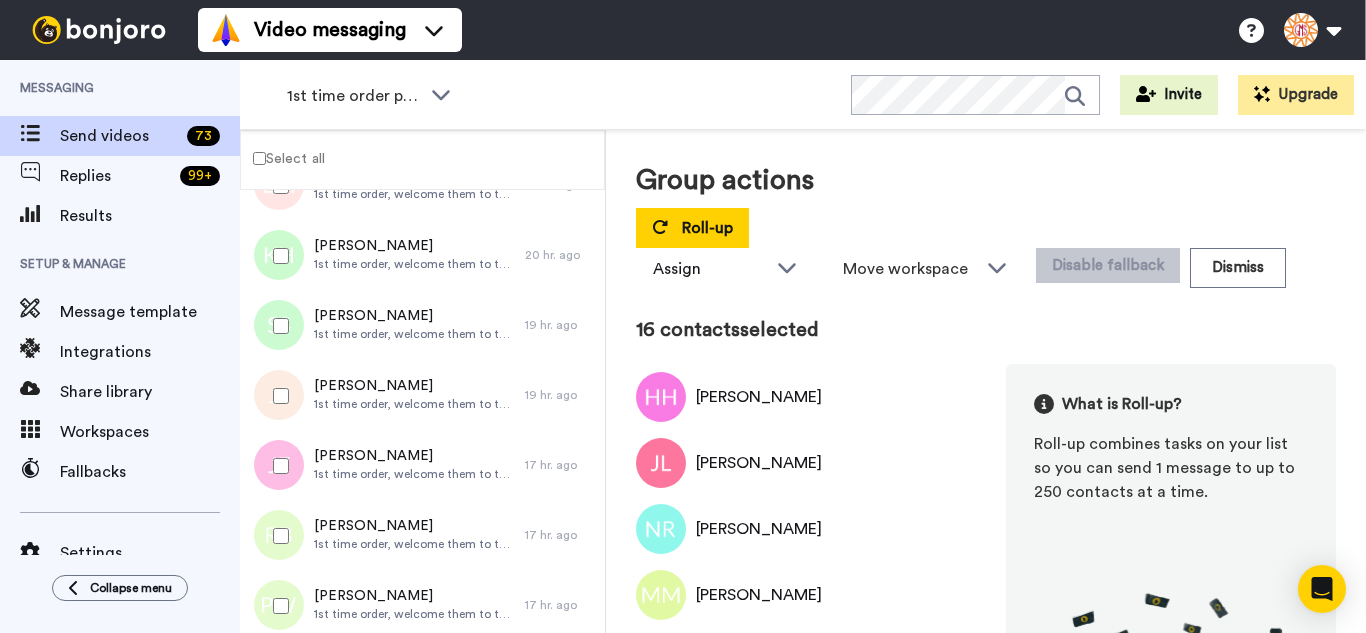 click at bounding box center [277, 466] 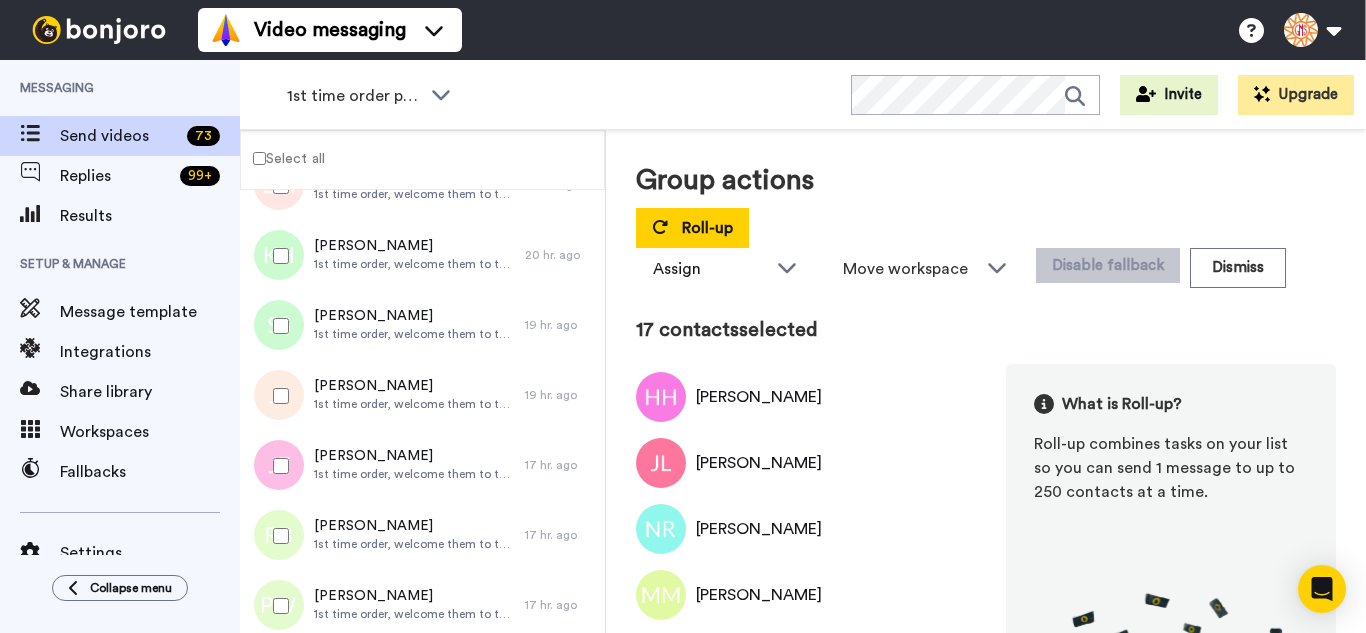 drag, startPoint x: 284, startPoint y: 548, endPoint x: 273, endPoint y: 573, distance: 27.313 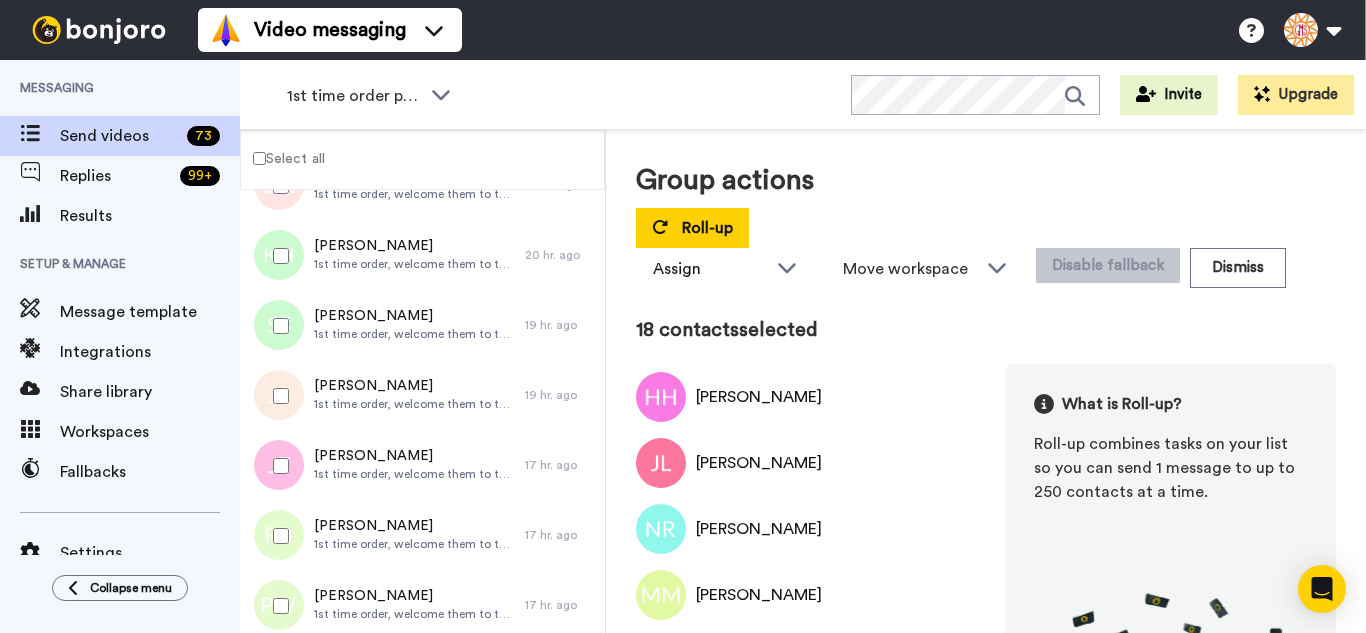click at bounding box center (277, 606) 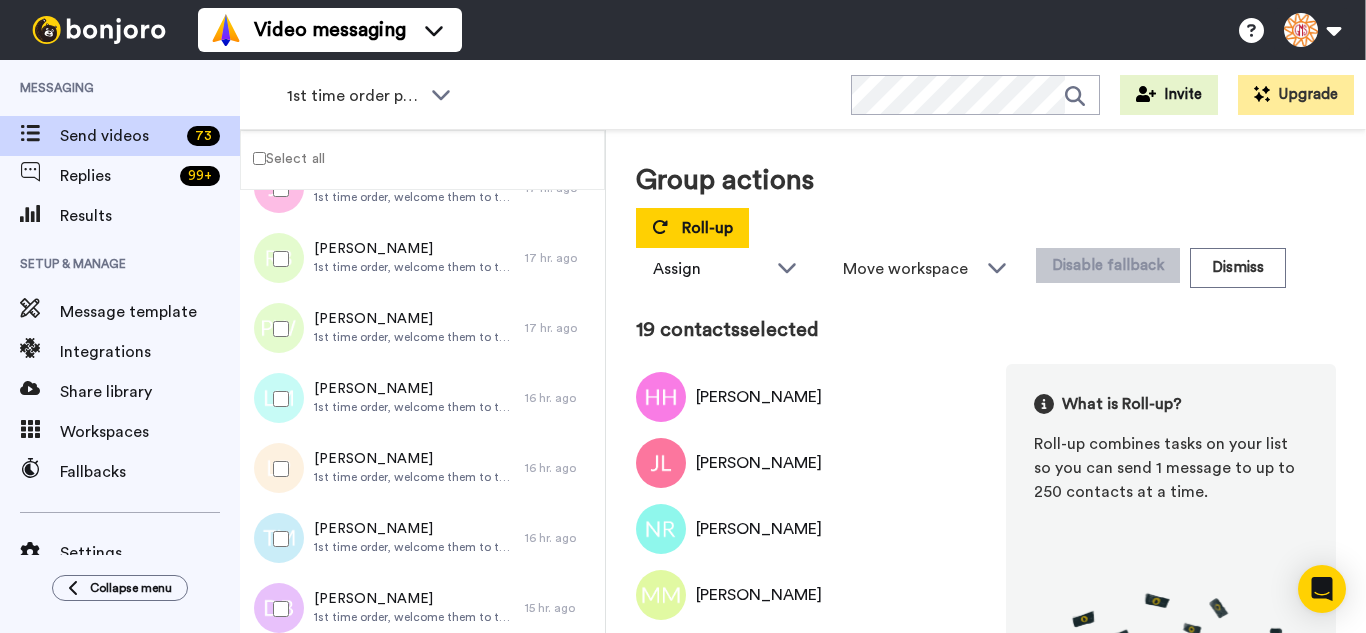 scroll, scrollTop: 1200, scrollLeft: 0, axis: vertical 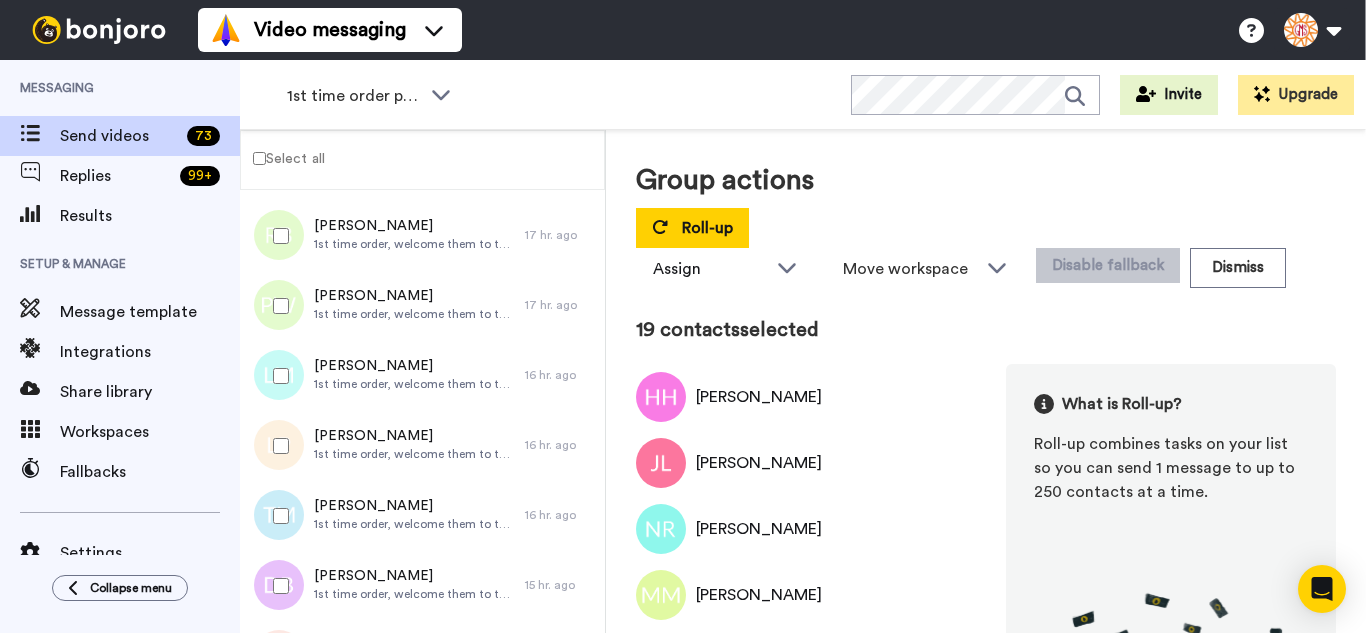 click at bounding box center (277, 446) 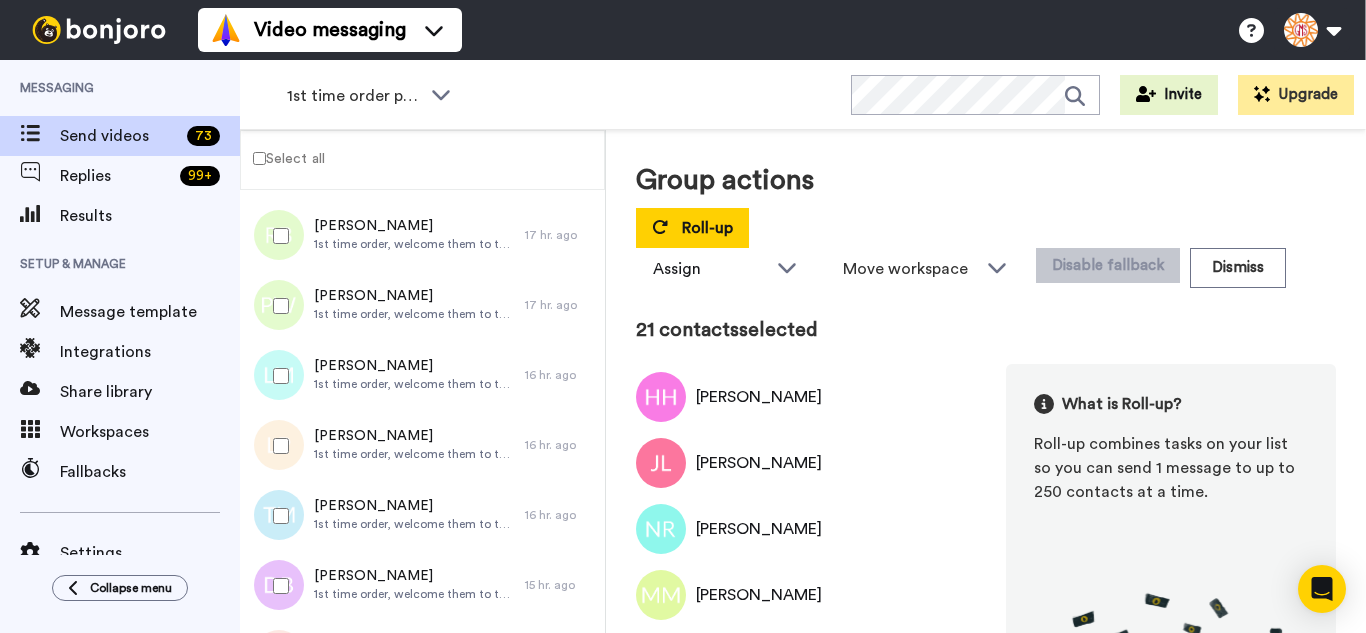 click at bounding box center (277, 516) 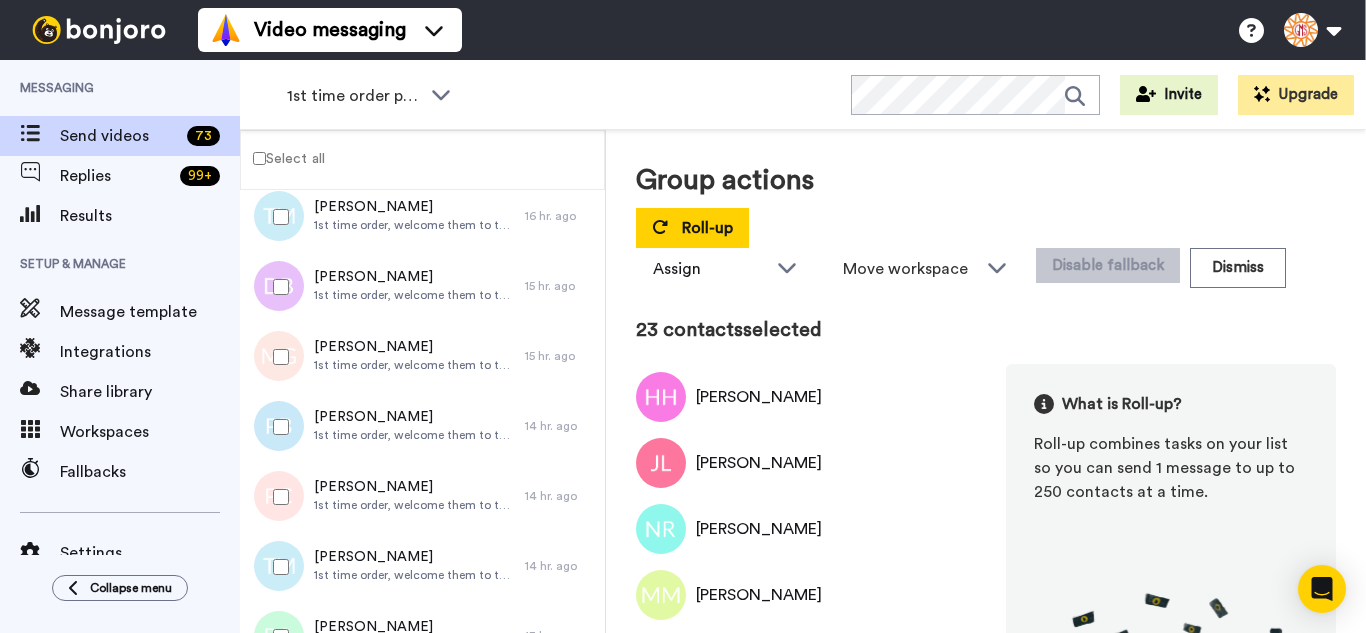 scroll, scrollTop: 1500, scrollLeft: 0, axis: vertical 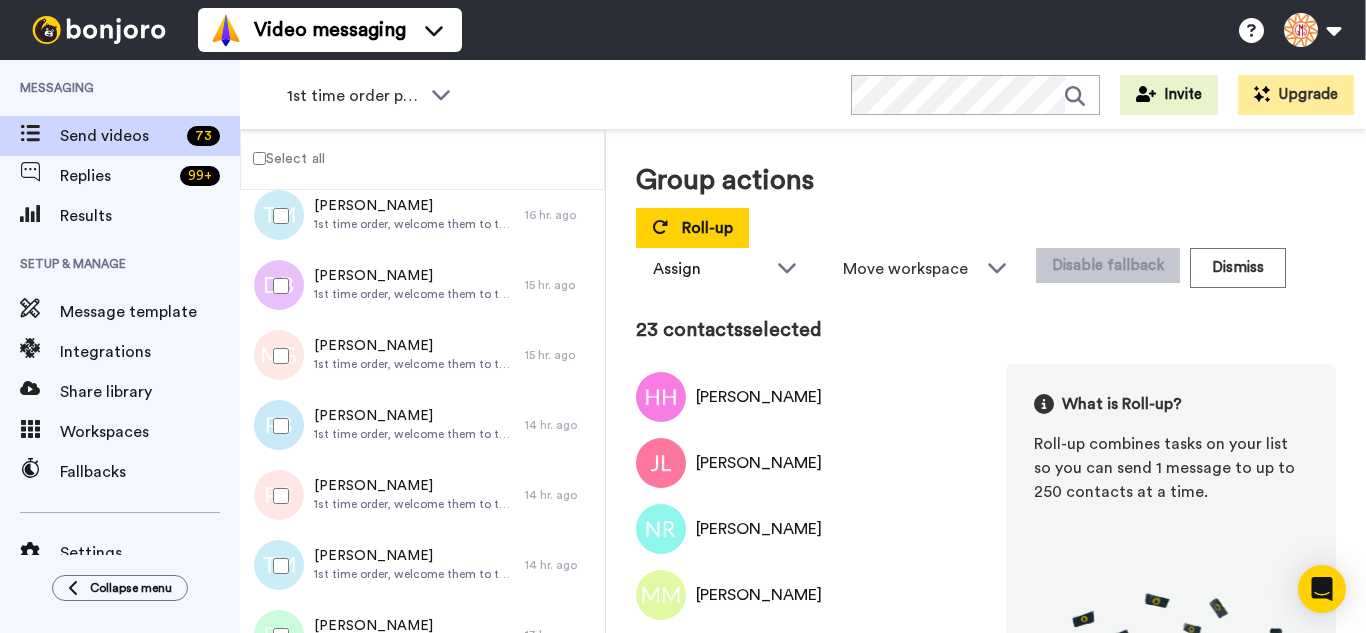 drag, startPoint x: 280, startPoint y: 370, endPoint x: 279, endPoint y: 409, distance: 39.012817 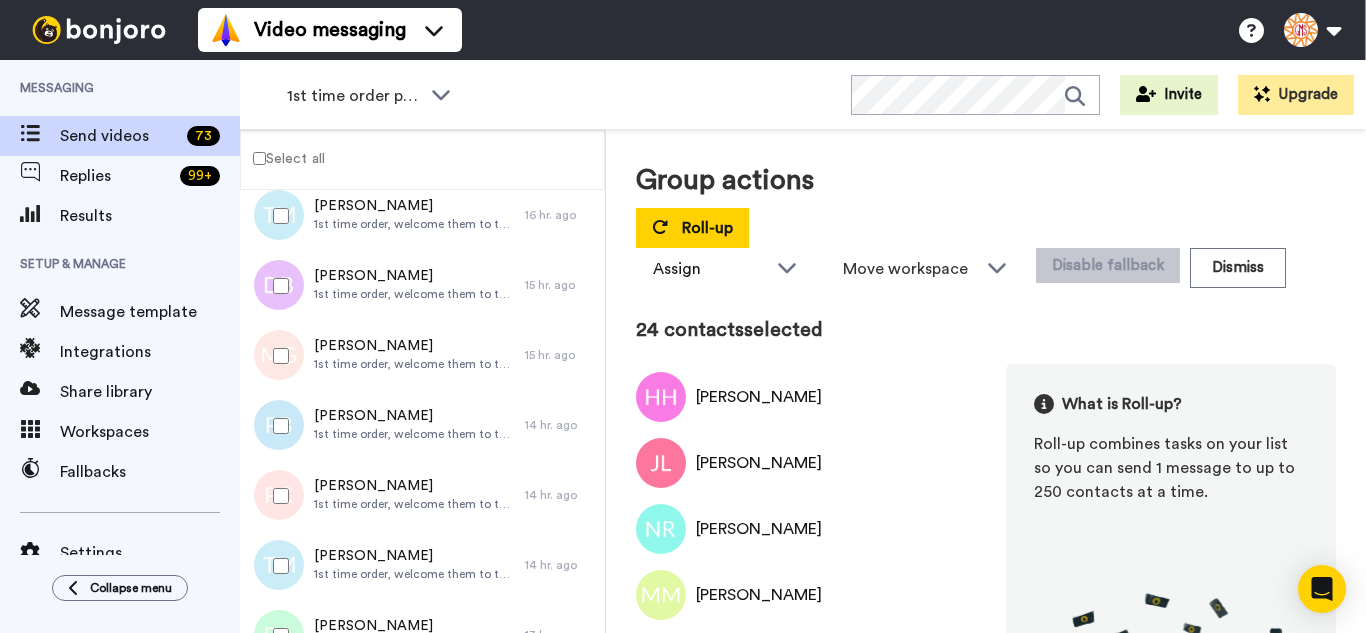 drag, startPoint x: 281, startPoint y: 450, endPoint x: 280, endPoint y: 504, distance: 54.00926 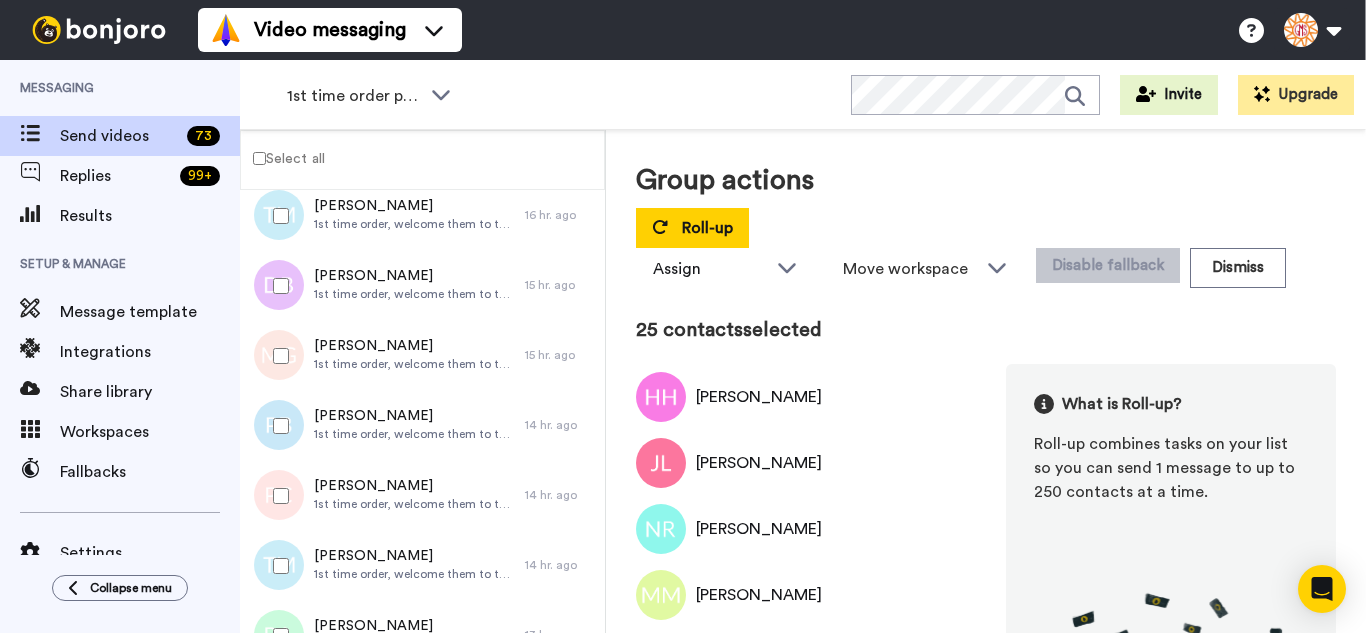 drag, startPoint x: 280, startPoint y: 504, endPoint x: 292, endPoint y: 561, distance: 58.249462 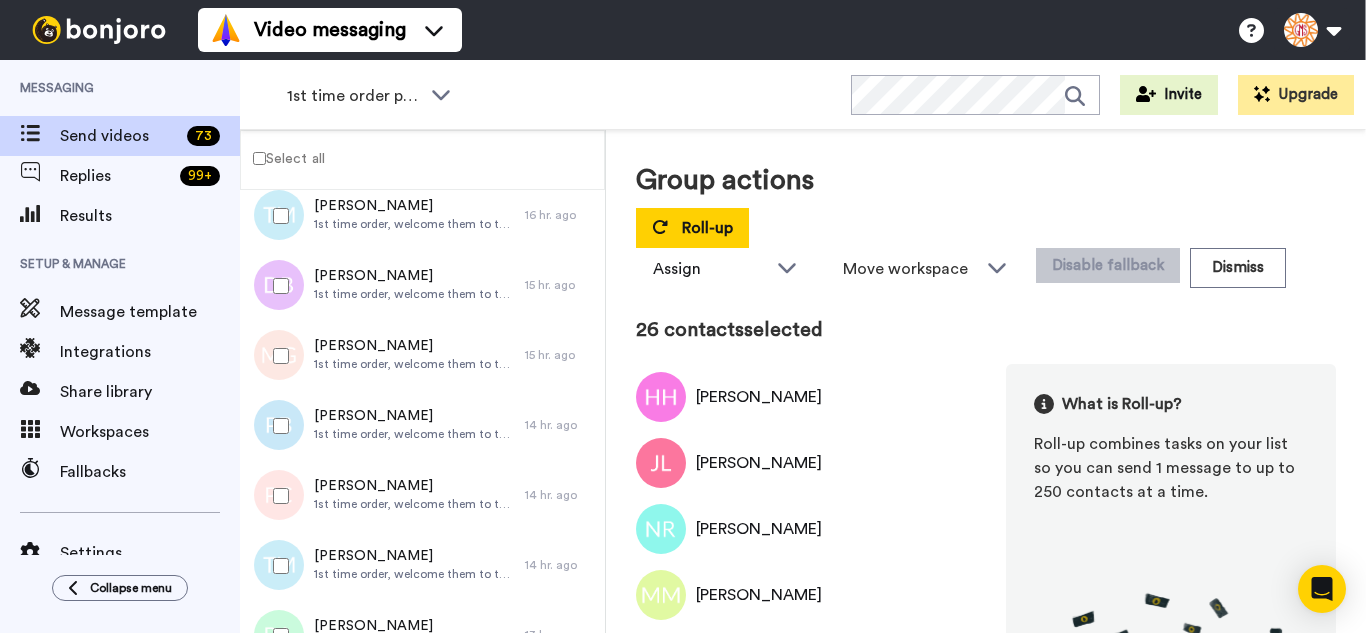 click at bounding box center [277, 566] 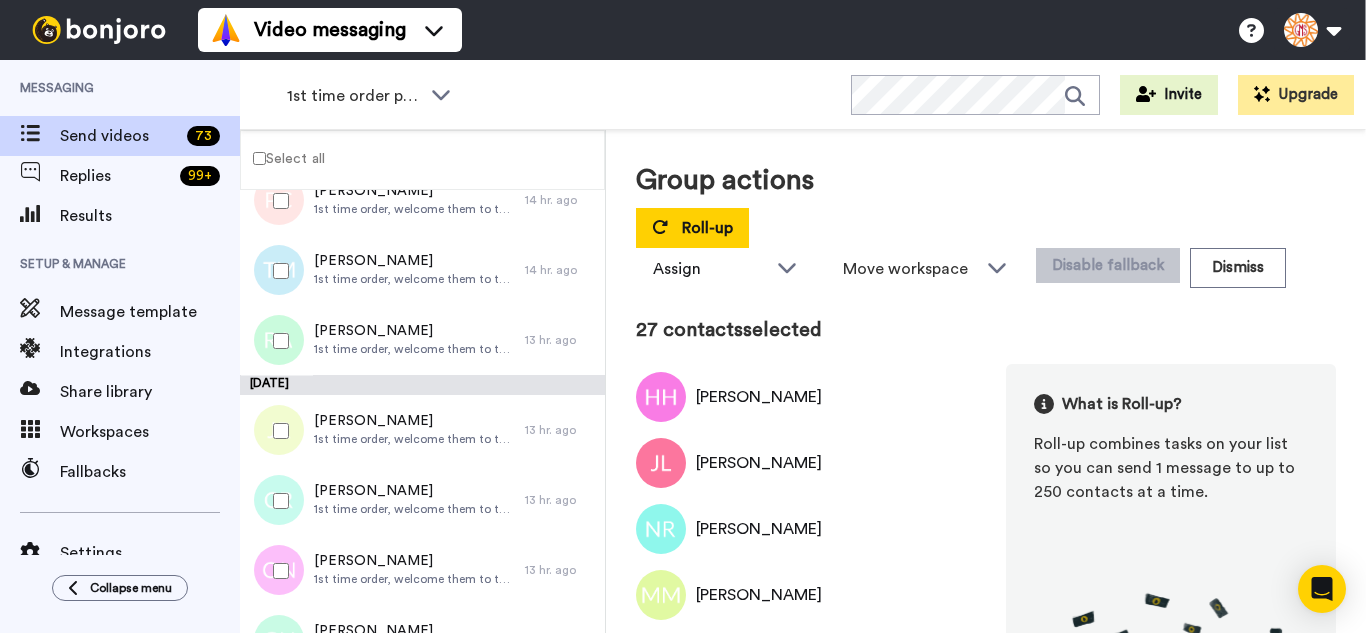 scroll, scrollTop: 1800, scrollLeft: 0, axis: vertical 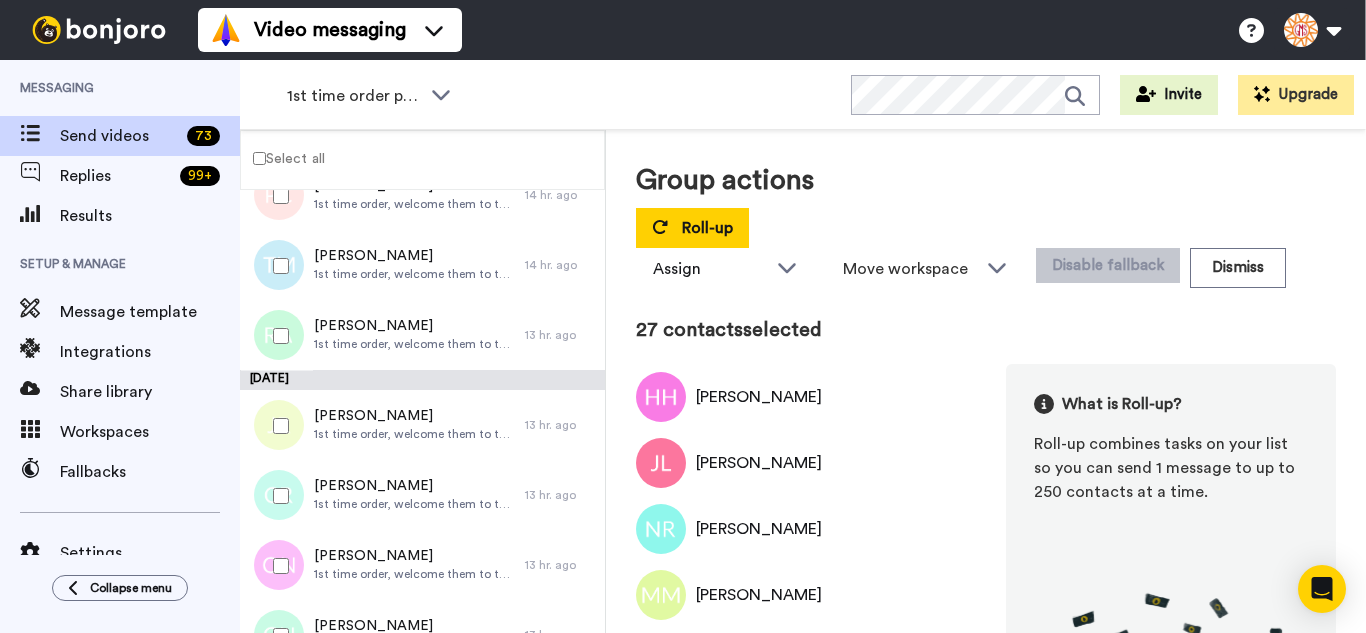 drag, startPoint x: 281, startPoint y: 325, endPoint x: 277, endPoint y: 414, distance: 89.08984 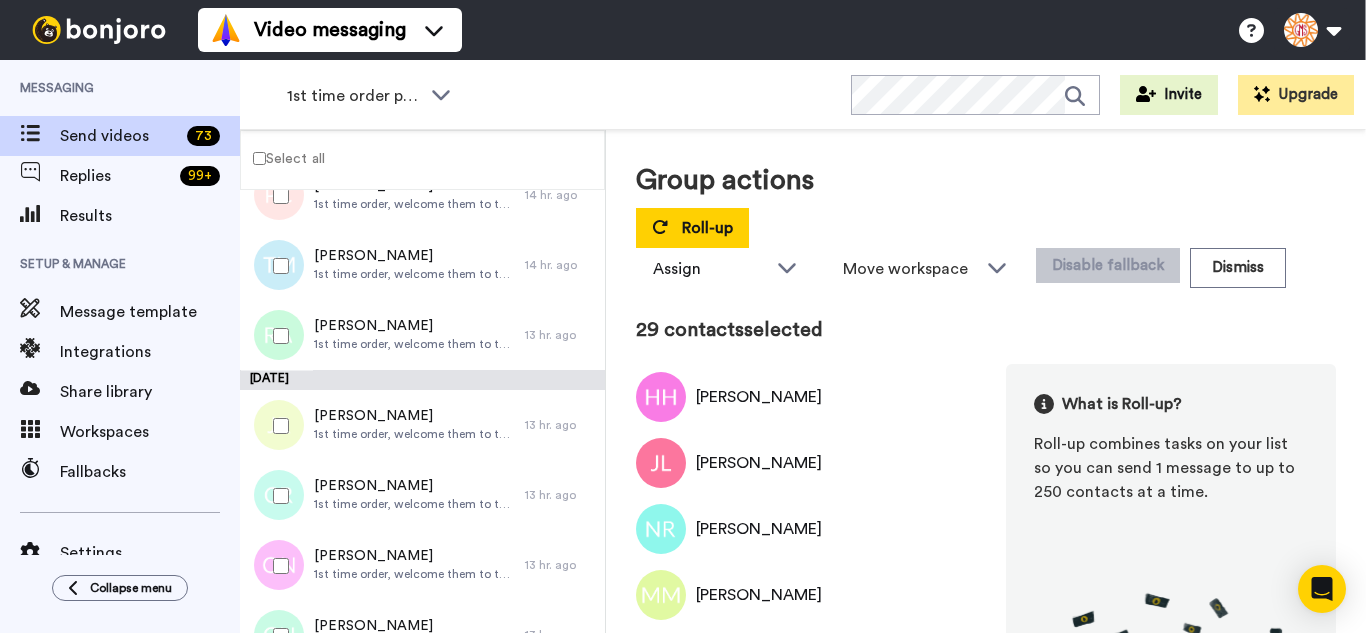 drag, startPoint x: 290, startPoint y: 500, endPoint x: 289, endPoint y: 566, distance: 66.007576 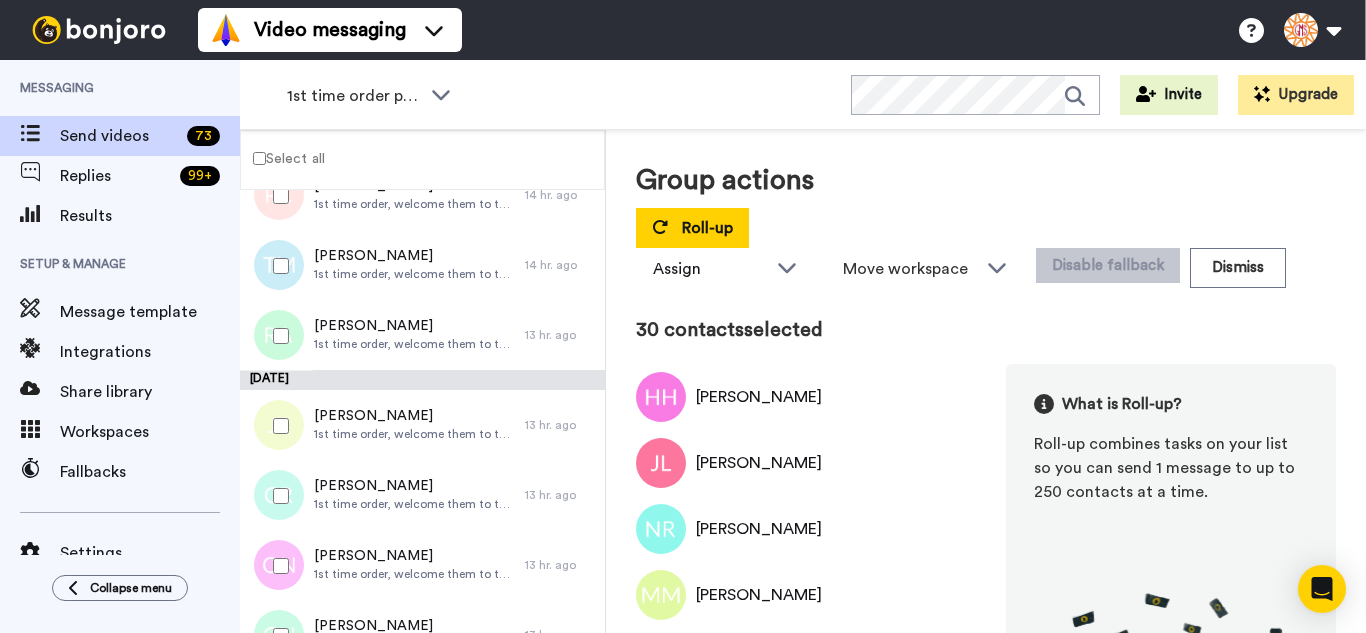 click at bounding box center [277, 566] 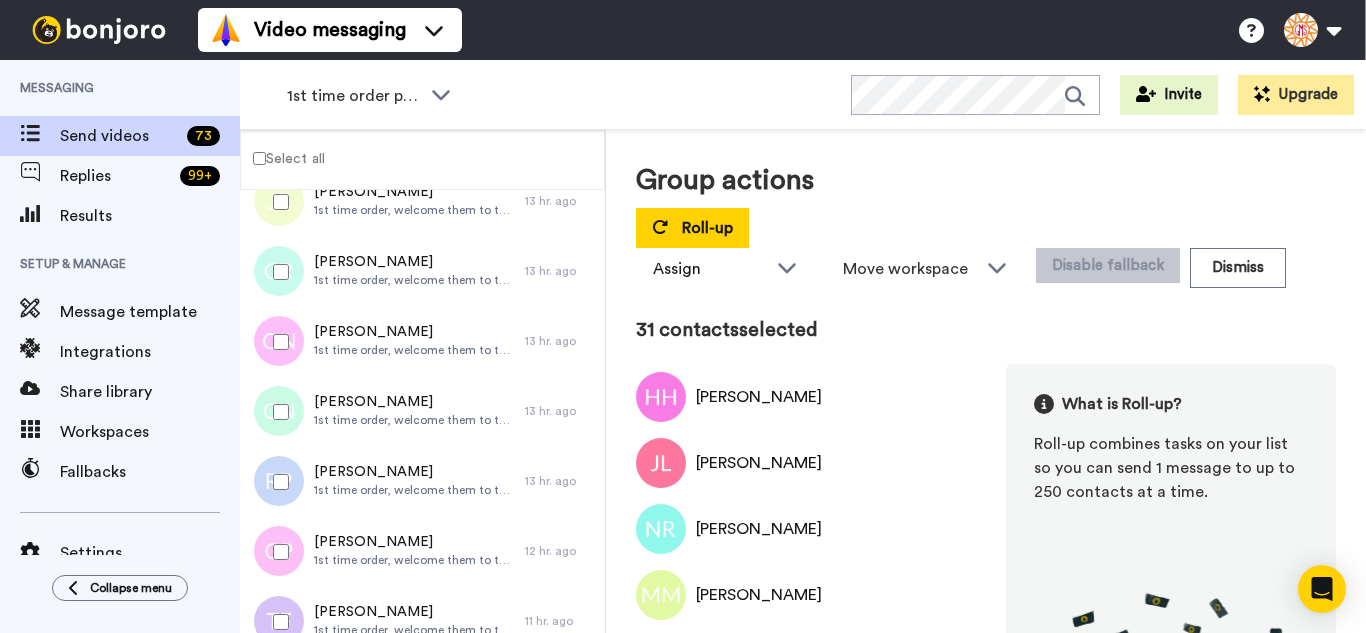 scroll, scrollTop: 2100, scrollLeft: 0, axis: vertical 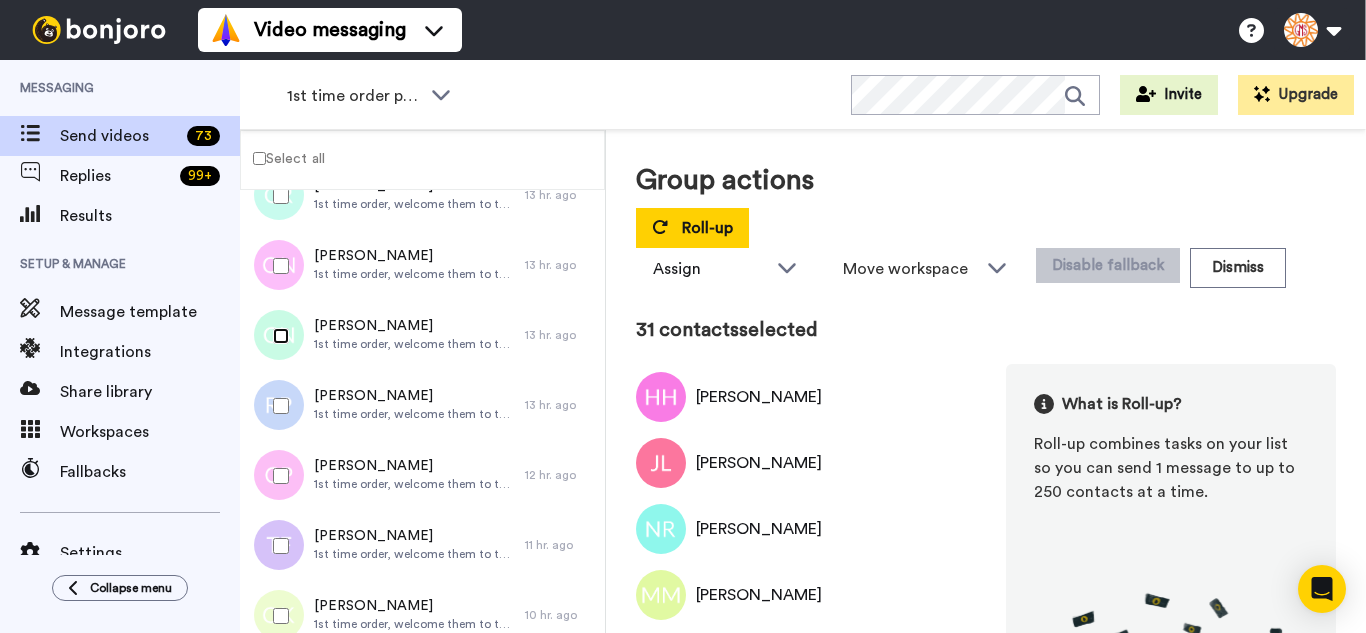click at bounding box center (277, 336) 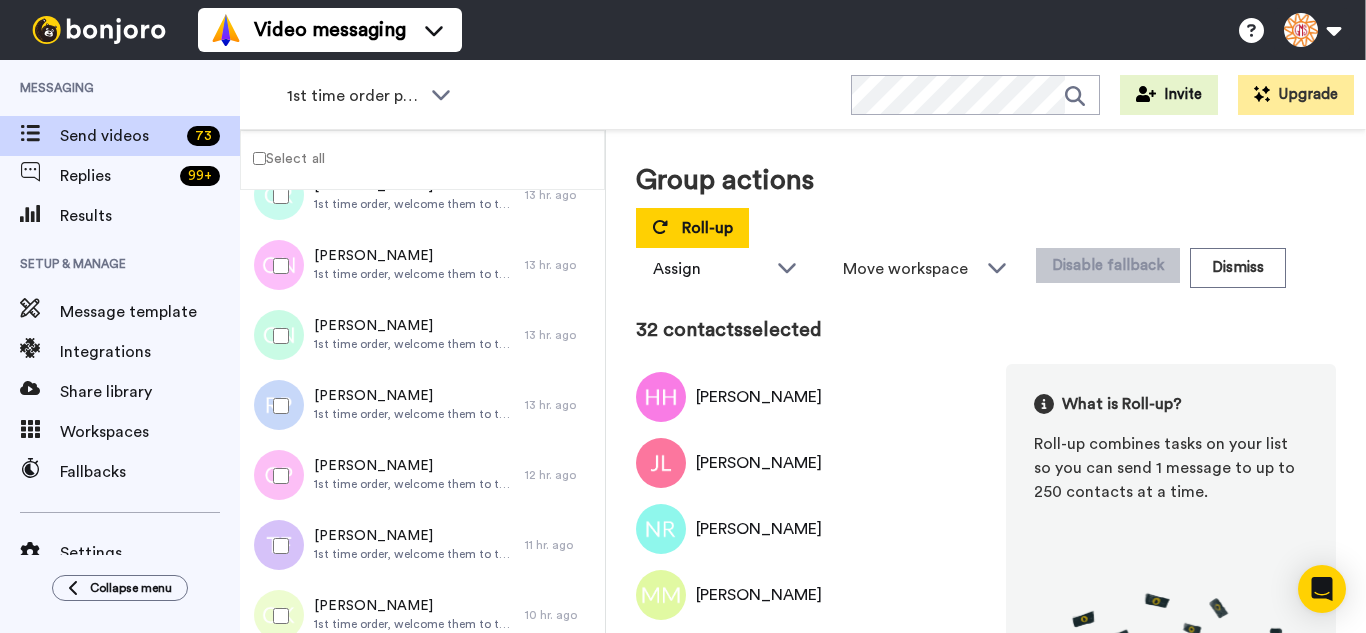drag, startPoint x: 284, startPoint y: 418, endPoint x: 284, endPoint y: 449, distance: 31 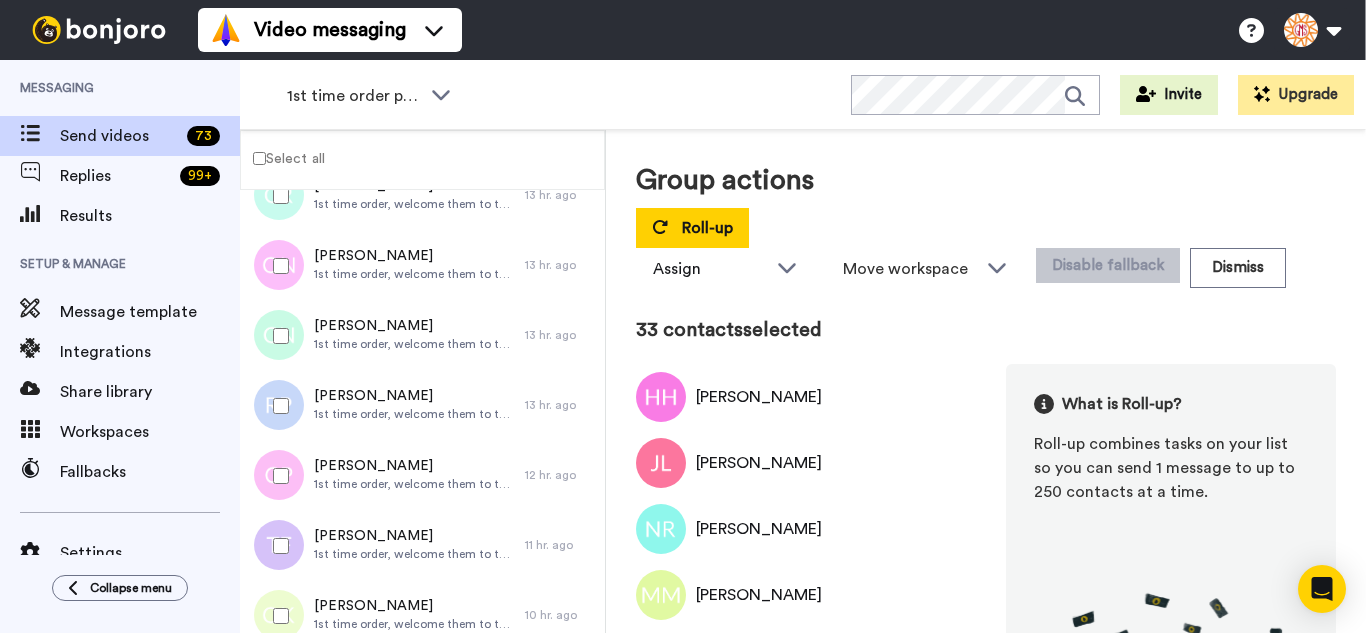 click at bounding box center (277, 476) 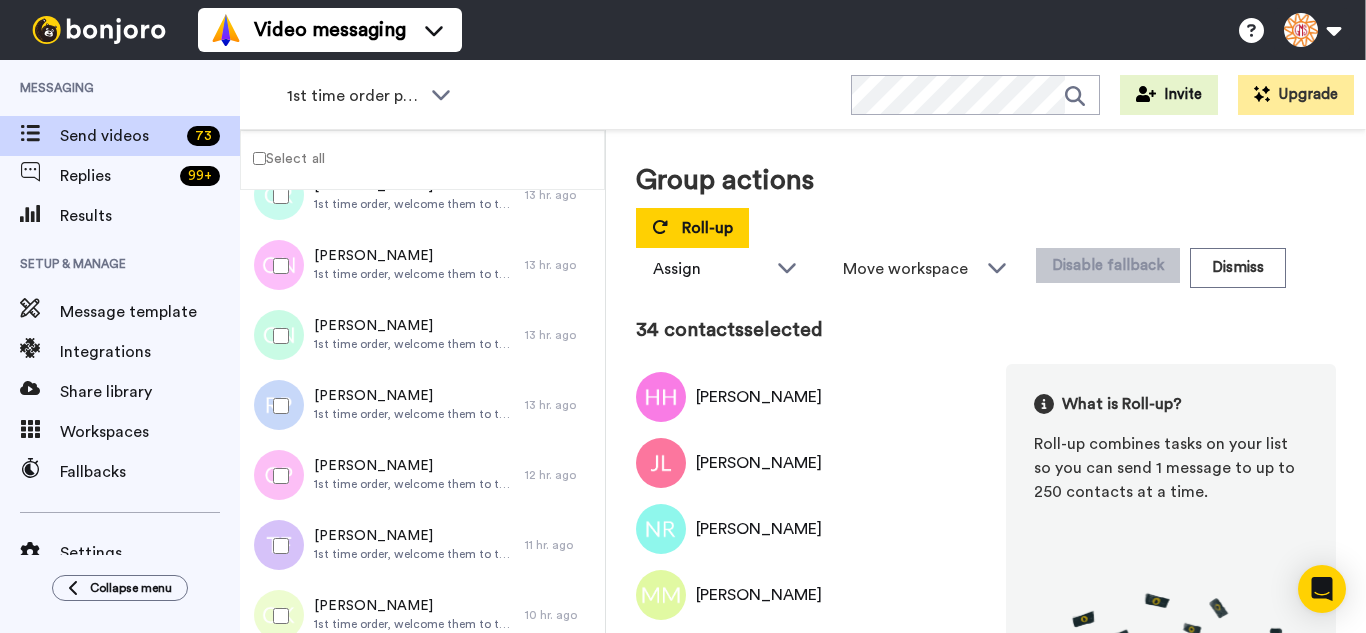 click at bounding box center (277, 546) 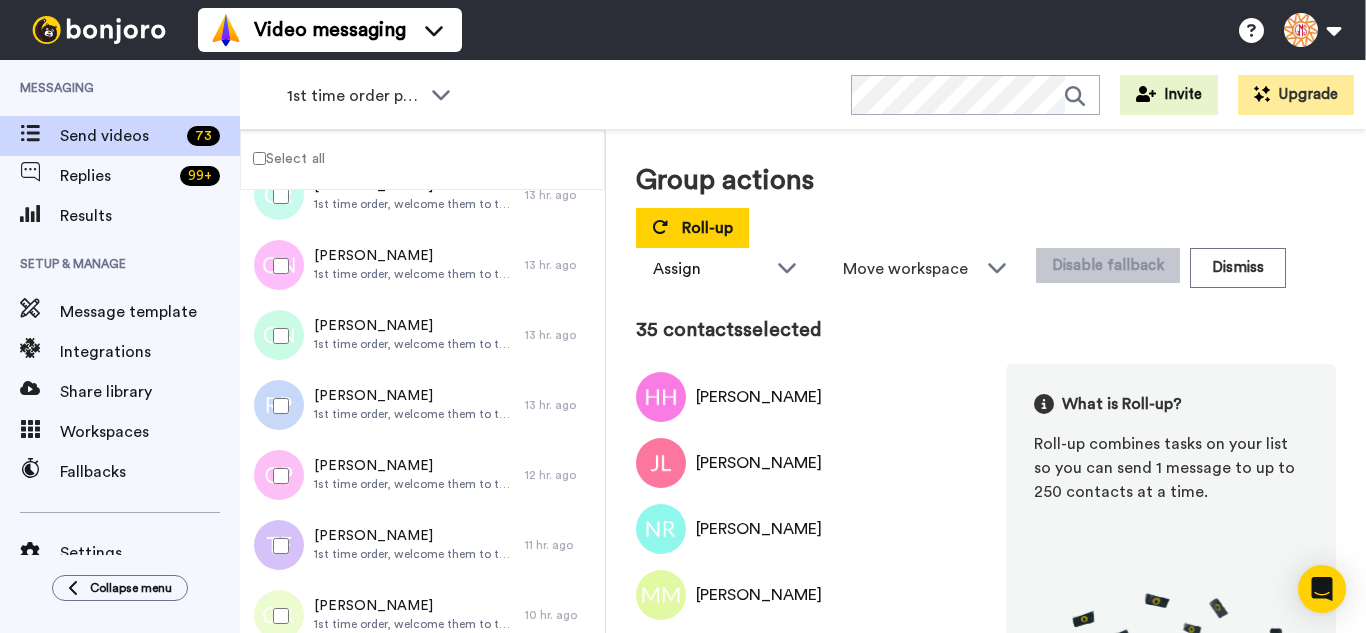 drag, startPoint x: 296, startPoint y: 618, endPoint x: 308, endPoint y: 594, distance: 26.832815 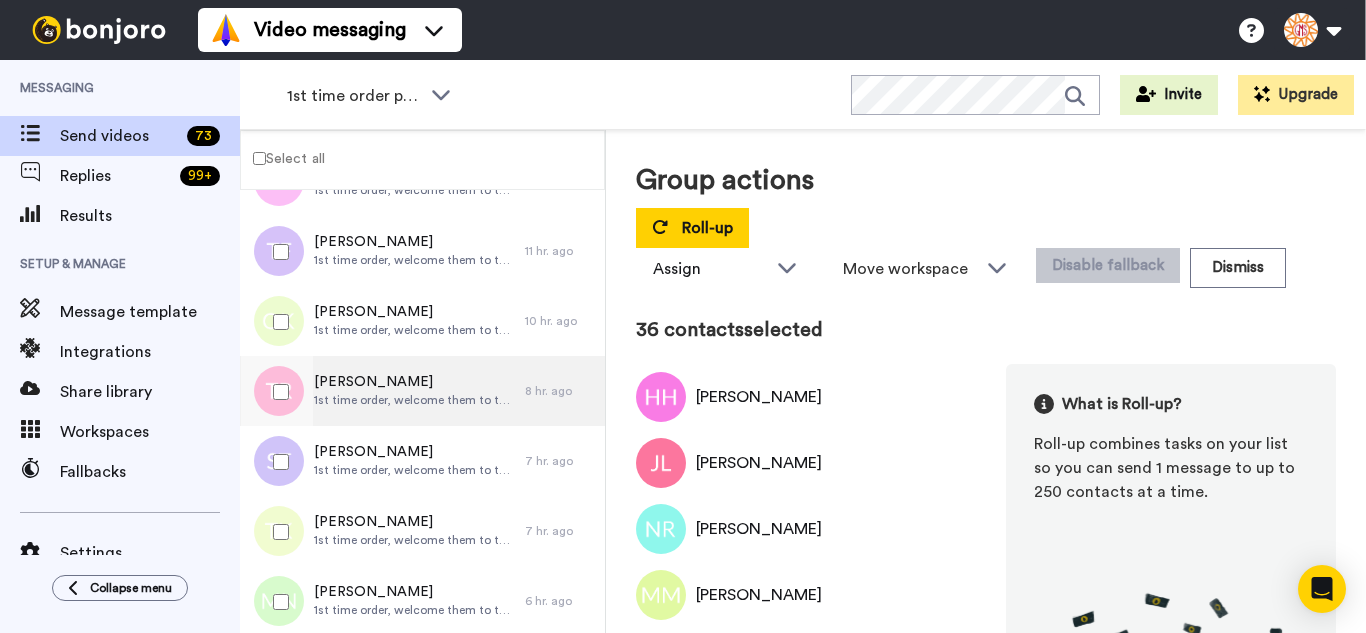 scroll, scrollTop: 2400, scrollLeft: 0, axis: vertical 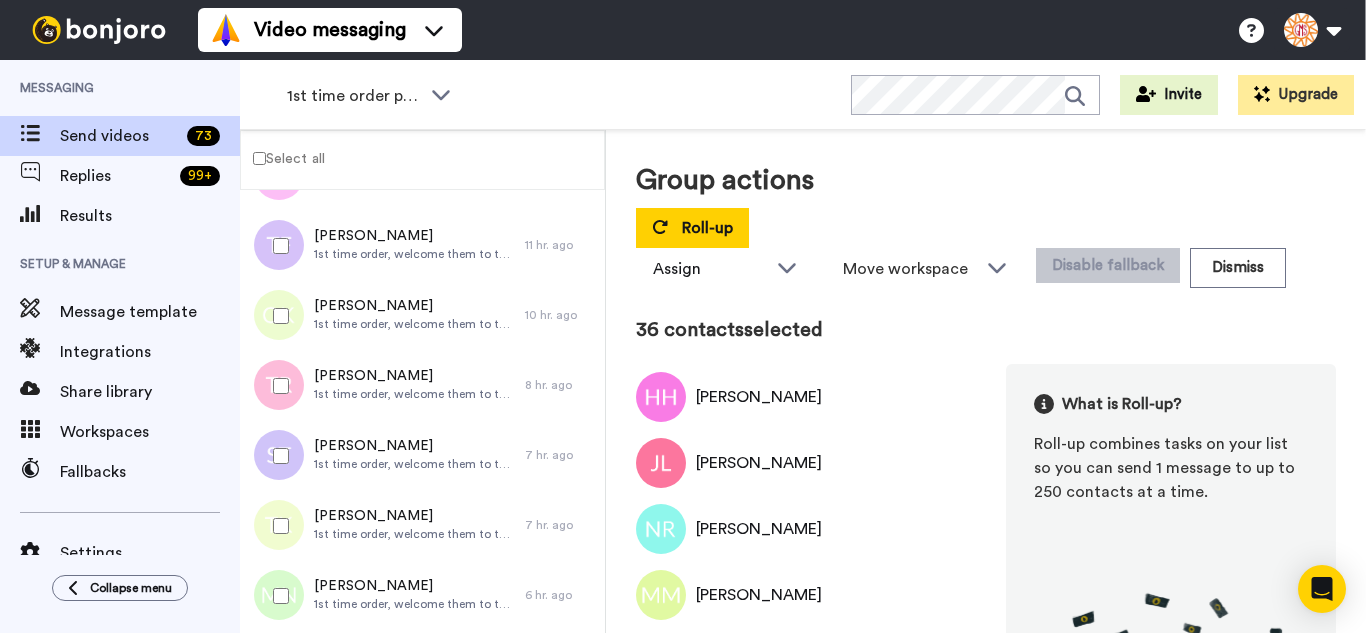 drag, startPoint x: 280, startPoint y: 401, endPoint x: 277, endPoint y: 440, distance: 39.115215 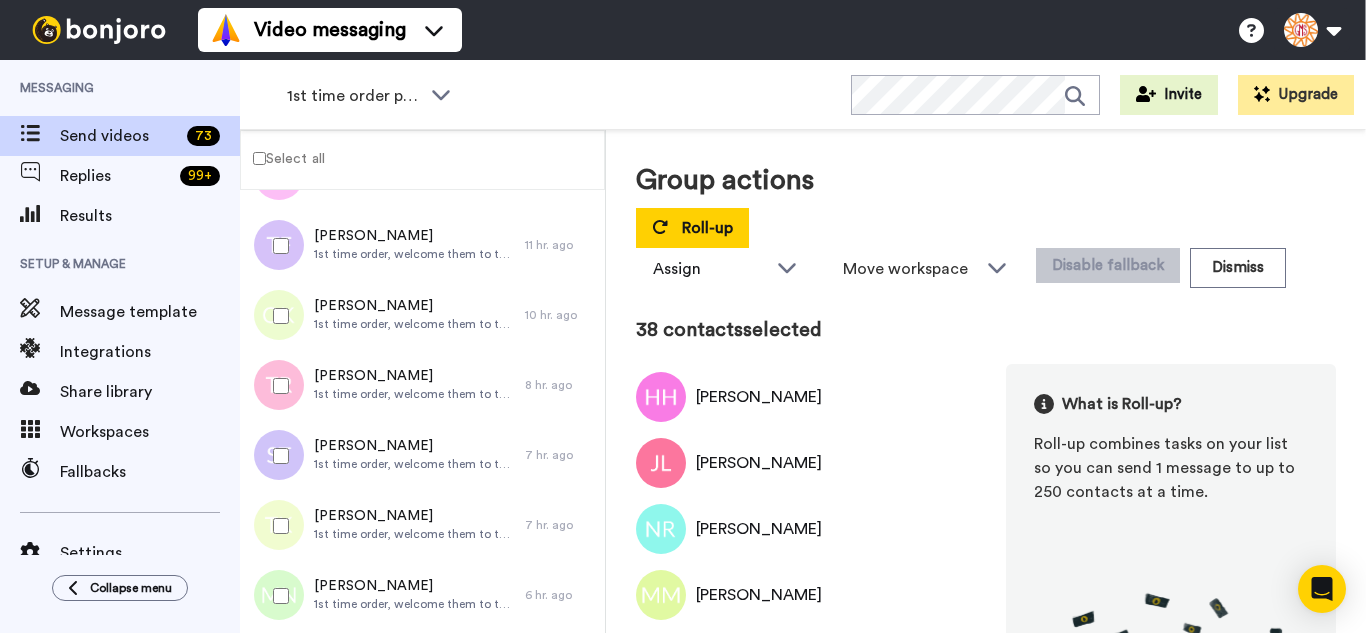 drag, startPoint x: 282, startPoint y: 514, endPoint x: 291, endPoint y: 566, distance: 52.773098 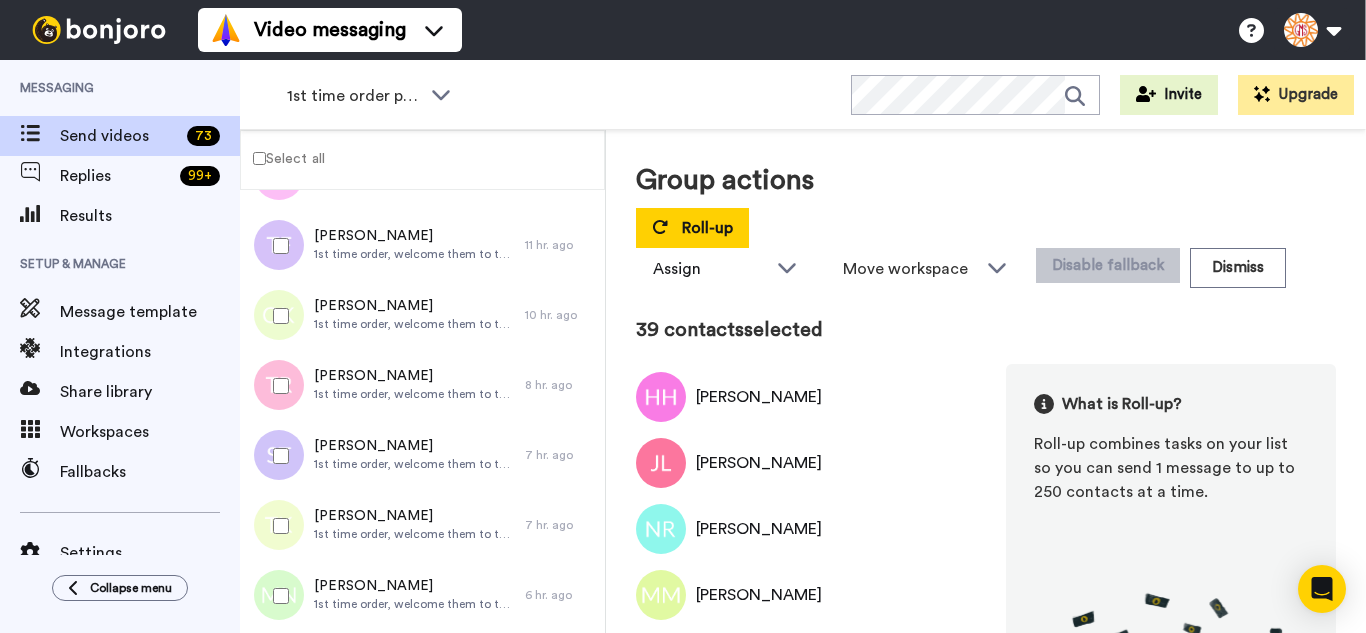 click at bounding box center (277, 596) 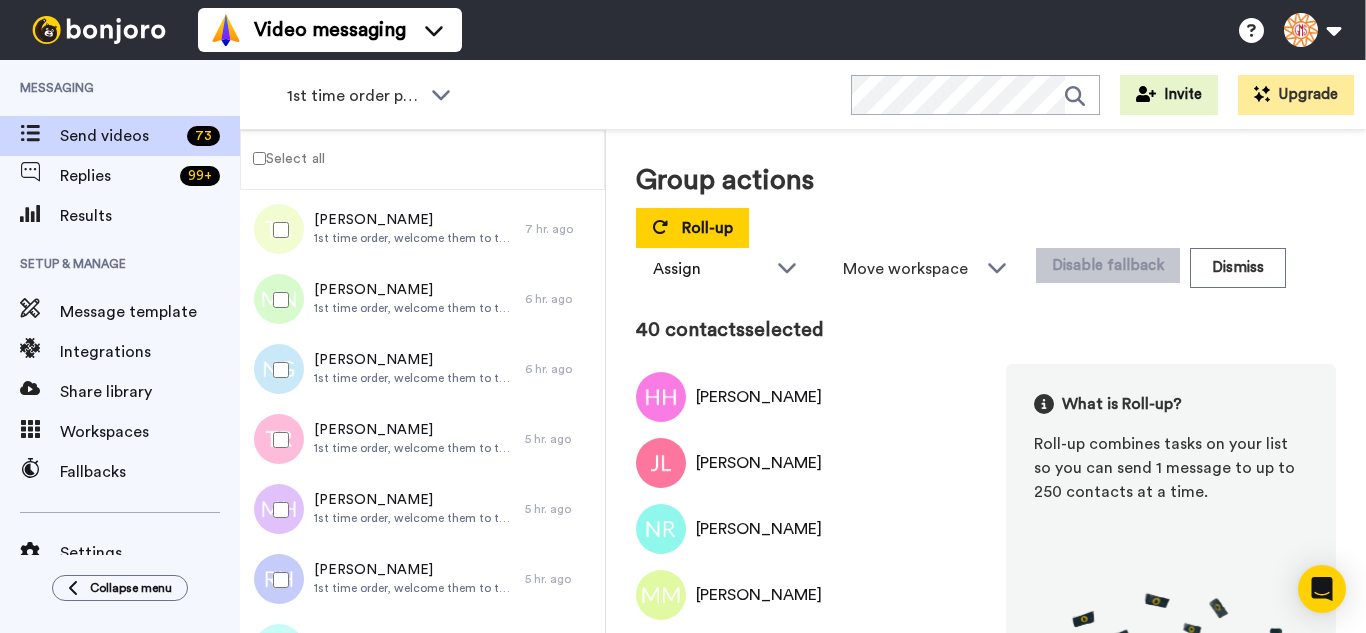 scroll, scrollTop: 2700, scrollLeft: 0, axis: vertical 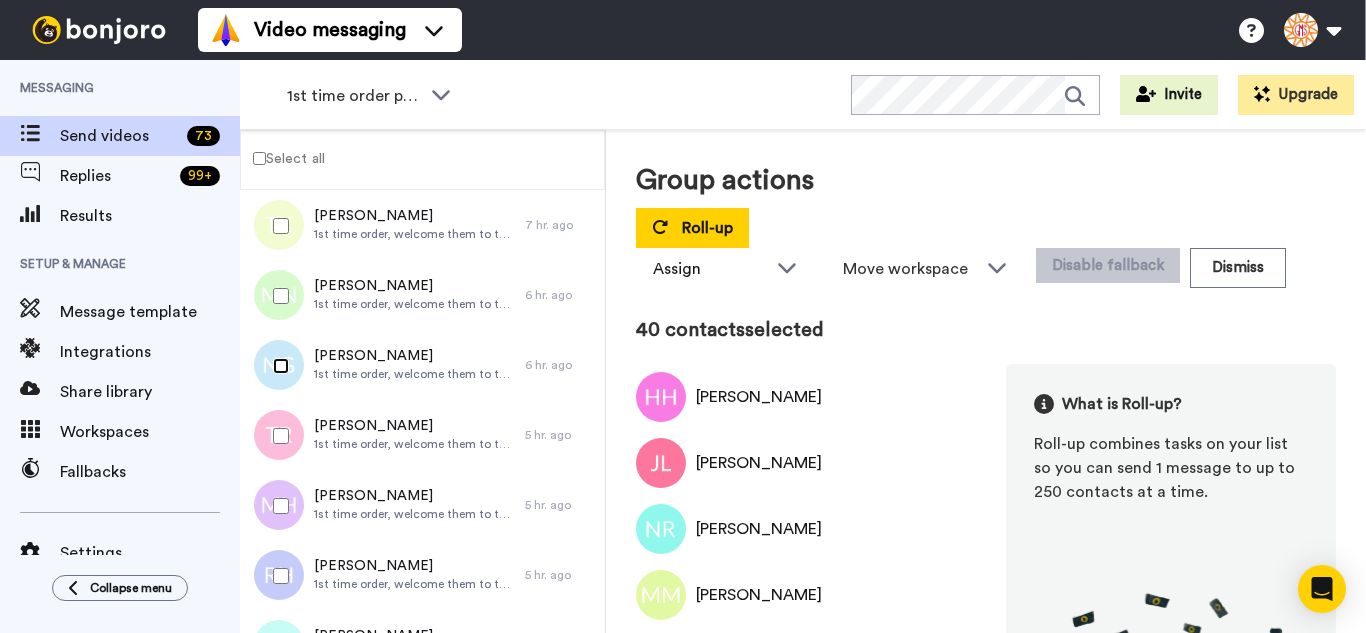 click at bounding box center (277, 366) 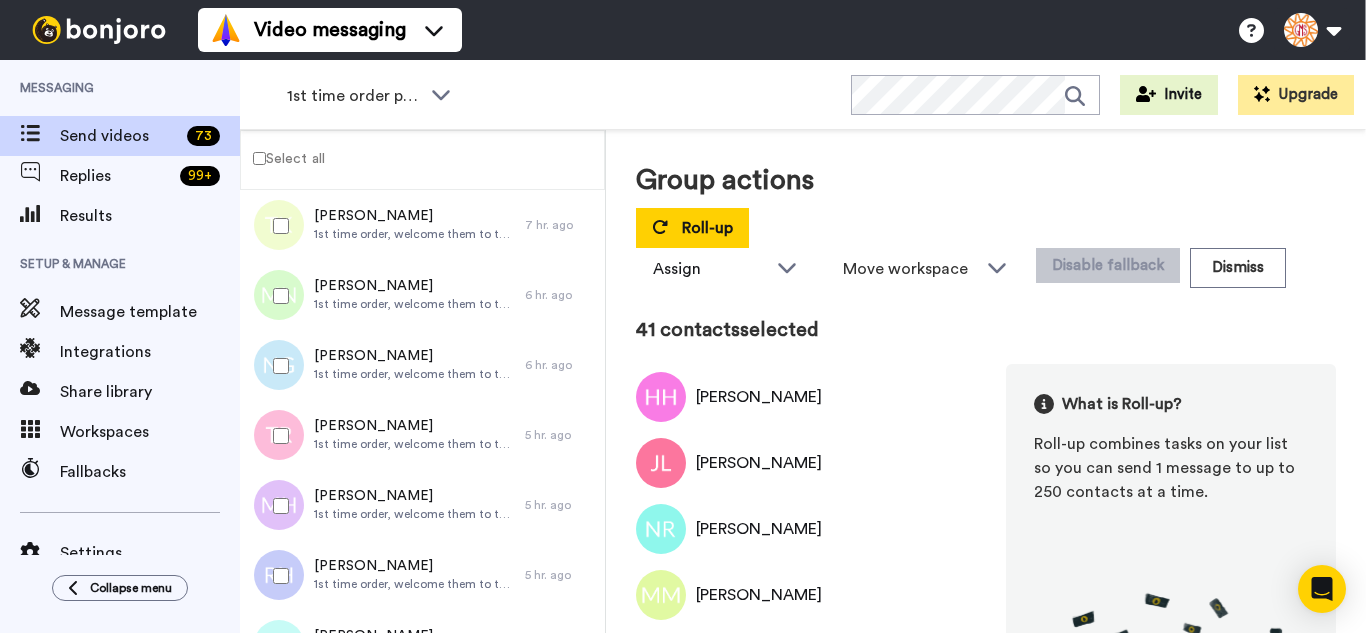 click at bounding box center (277, 436) 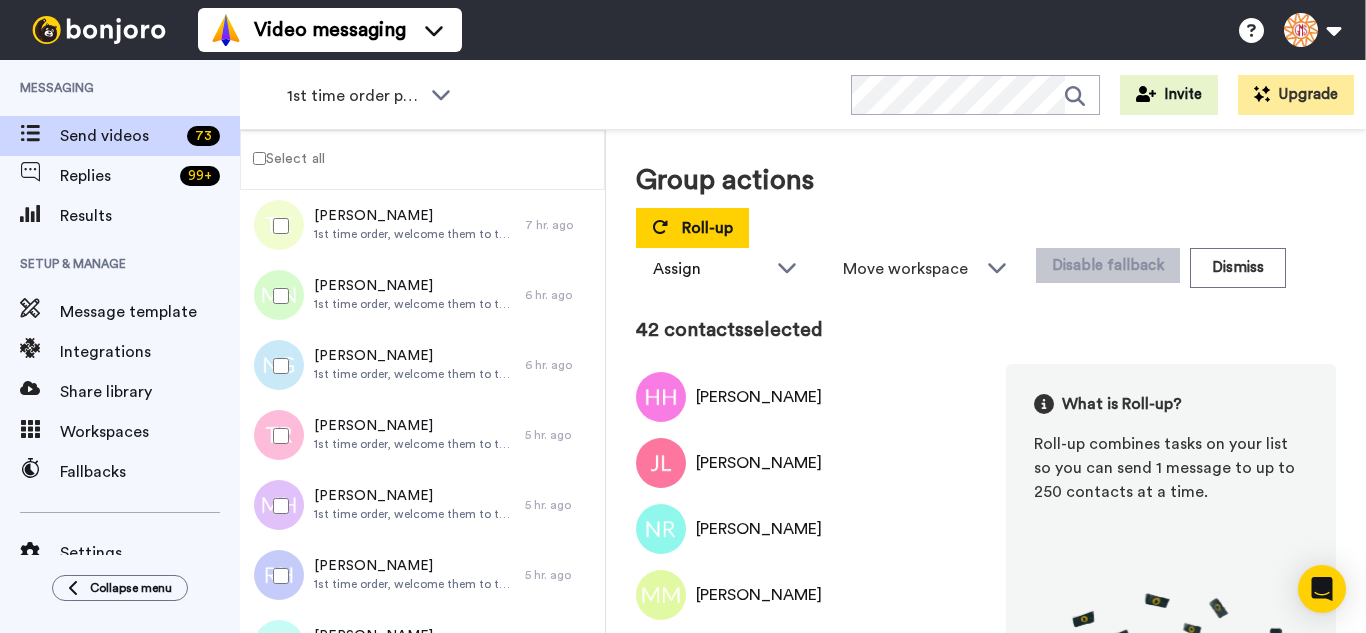 drag, startPoint x: 283, startPoint y: 518, endPoint x: 281, endPoint y: 555, distance: 37.054016 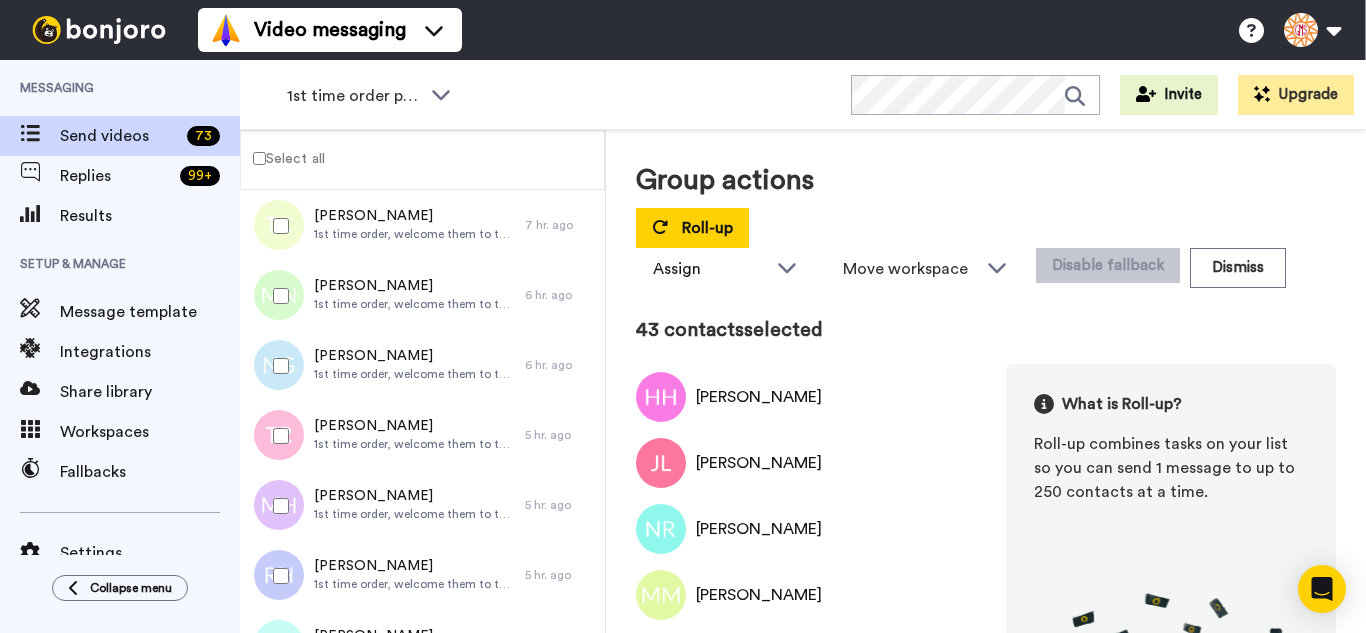 click at bounding box center (277, 576) 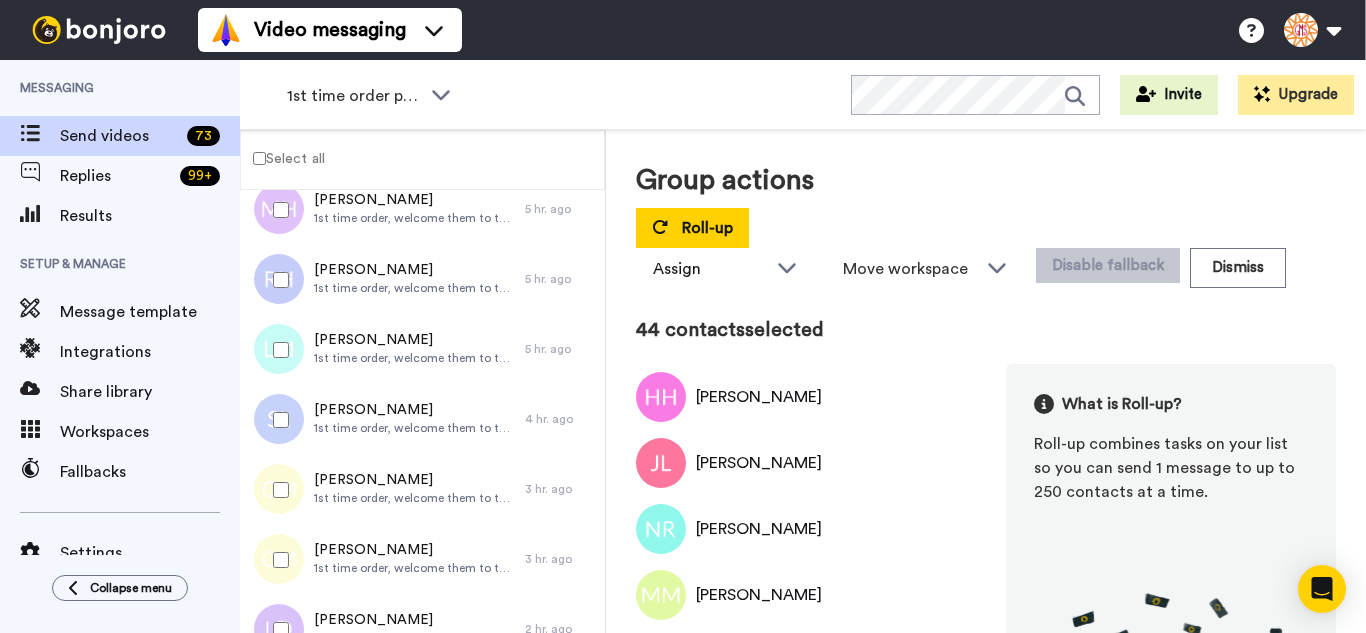 scroll, scrollTop: 3000, scrollLeft: 0, axis: vertical 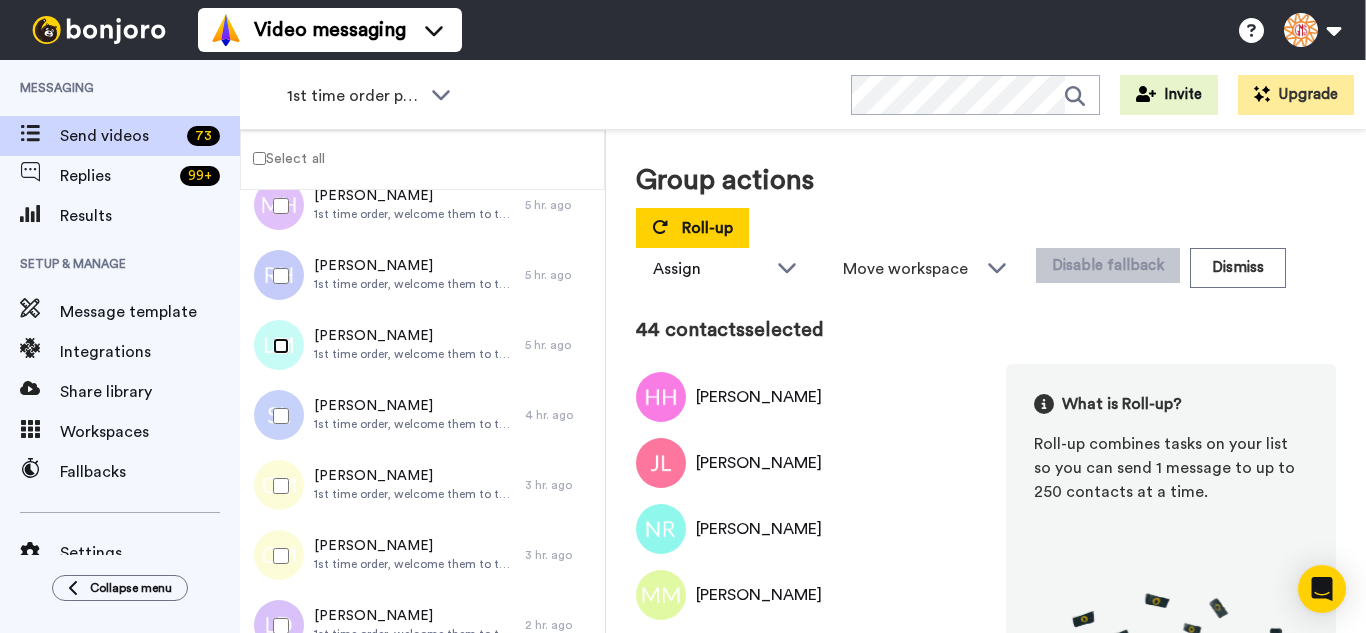 click at bounding box center (277, 346) 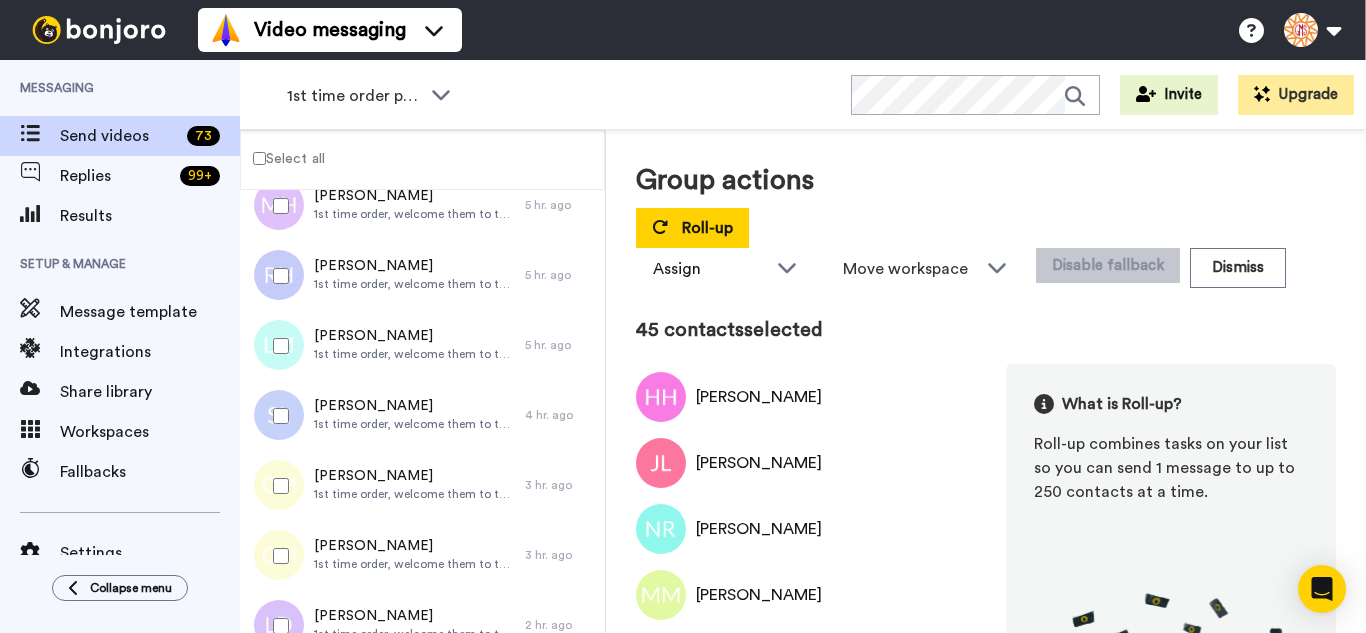 click at bounding box center [277, 416] 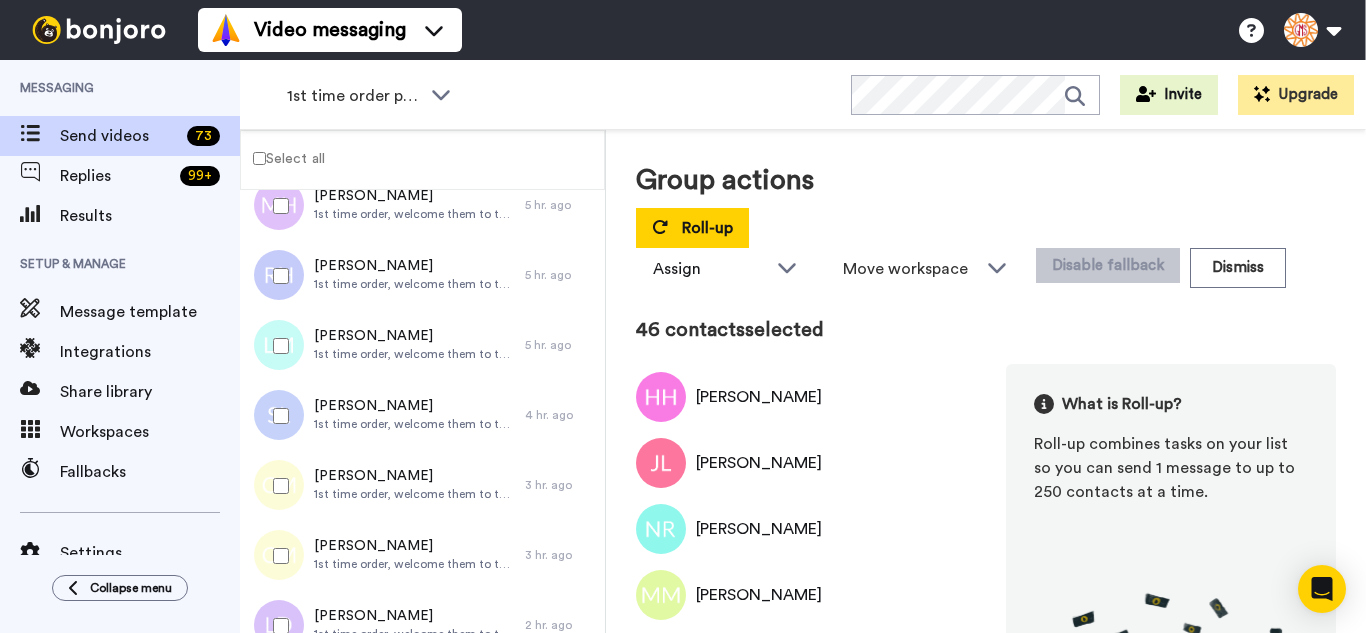 click at bounding box center (277, 486) 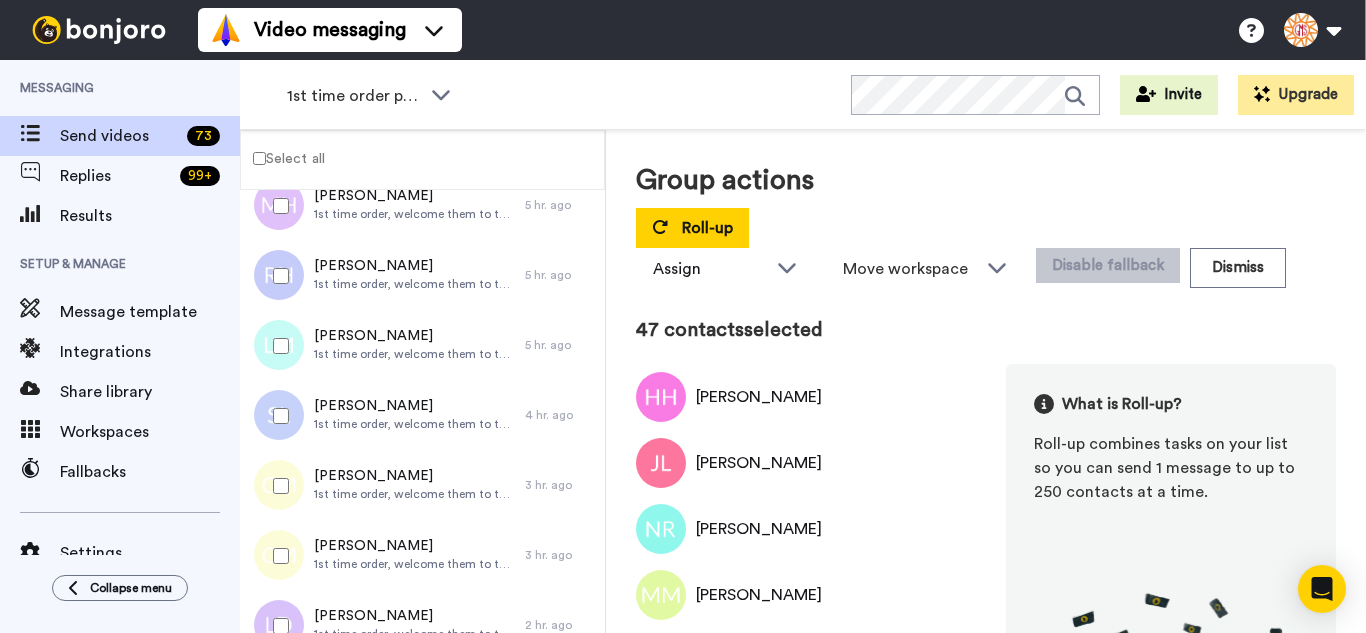 click at bounding box center [277, 556] 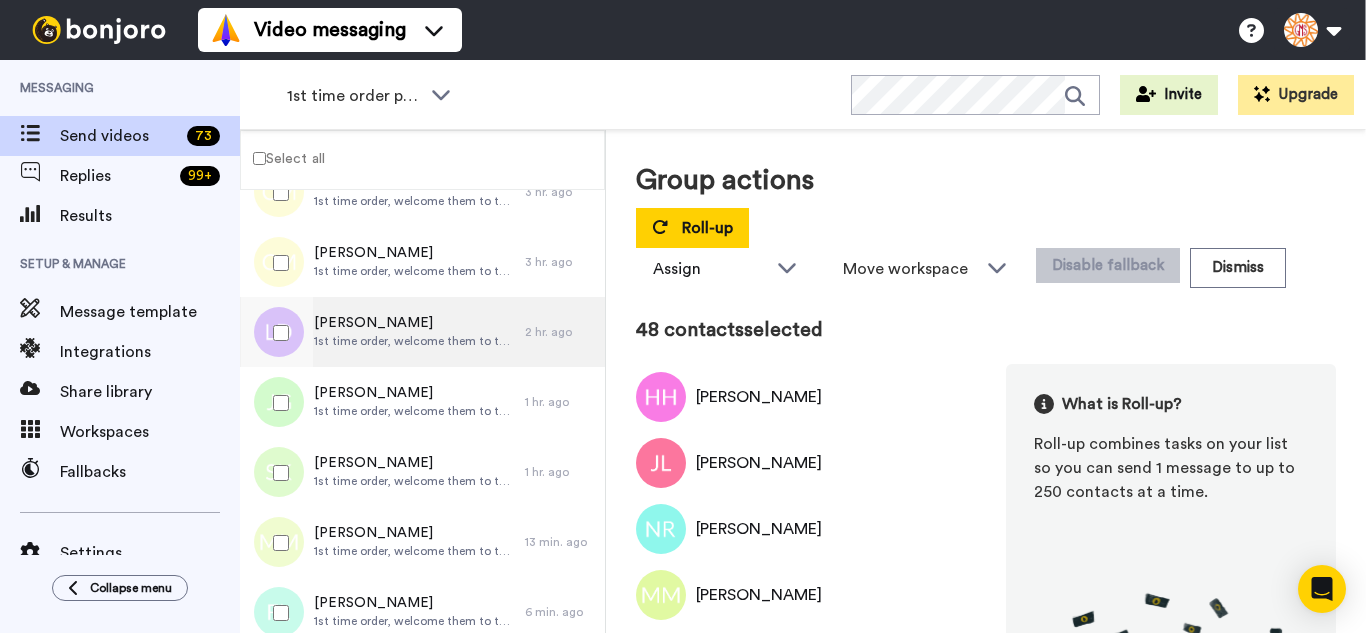 scroll, scrollTop: 3300, scrollLeft: 0, axis: vertical 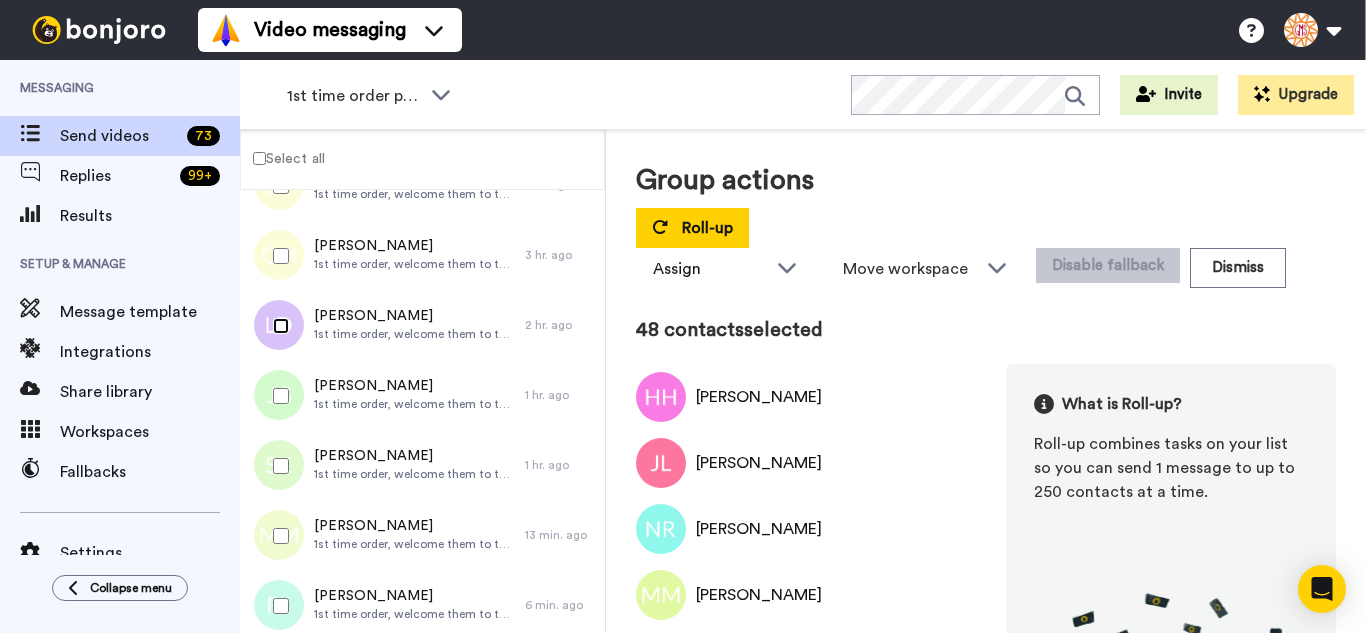 click at bounding box center [277, 326] 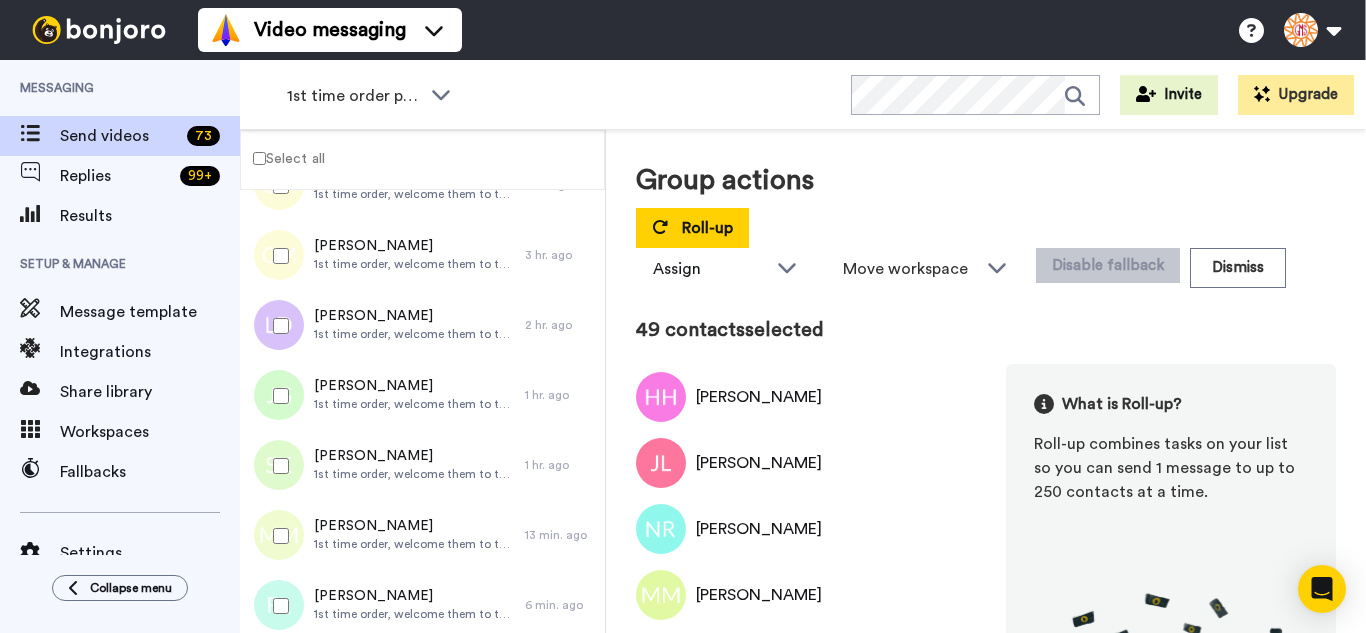 click at bounding box center [277, 396] 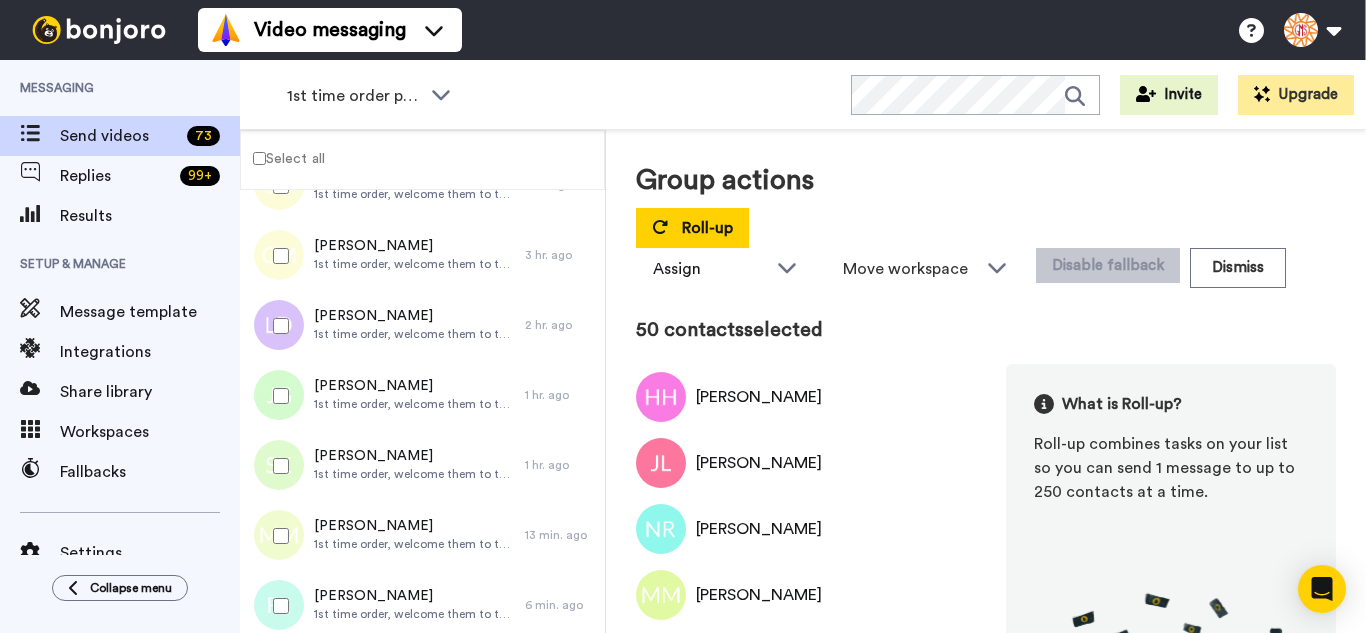 drag, startPoint x: 289, startPoint y: 452, endPoint x: 289, endPoint y: 519, distance: 67 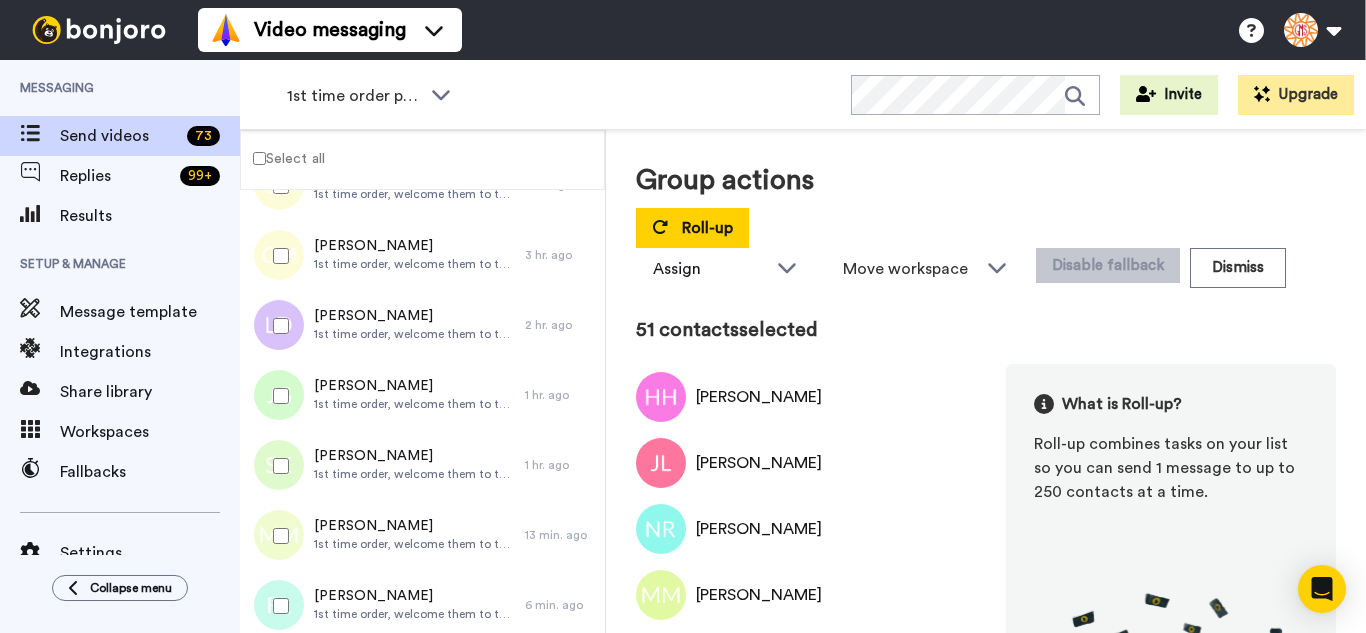 click at bounding box center (277, 536) 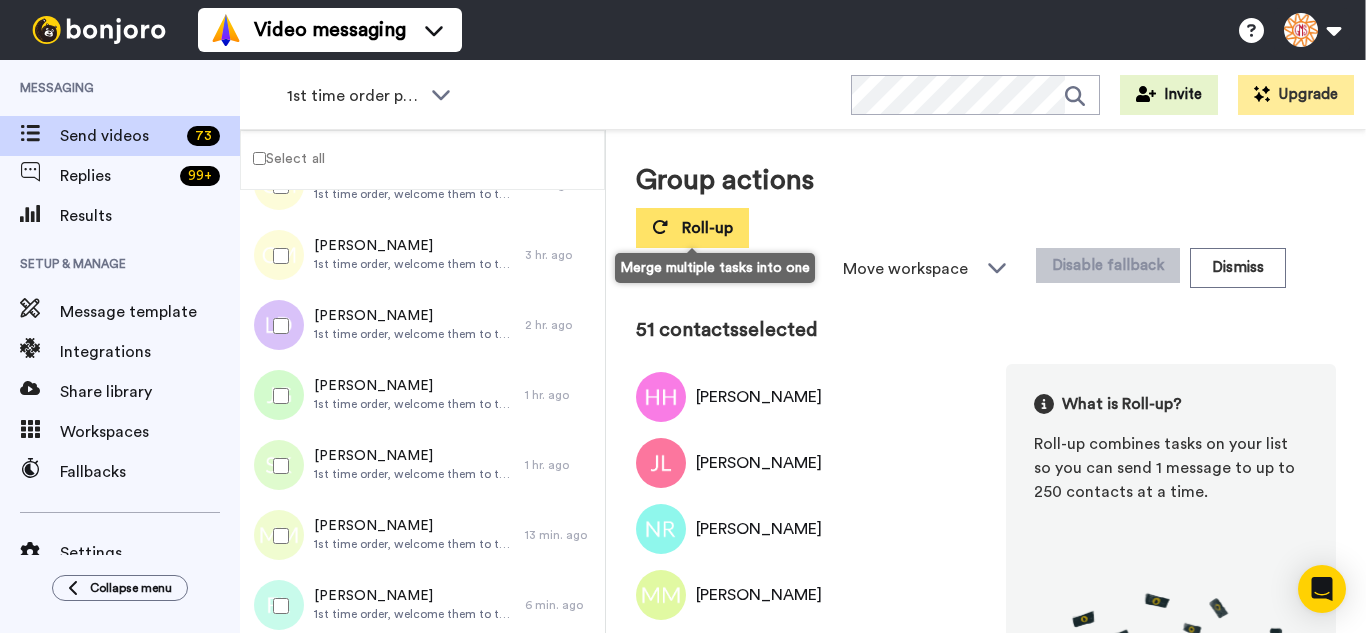 click on "Roll-up" at bounding box center [707, 228] 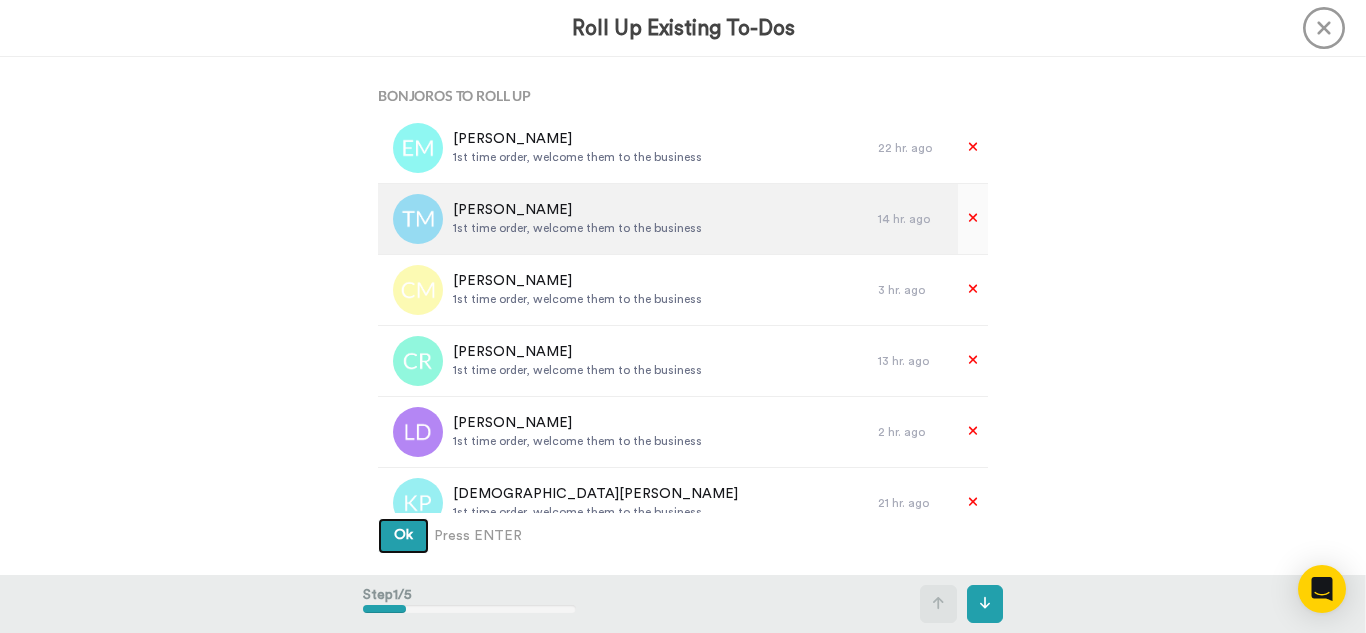 type 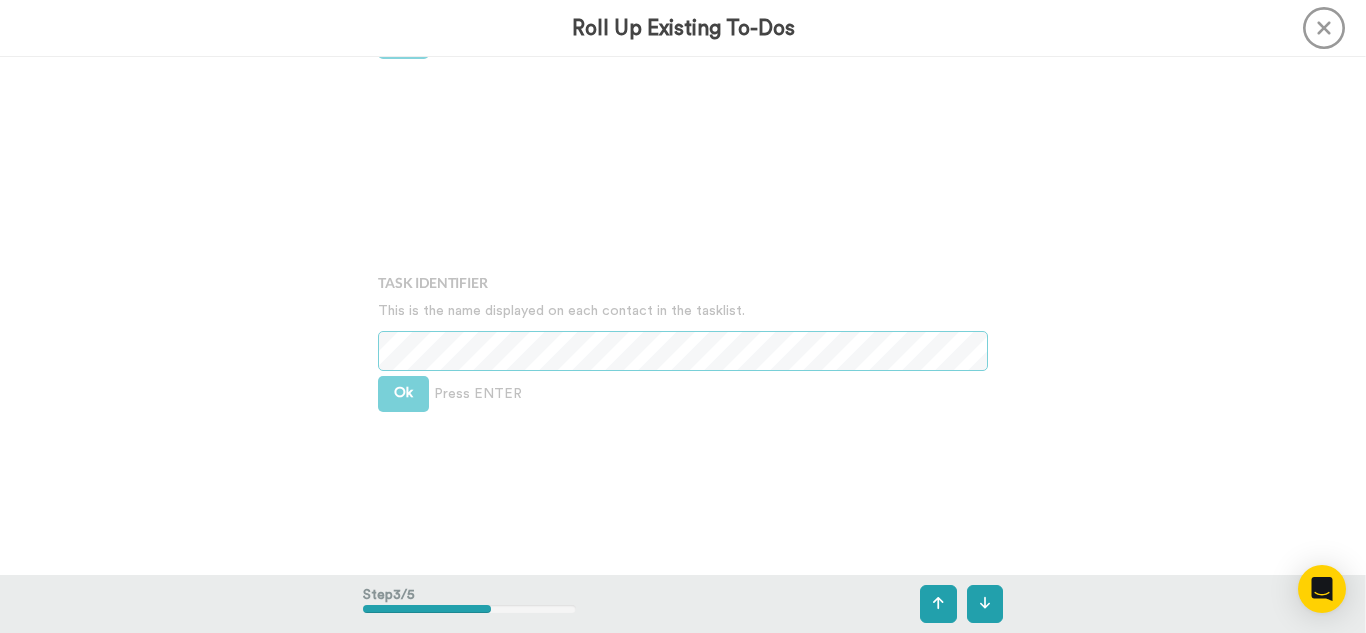scroll, scrollTop: 1036, scrollLeft: 0, axis: vertical 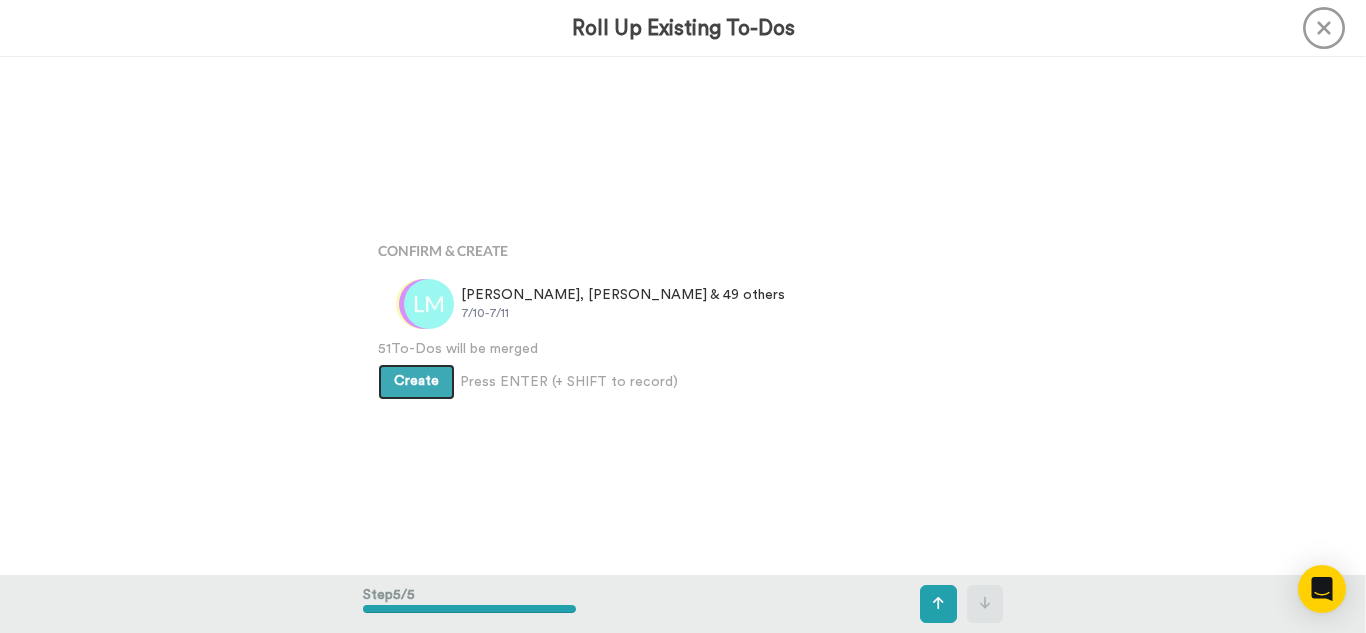 type 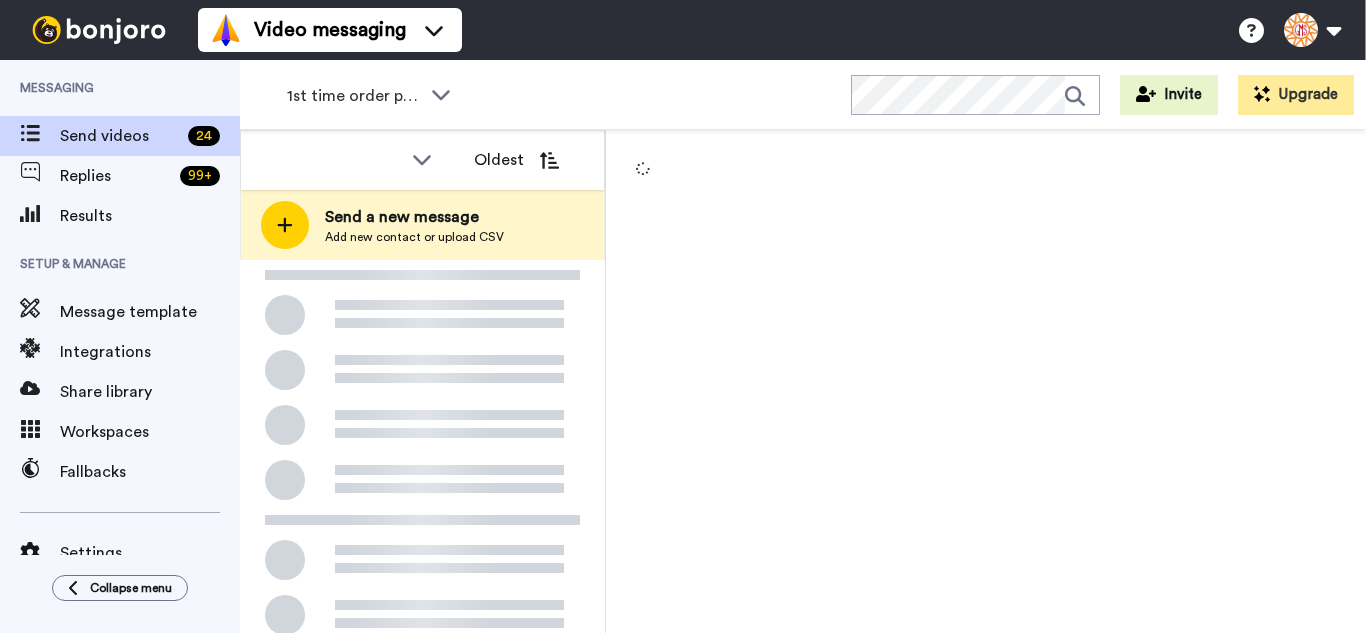 scroll, scrollTop: 0, scrollLeft: 0, axis: both 